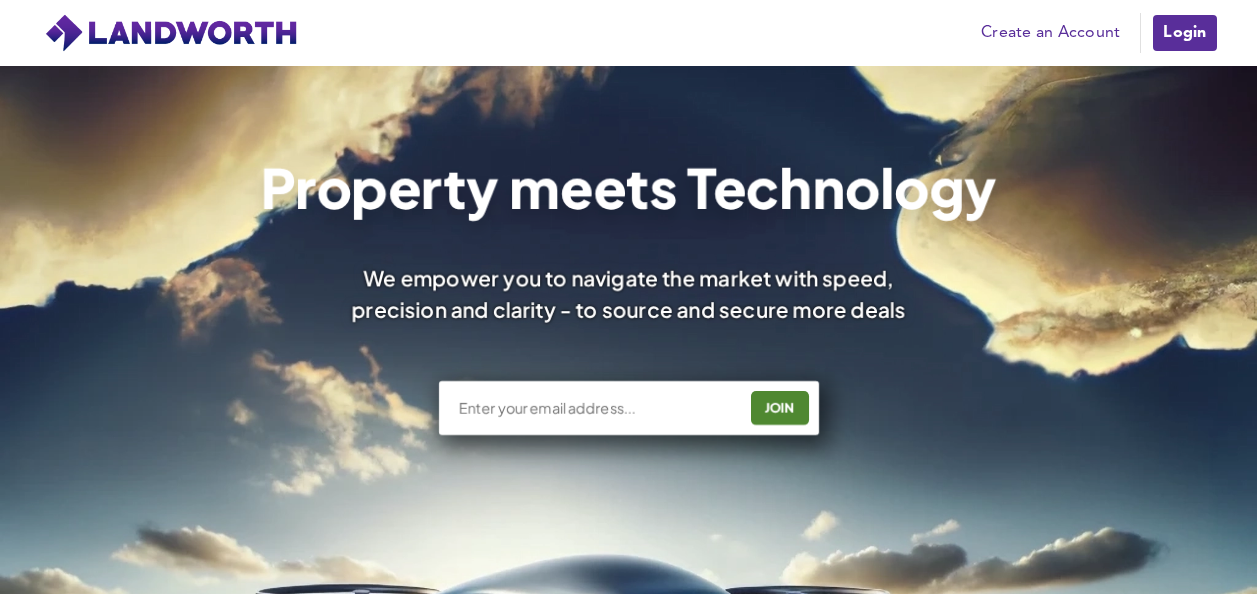 scroll, scrollTop: 467, scrollLeft: 0, axis: vertical 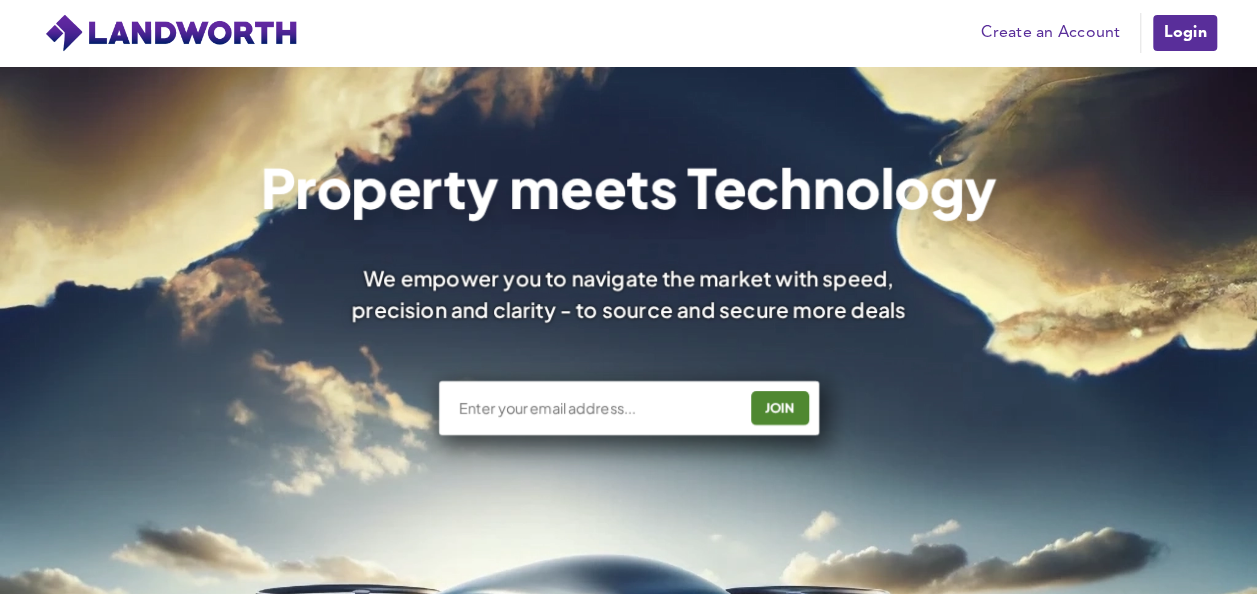 click on "Create an Account" at bounding box center [1050, 33] 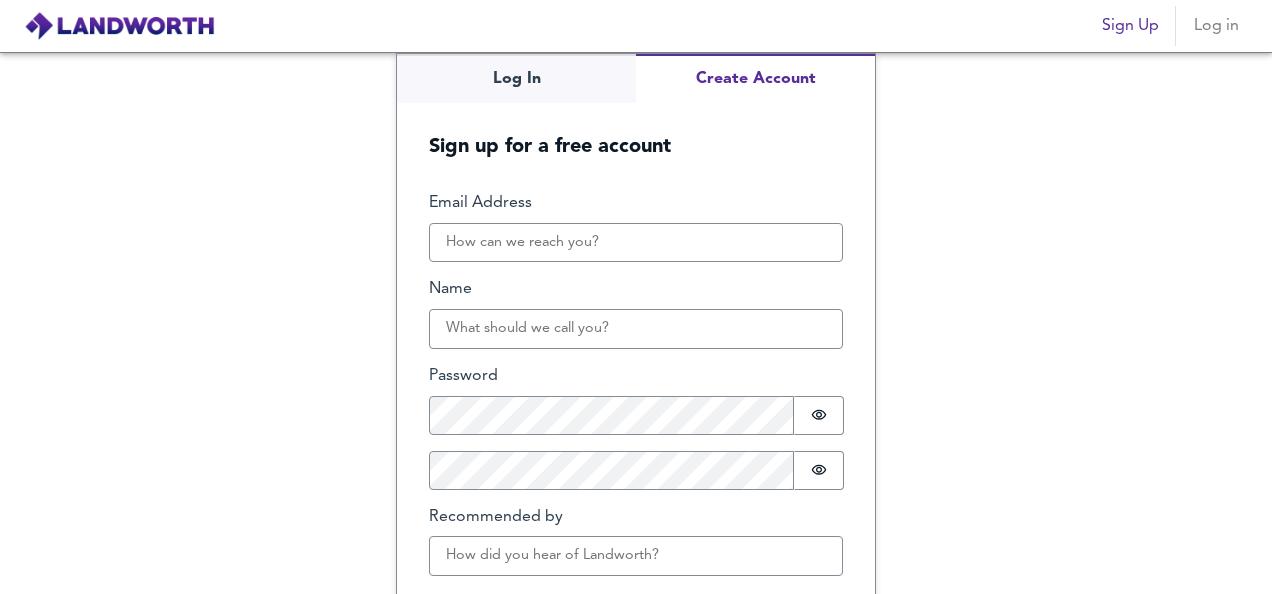 scroll, scrollTop: 0, scrollLeft: 0, axis: both 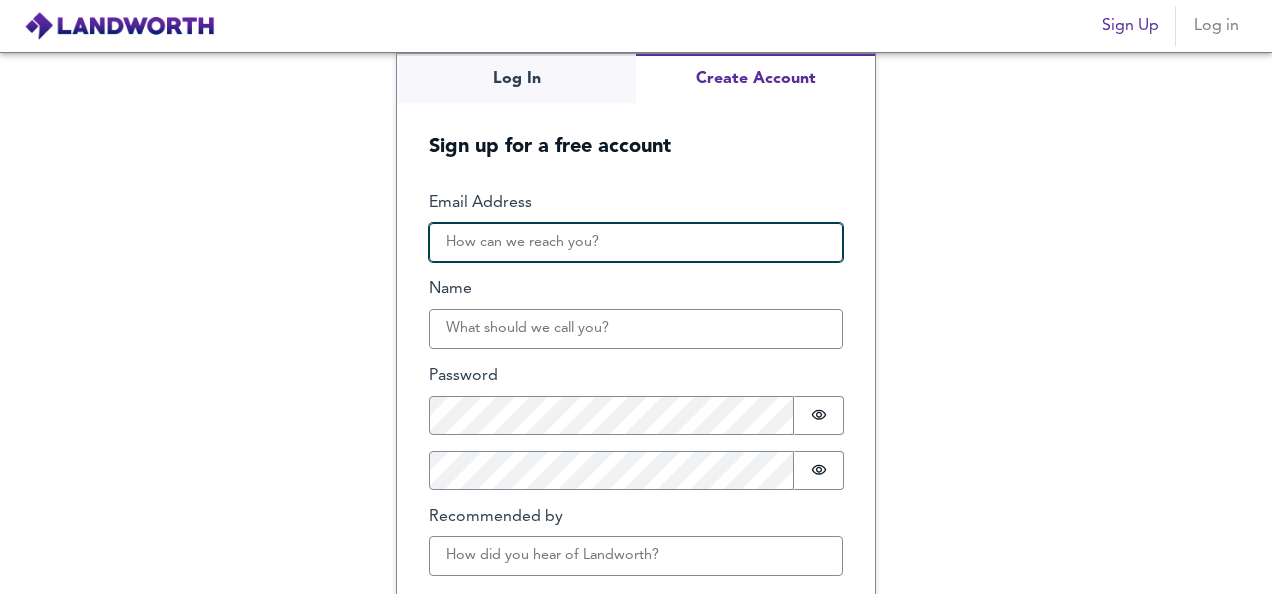 click on "Email Address" at bounding box center (636, 243) 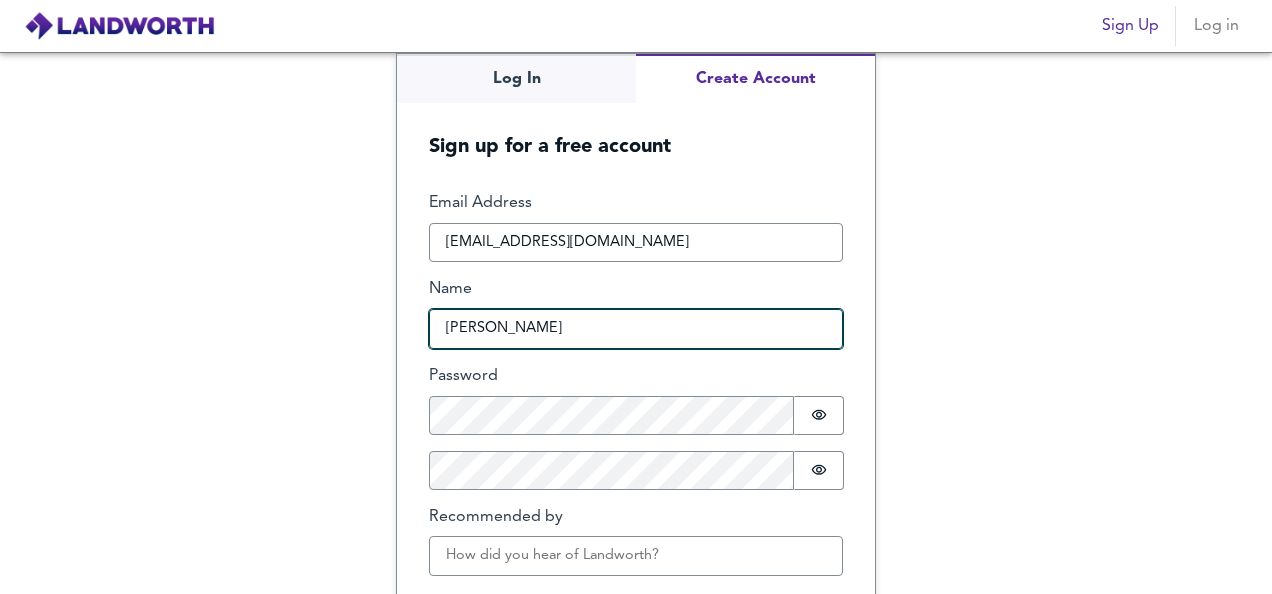 click on "Tejendra Sherchan" at bounding box center [636, 329] 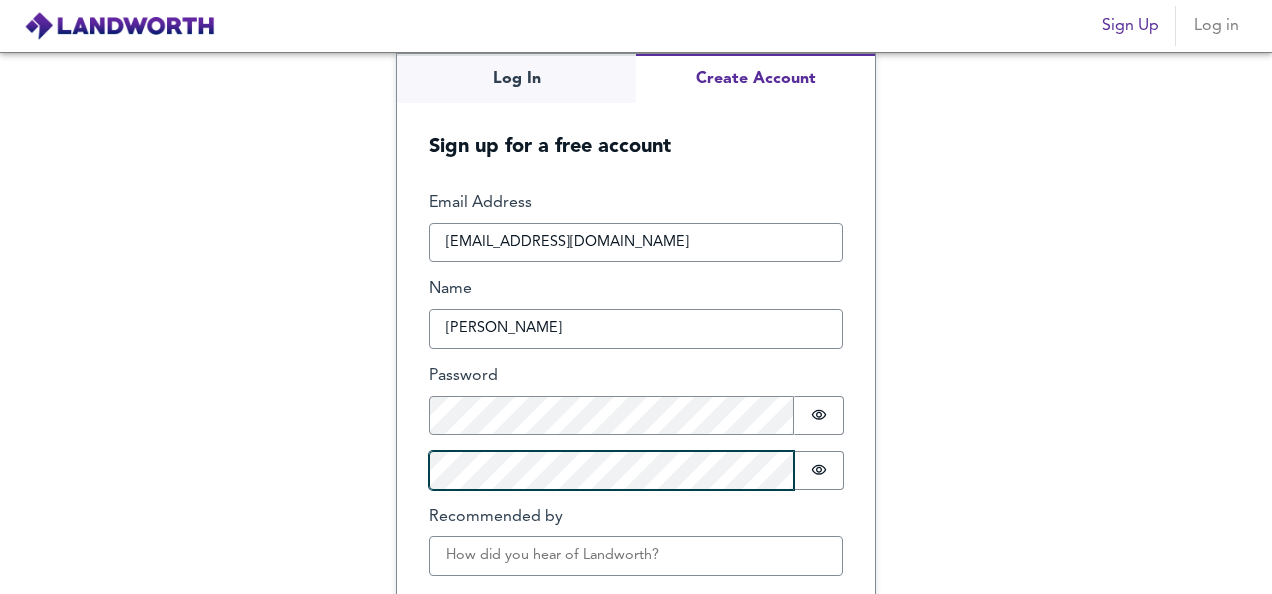 scroll, scrollTop: 85, scrollLeft: 0, axis: vertical 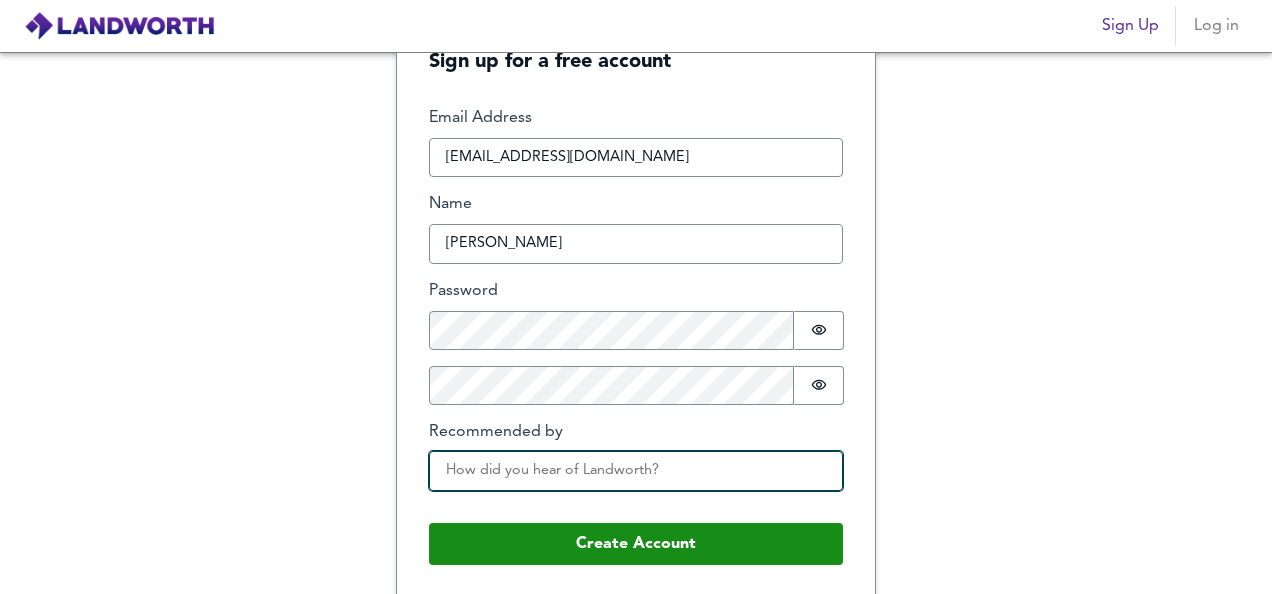 click on "Recommended by" at bounding box center (636, 471) 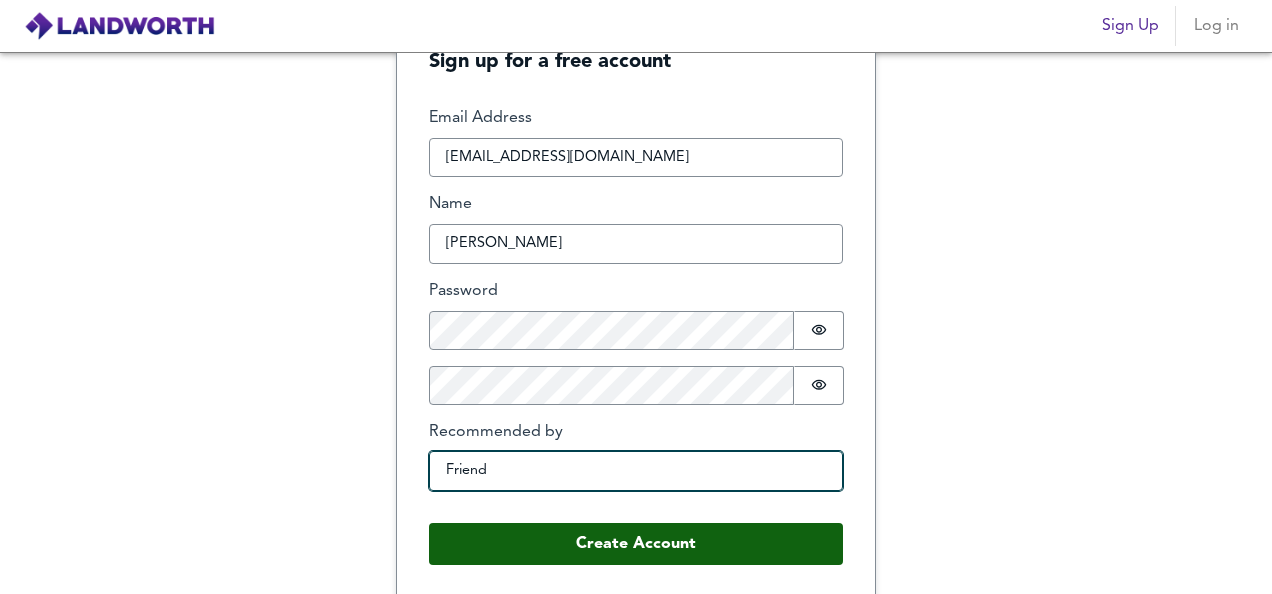 type on "Friend" 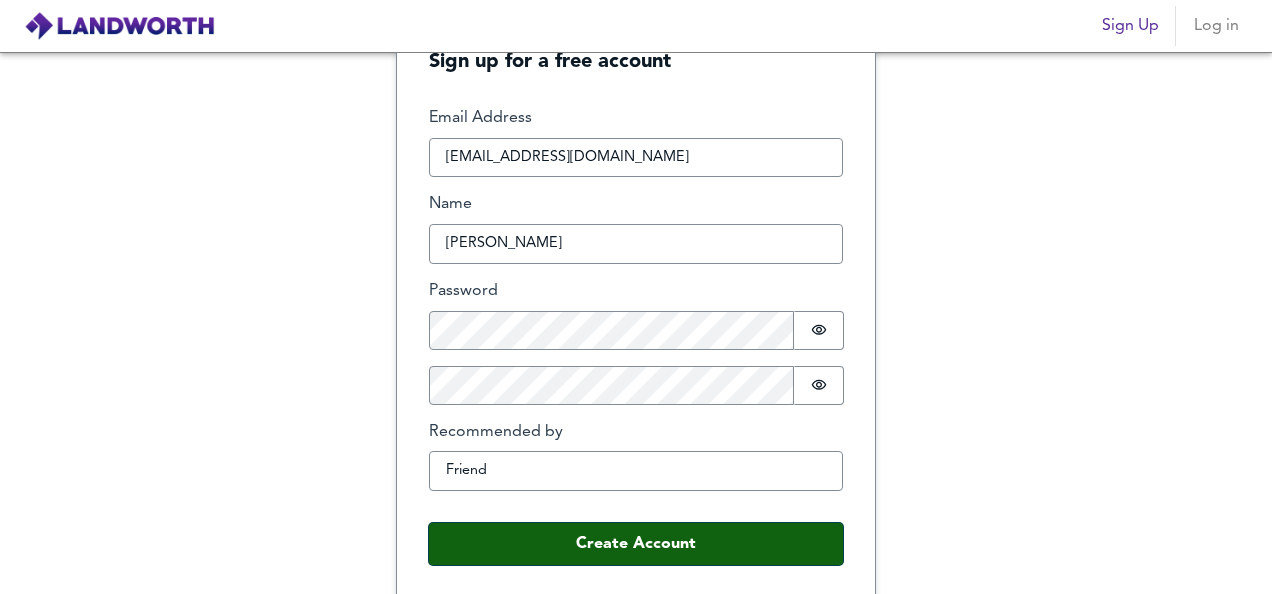 click on "Create Account" at bounding box center [636, 544] 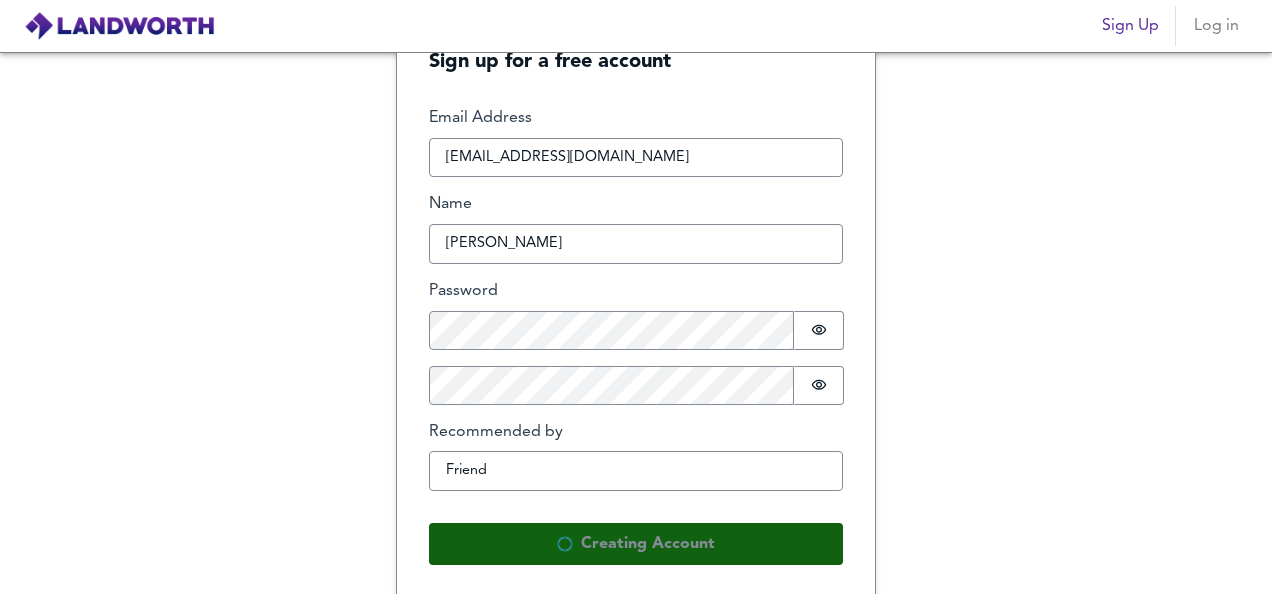 scroll, scrollTop: 0, scrollLeft: 0, axis: both 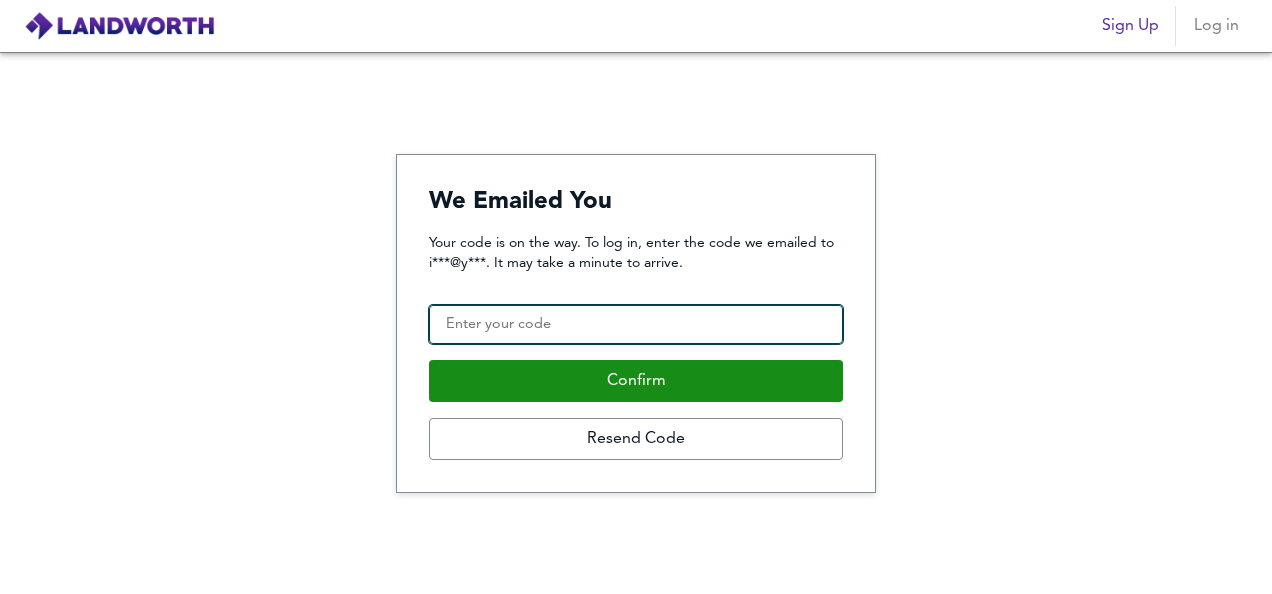 click on "Confirmation Code" at bounding box center [636, 325] 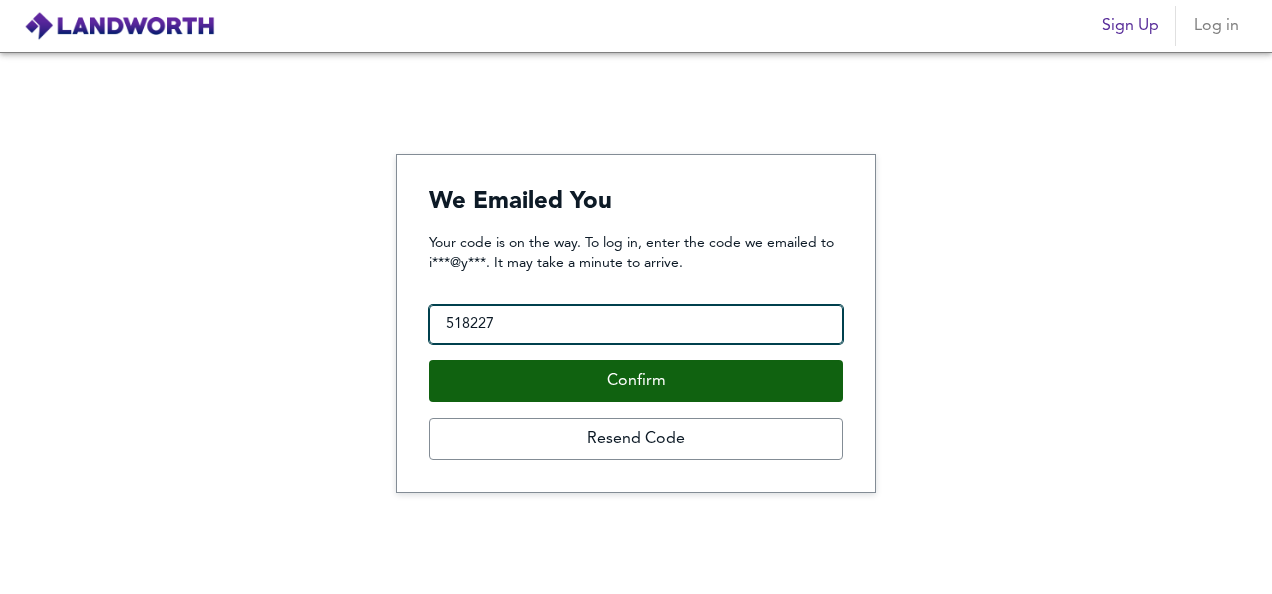 type on "518227" 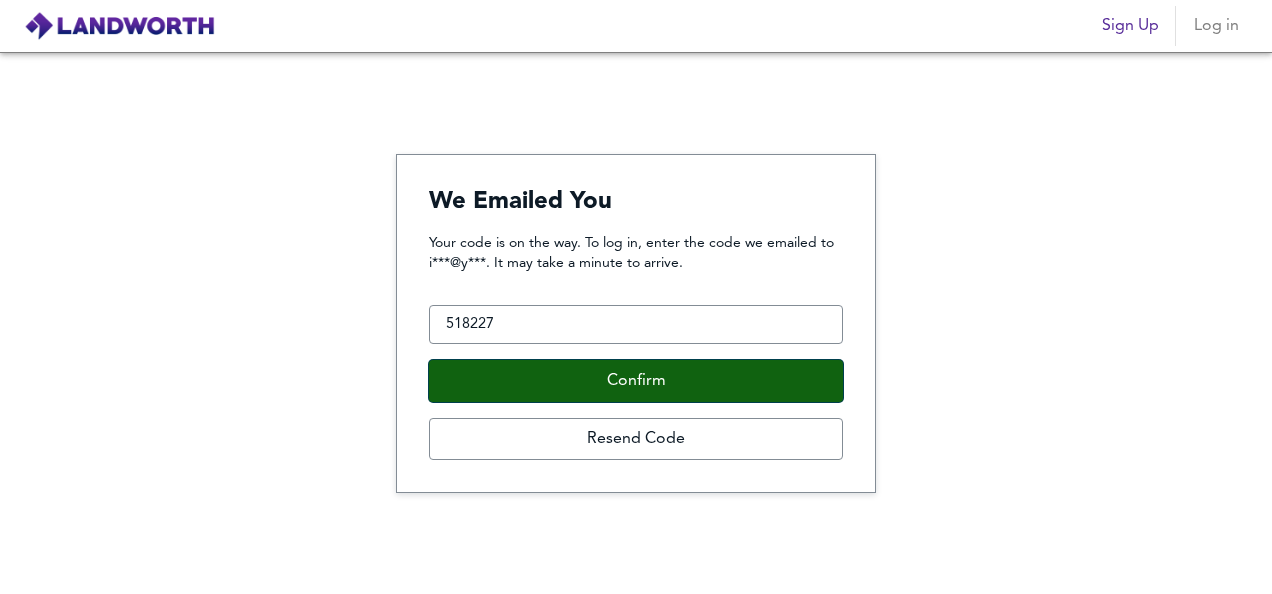 click on "Confirm" at bounding box center [636, 381] 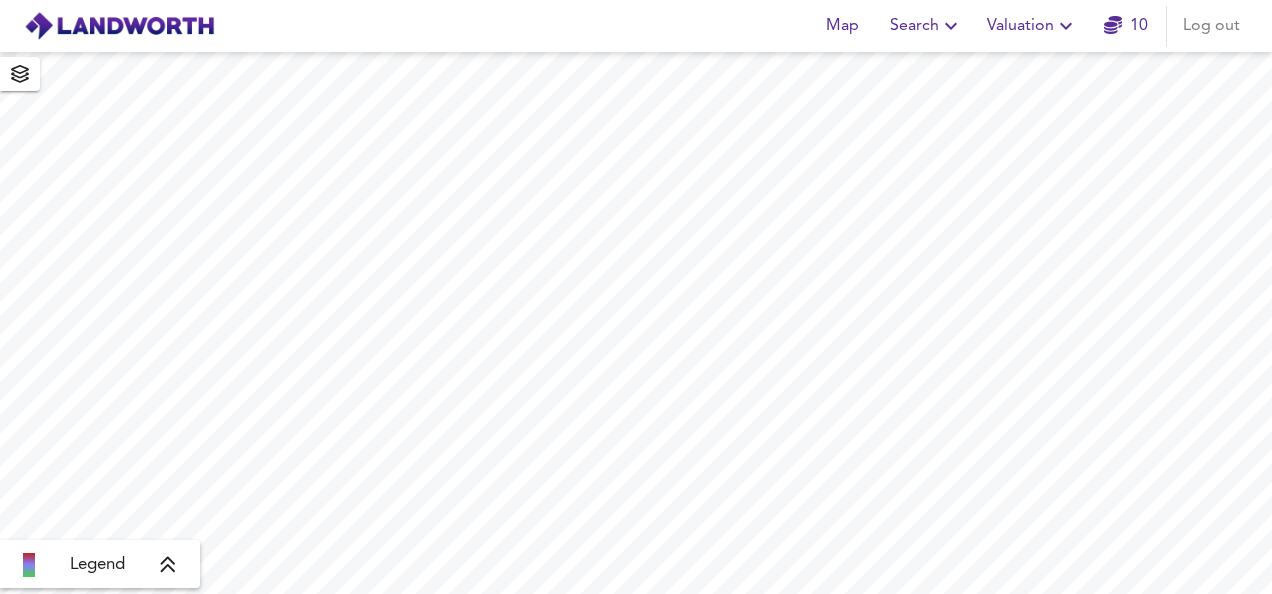 scroll, scrollTop: 0, scrollLeft: 0, axis: both 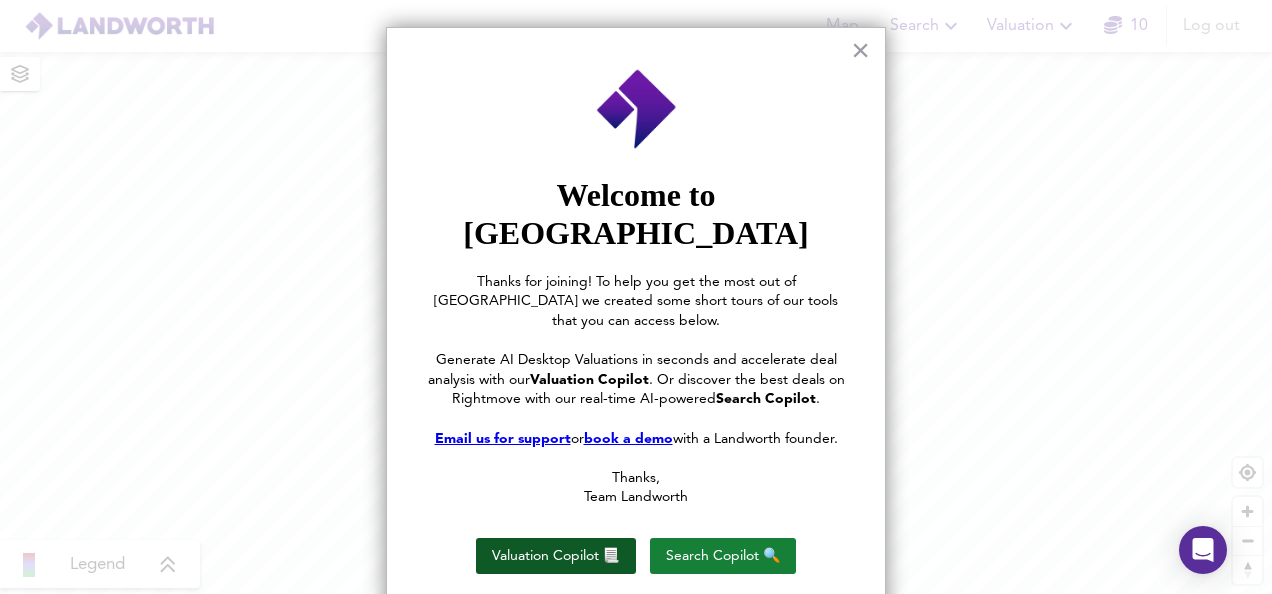 click on "Valuation Copilot 📃" at bounding box center [556, 556] 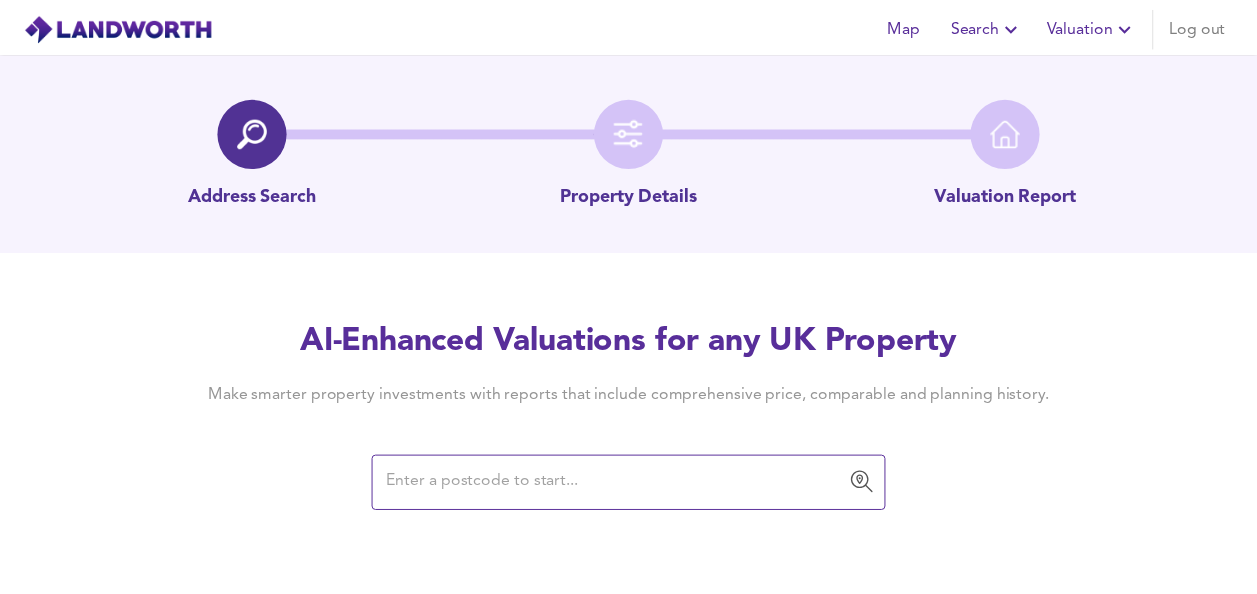 scroll, scrollTop: 0, scrollLeft: 0, axis: both 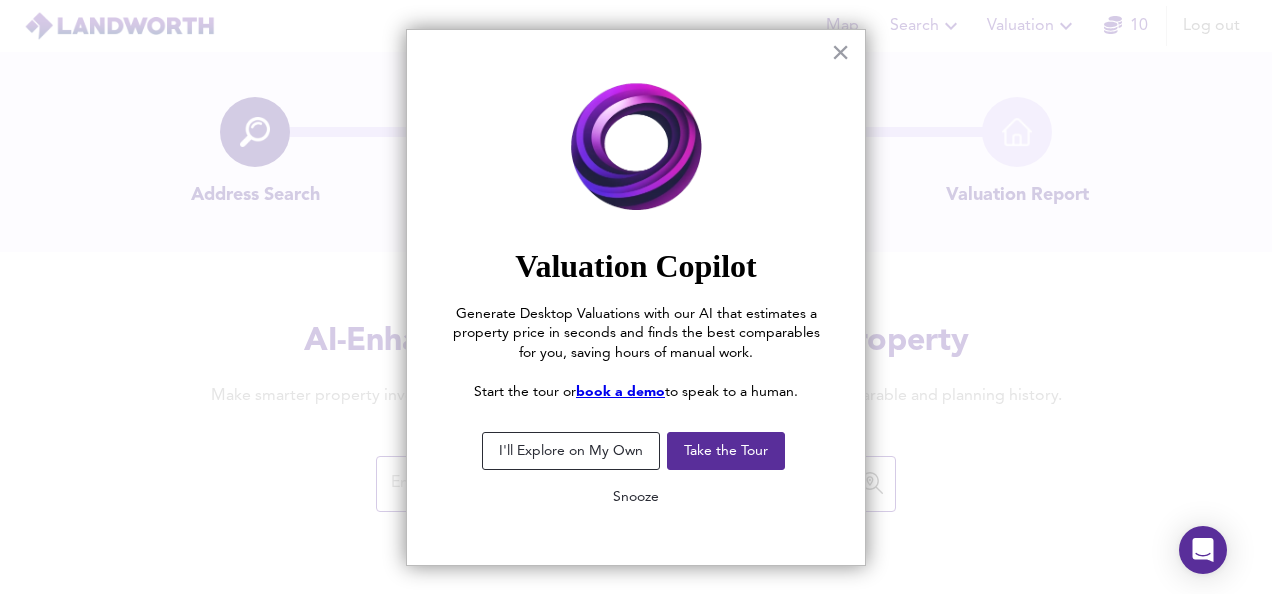 click on "Snooze" at bounding box center [636, 497] 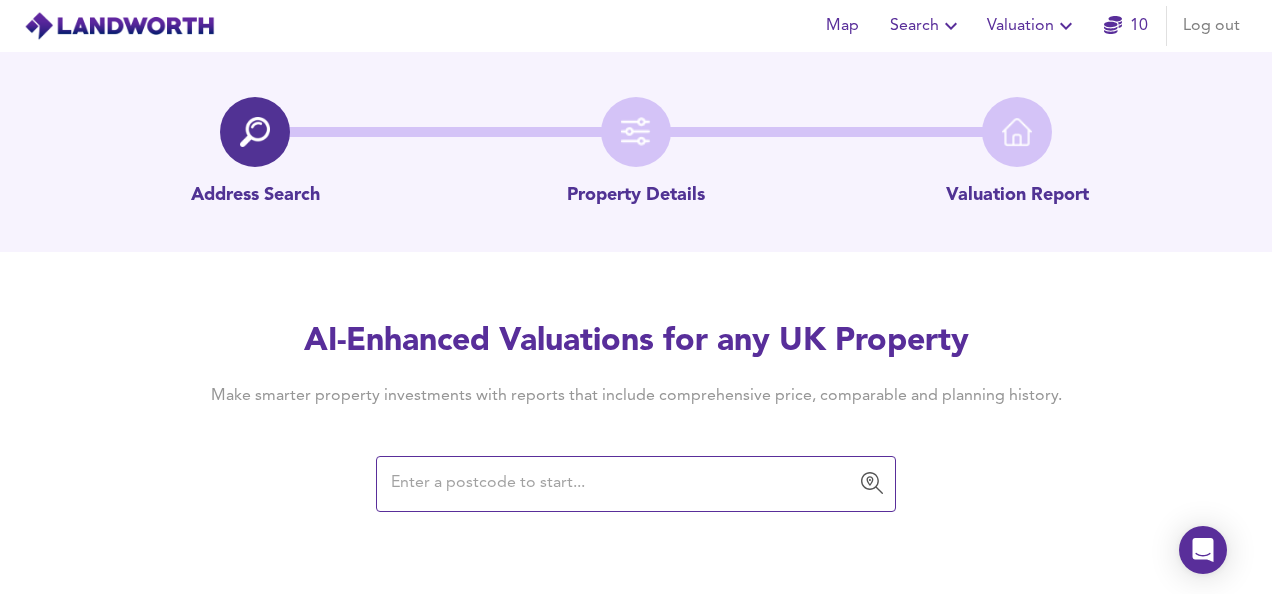 click at bounding box center [621, 484] 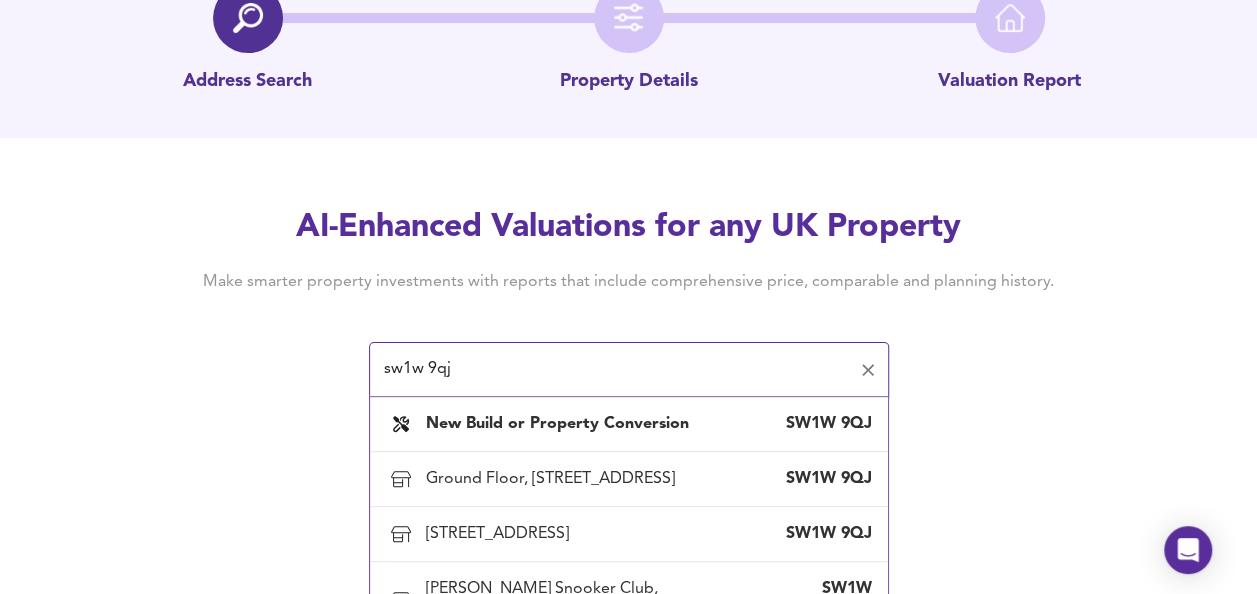 scroll, scrollTop: 154, scrollLeft: 0, axis: vertical 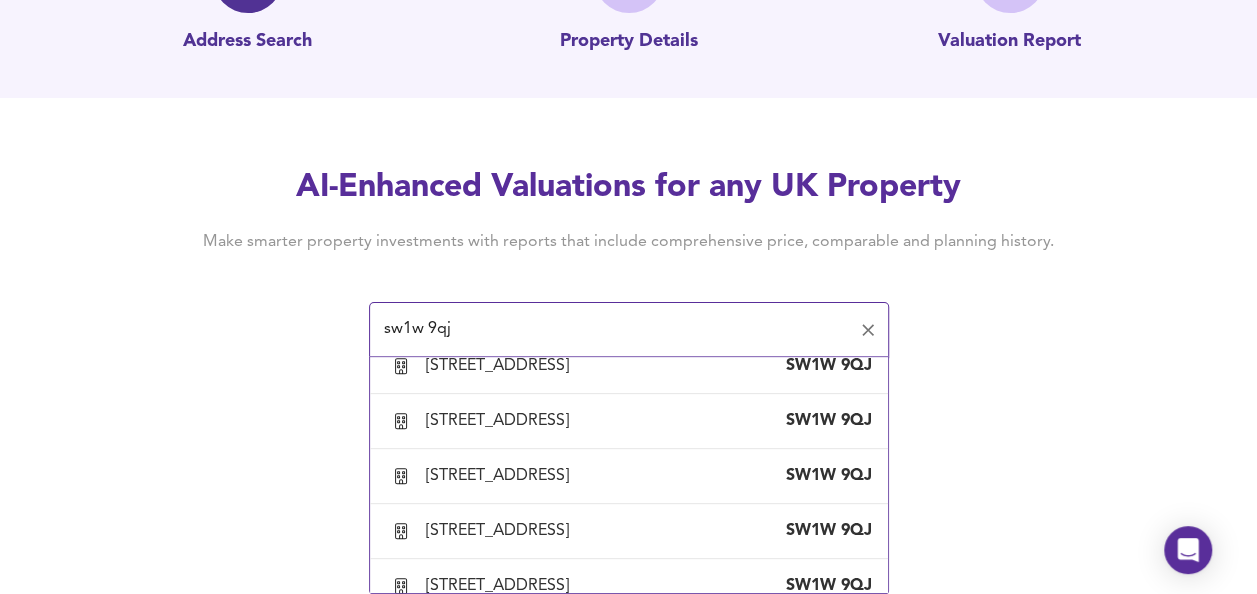 click on "Flat 40, Semley House, Semley Place, London, City Of Westminster" at bounding box center (501, -294) 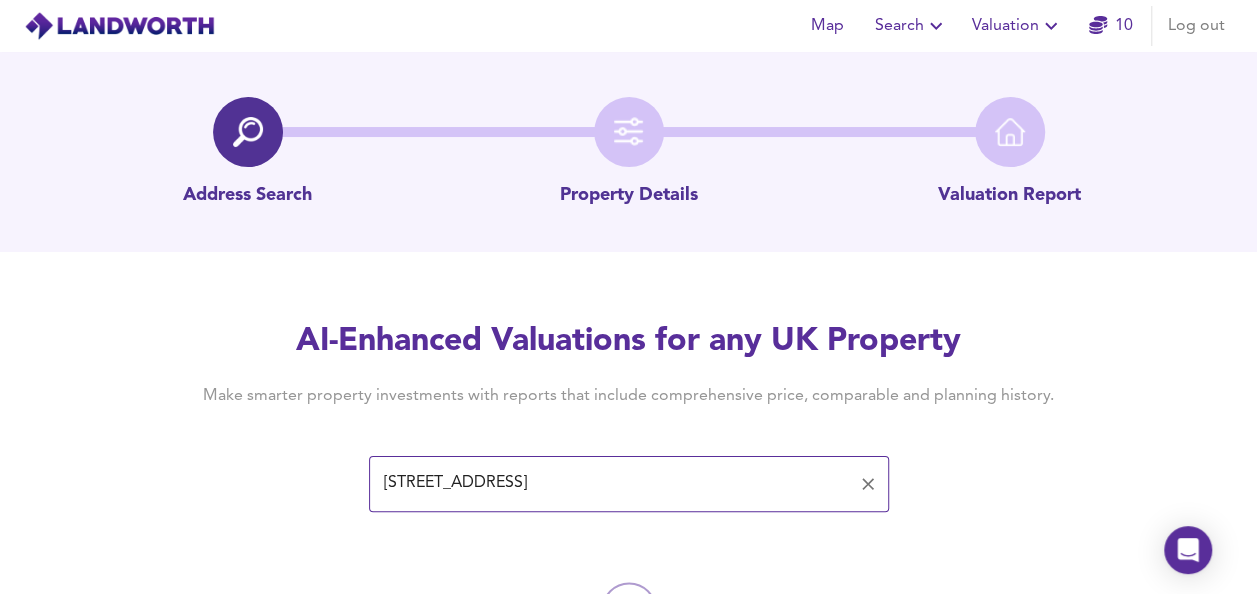 scroll, scrollTop: 116, scrollLeft: 0, axis: vertical 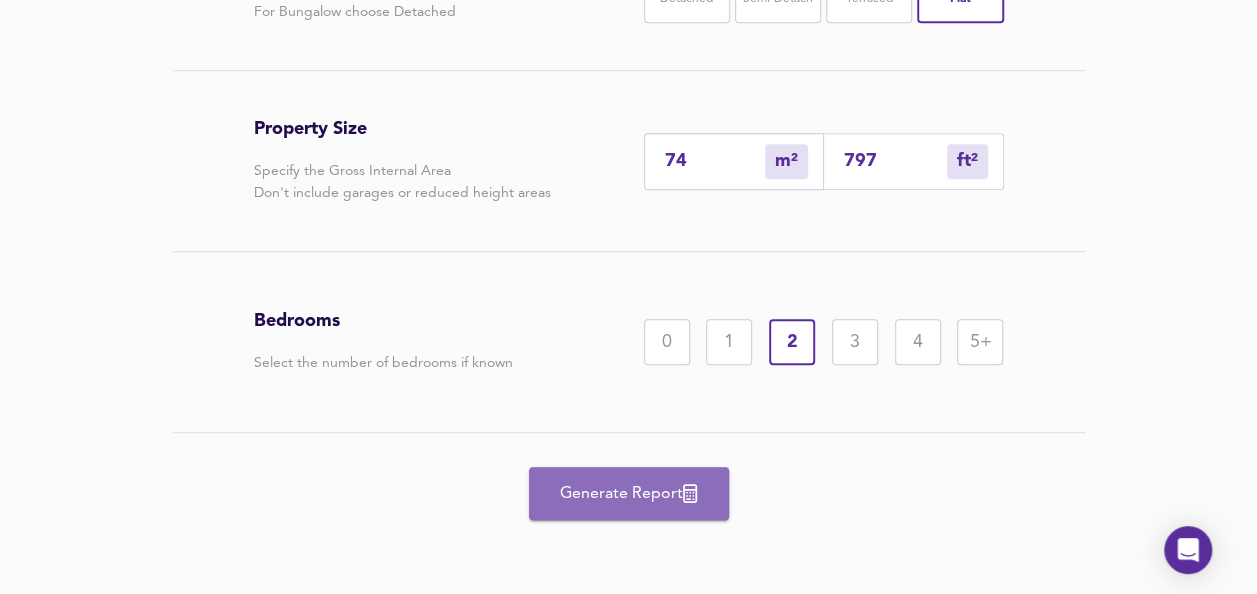 click on "Generate Report" at bounding box center (629, 494) 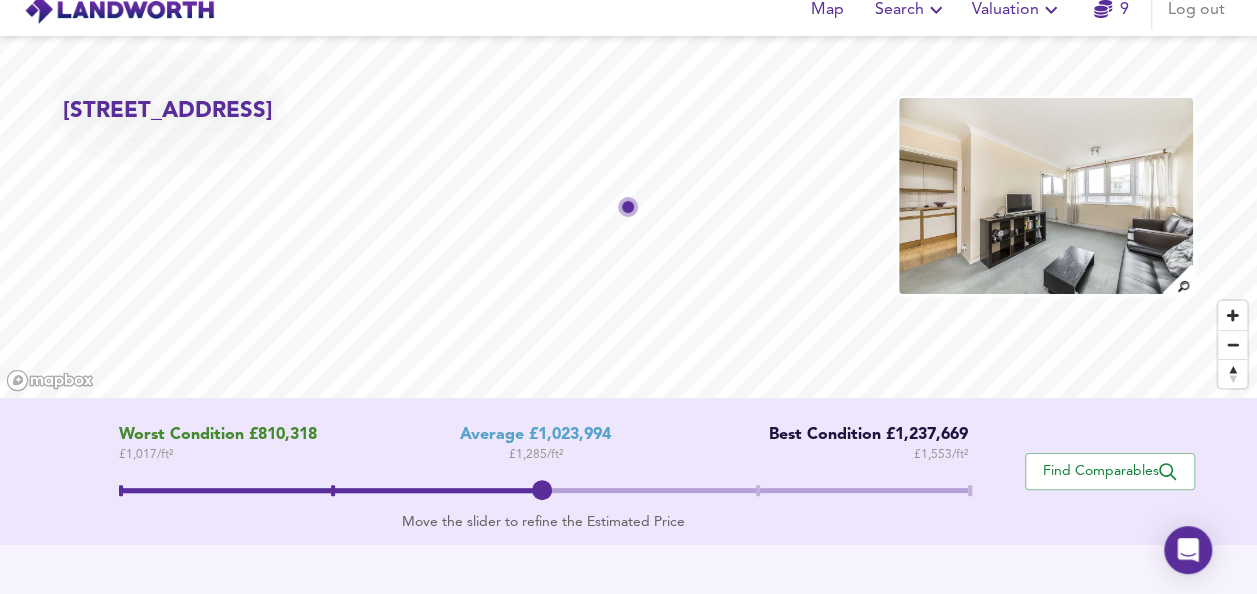 scroll, scrollTop: 14, scrollLeft: 0, axis: vertical 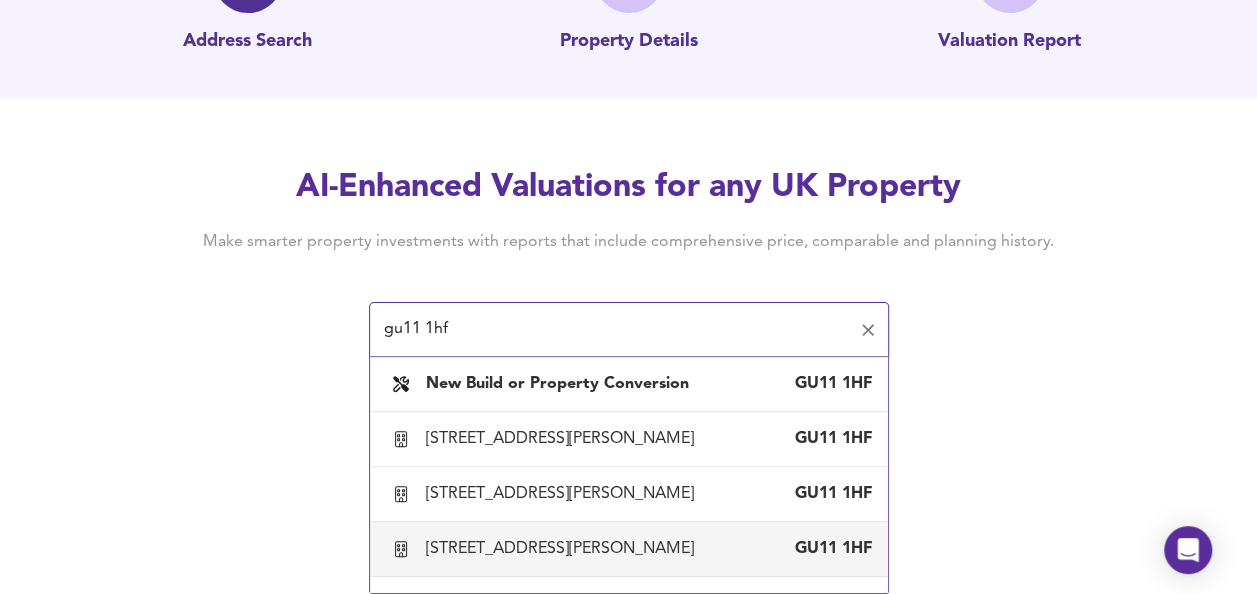 click on "3 Iona House, Nelson Street, Aldershot, Hampshire" at bounding box center (564, 549) 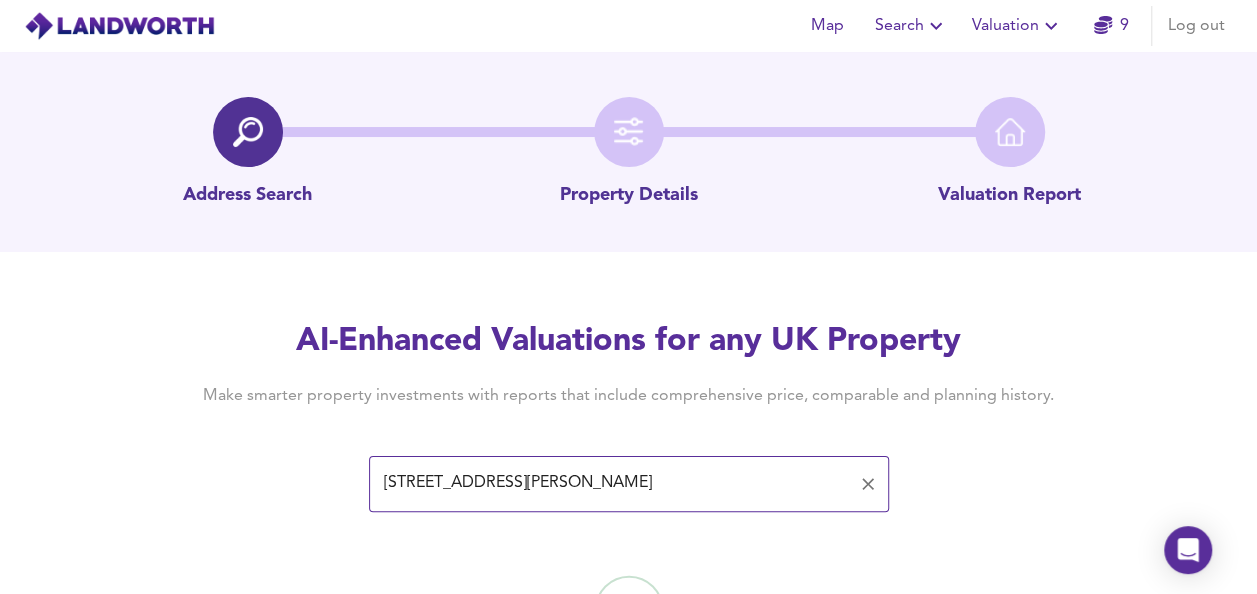 scroll, scrollTop: 116, scrollLeft: 0, axis: vertical 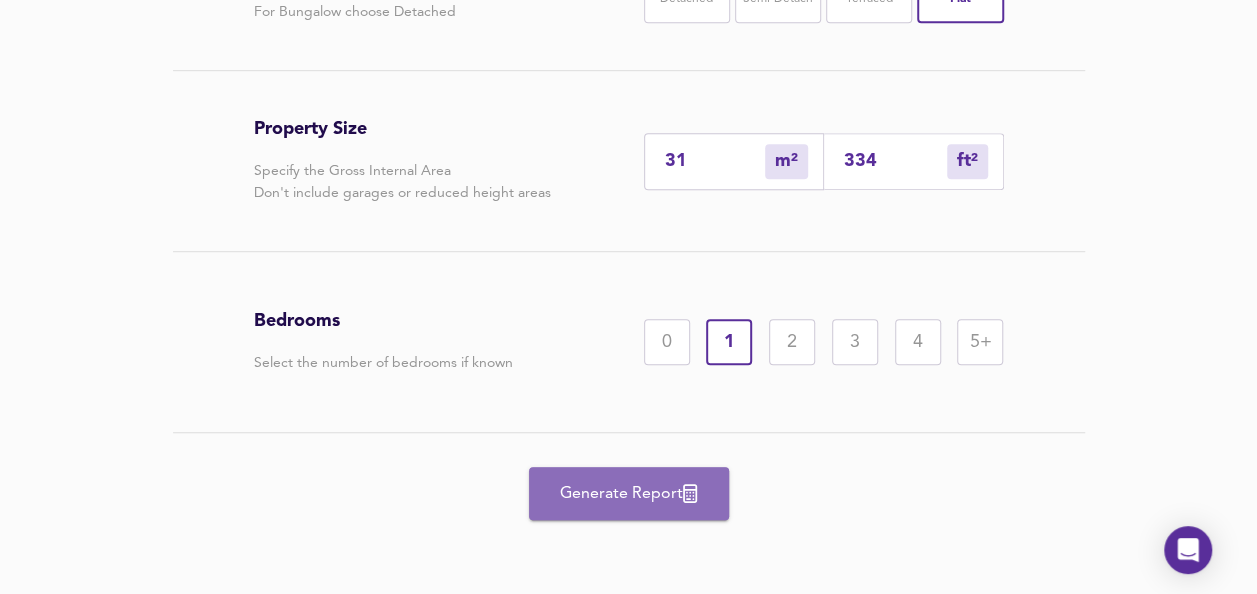 click on "Generate Report" at bounding box center [629, 494] 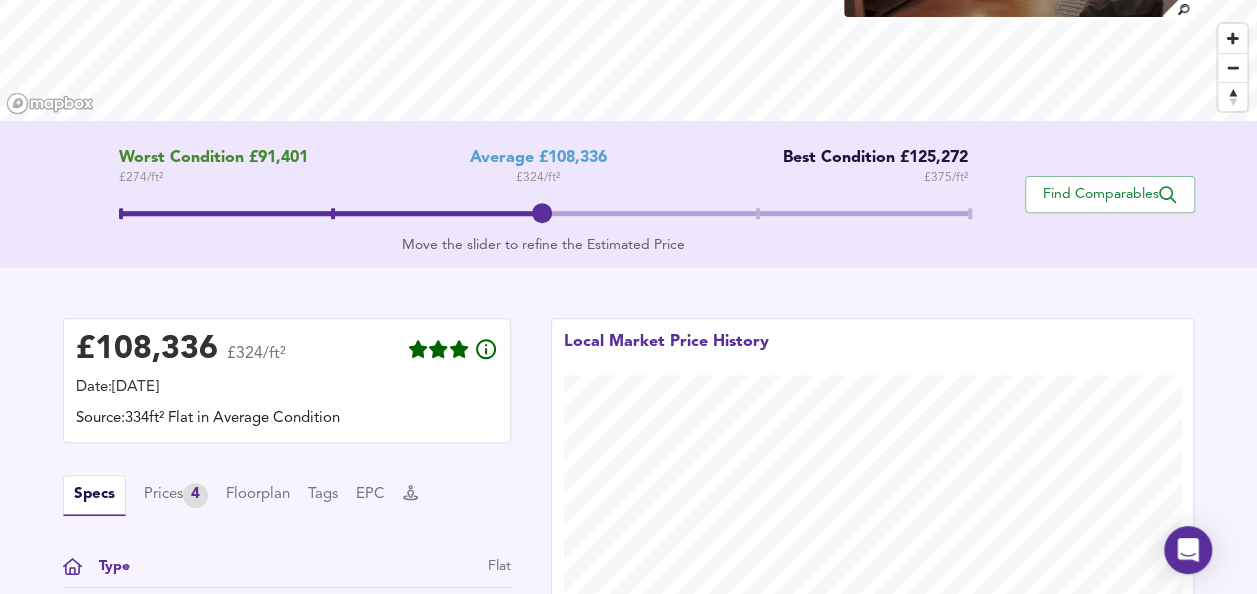 scroll, scrollTop: 0, scrollLeft: 0, axis: both 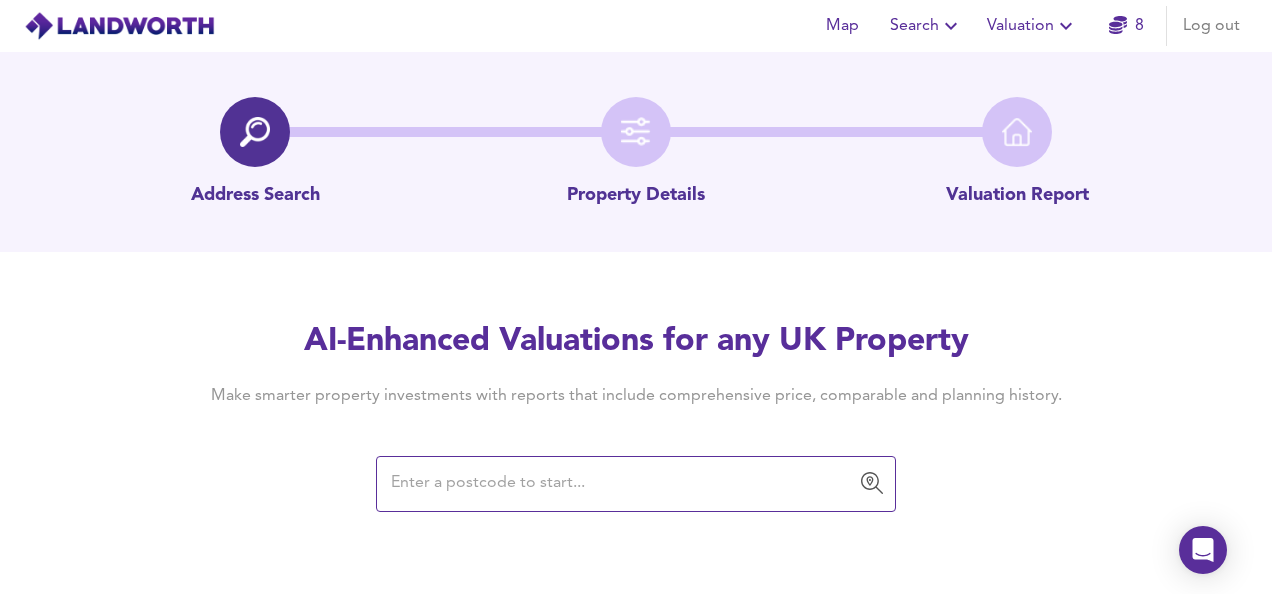 click at bounding box center [621, 484] 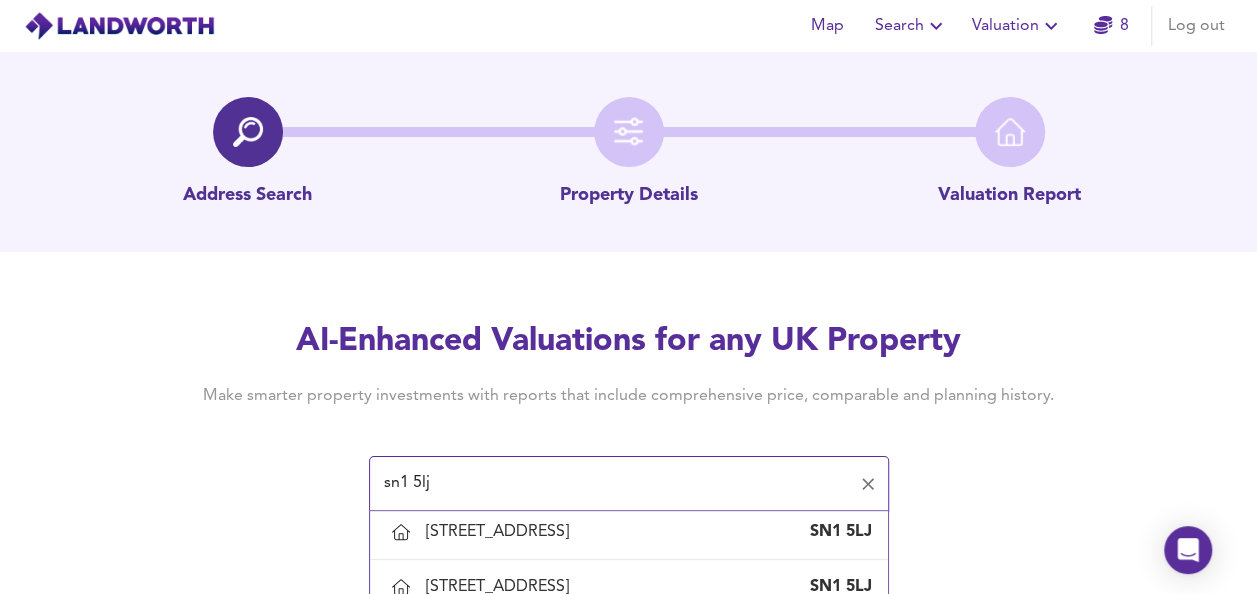 scroll, scrollTop: 1766, scrollLeft: 0, axis: vertical 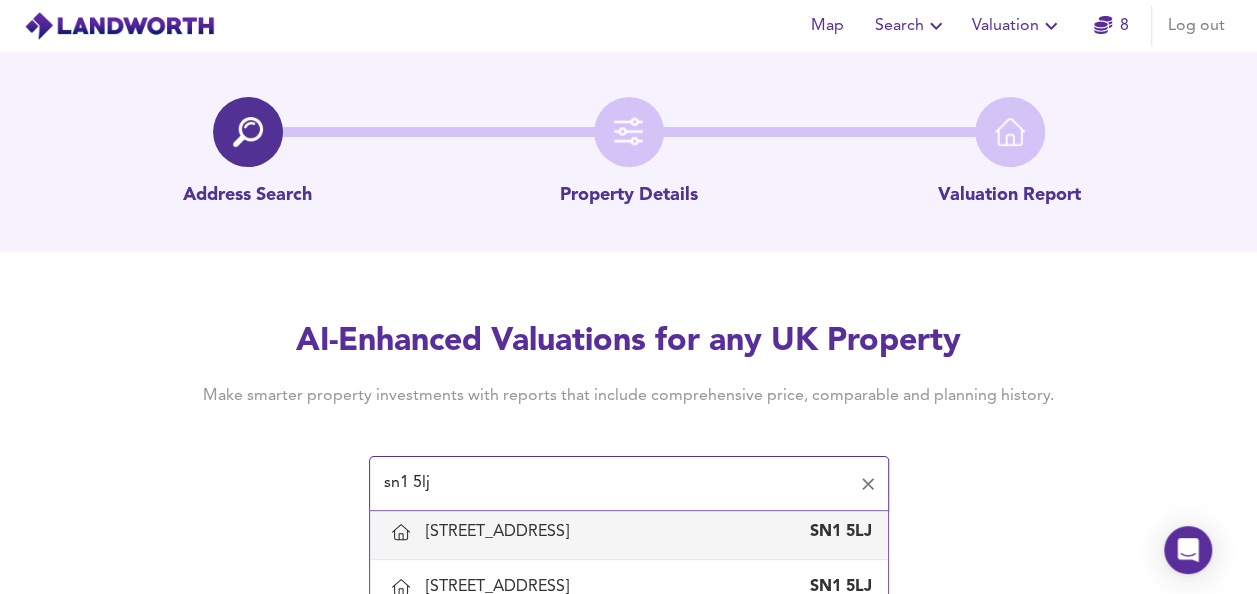 click on "33 Albion Street, Swindon" at bounding box center [501, 532] 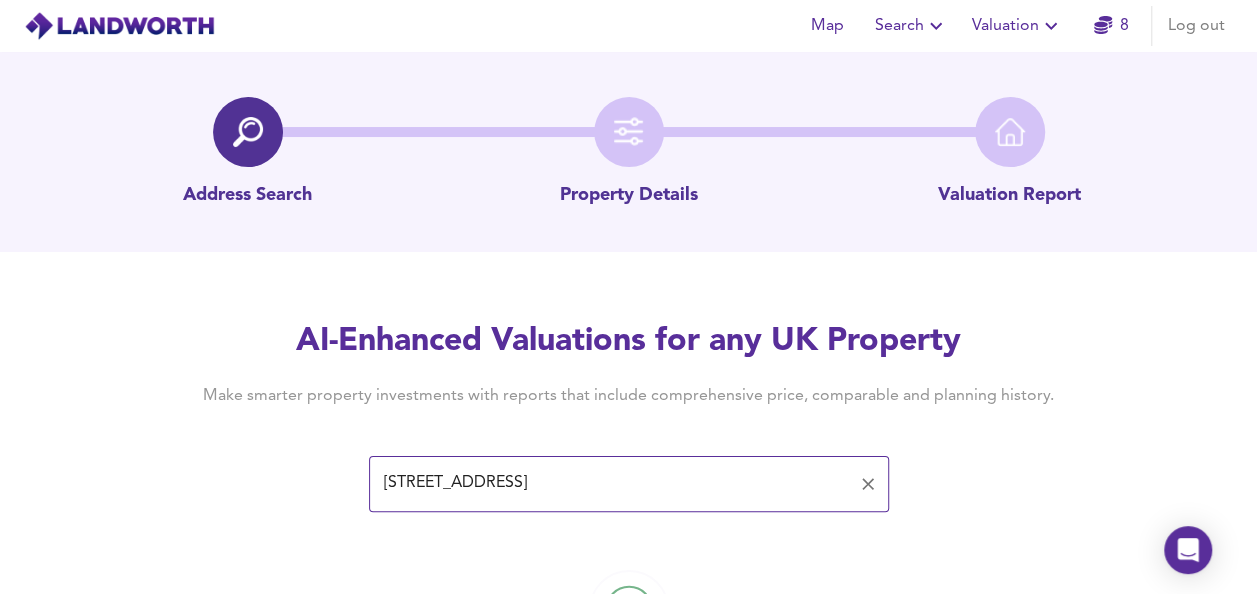 scroll, scrollTop: 116, scrollLeft: 0, axis: vertical 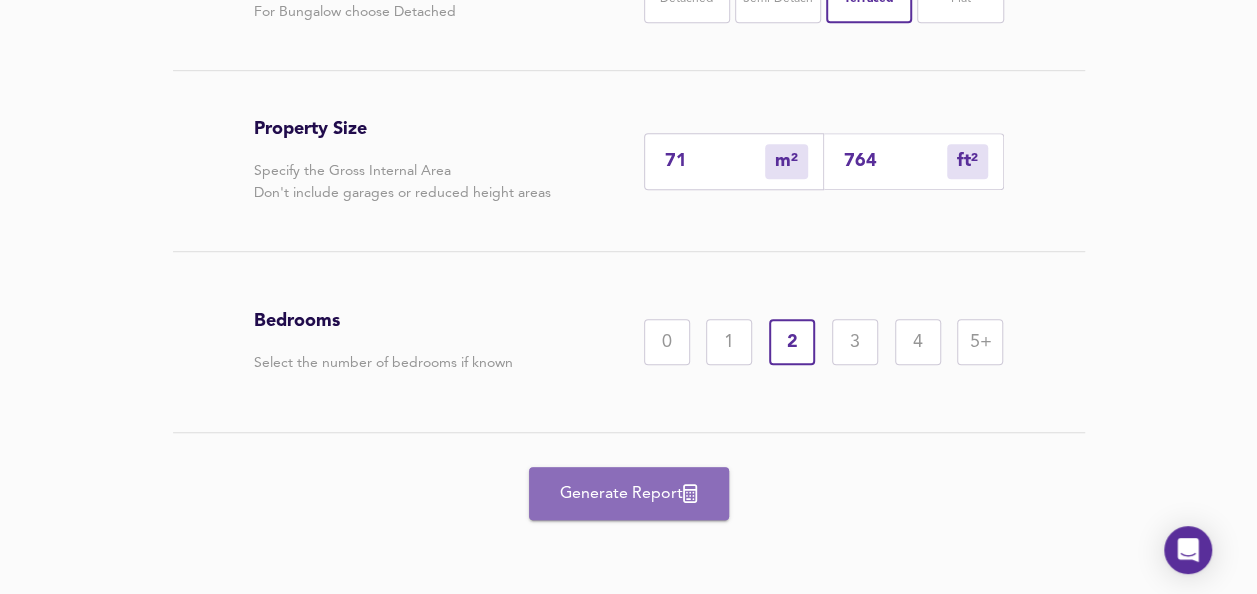 click on "Generate Report" at bounding box center [629, 494] 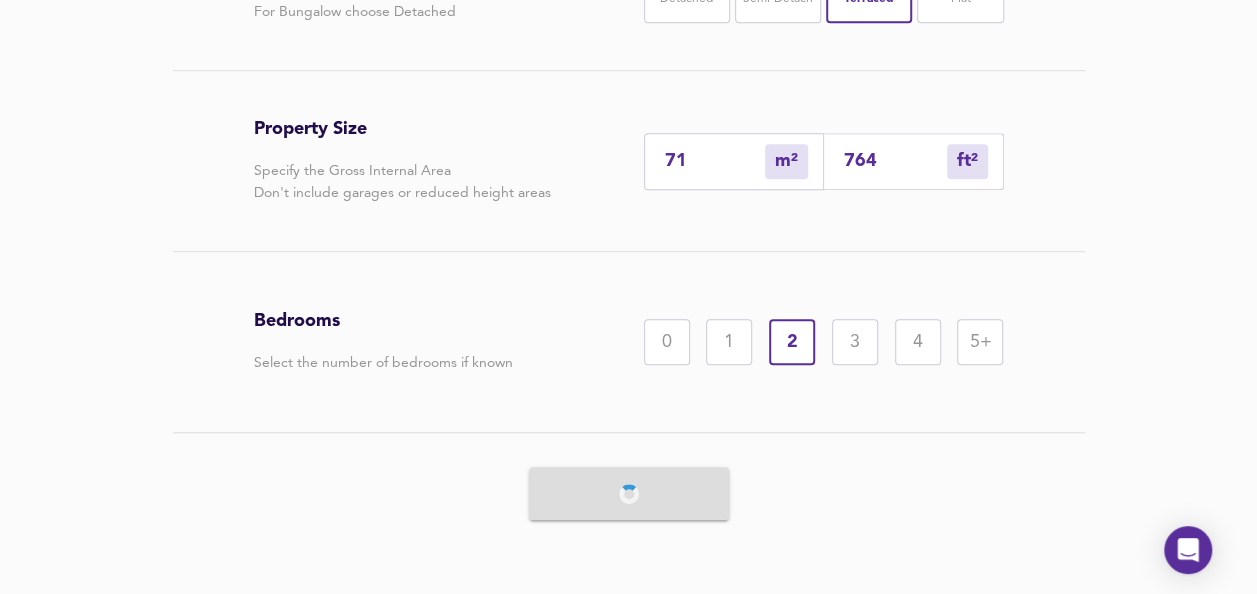 scroll, scrollTop: 0, scrollLeft: 0, axis: both 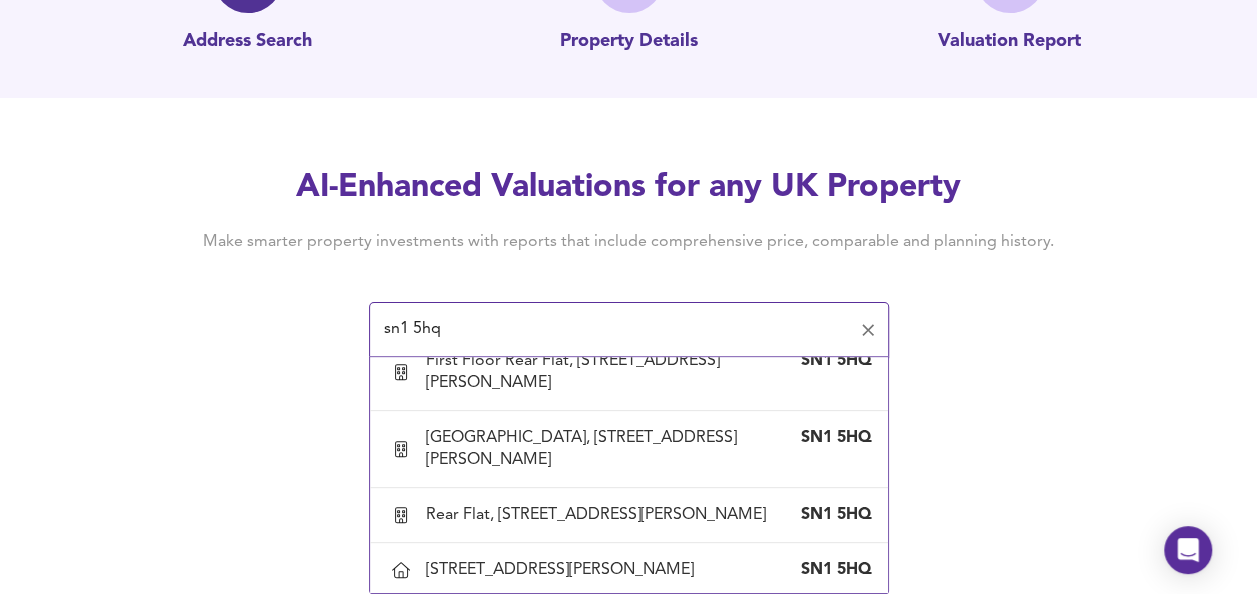 click on "8 Westcott Place, Swindon" at bounding box center (564, 625) 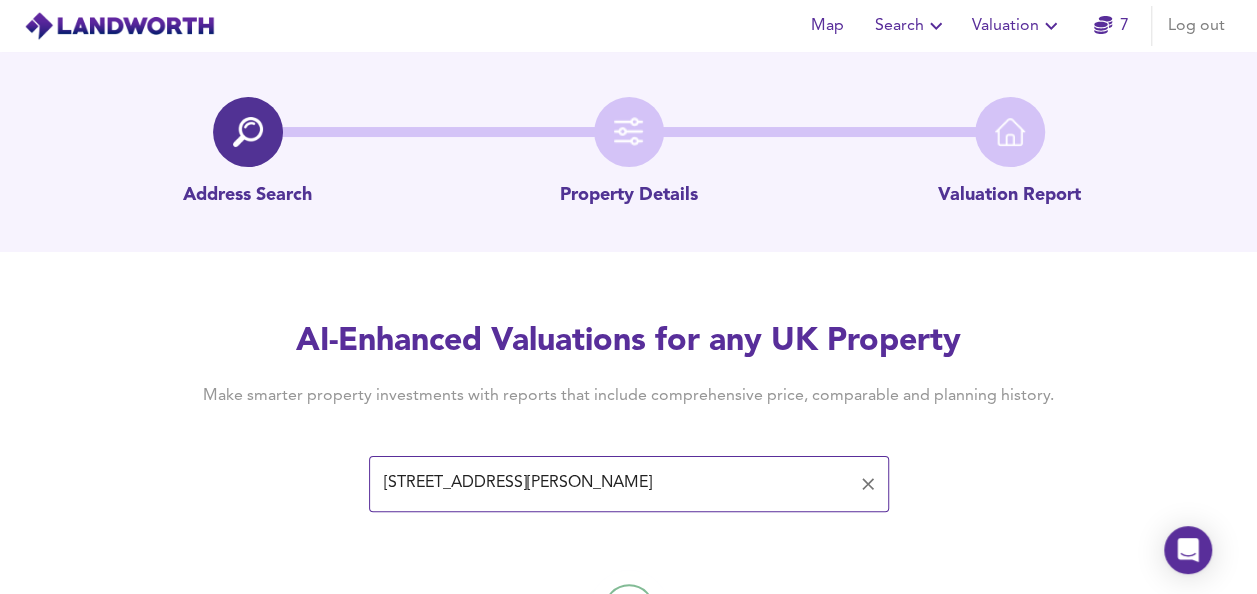 scroll, scrollTop: 116, scrollLeft: 0, axis: vertical 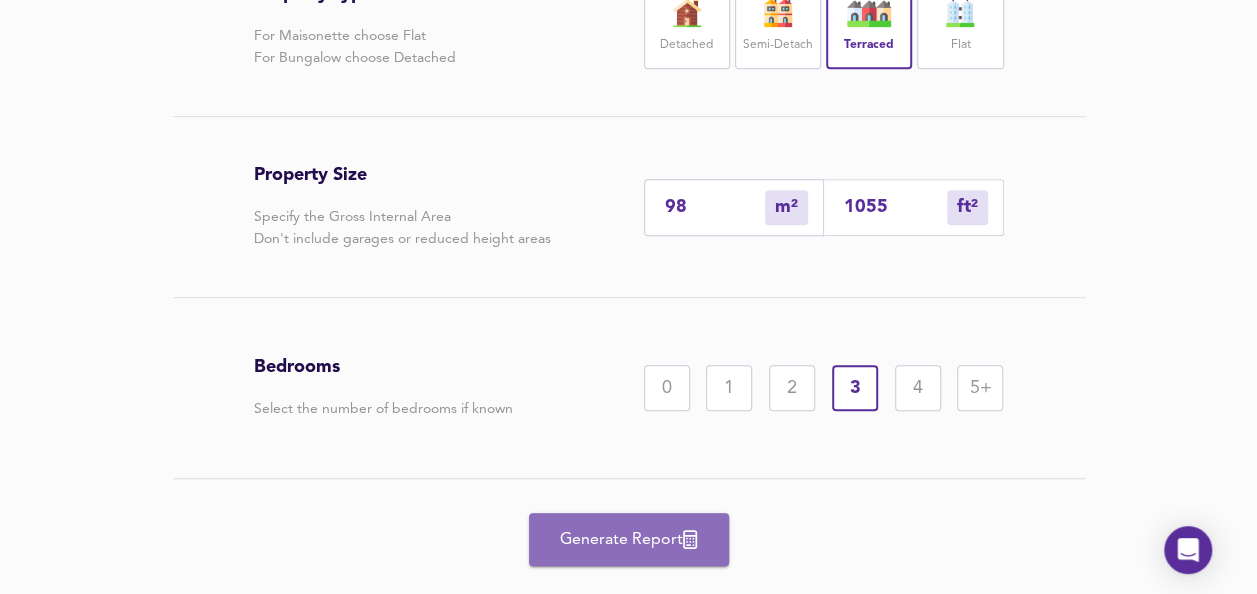 click on "Generate Report" at bounding box center [629, 540] 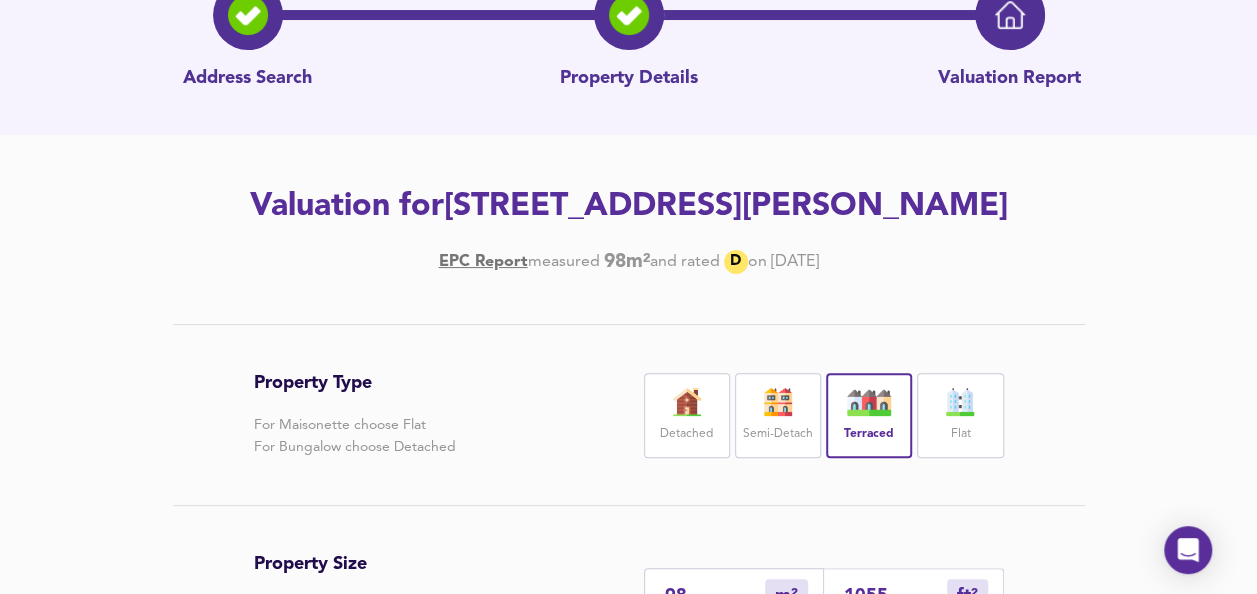 scroll, scrollTop: 49, scrollLeft: 0, axis: vertical 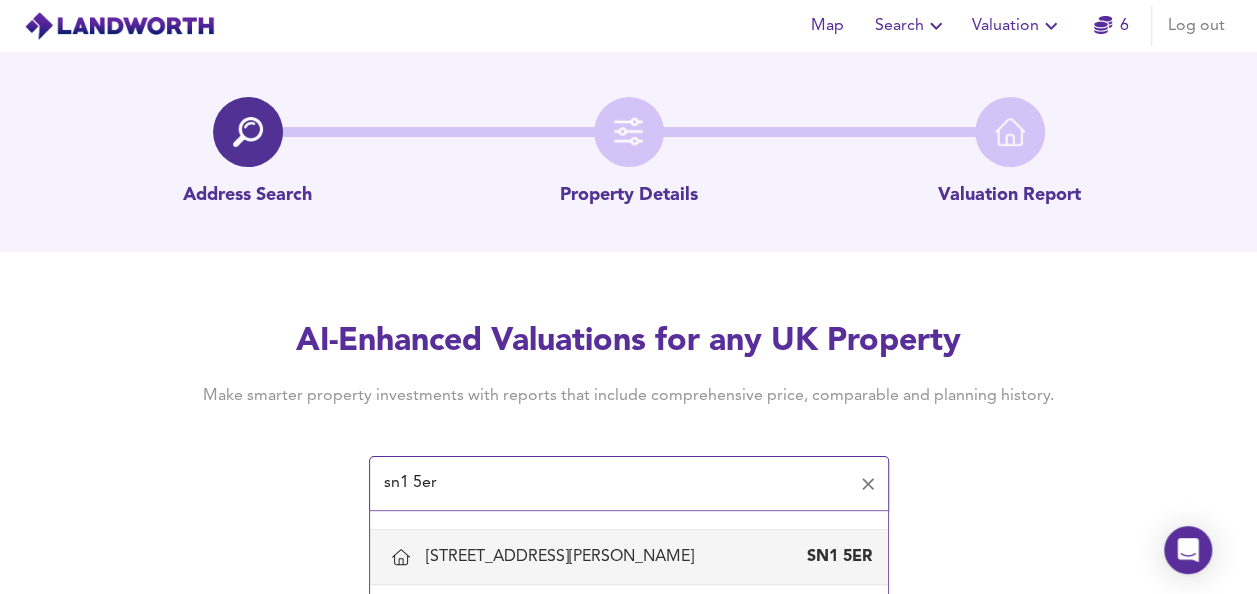 click on "74 Dean Street, Swindon    SN1 5ER" at bounding box center [649, 557] 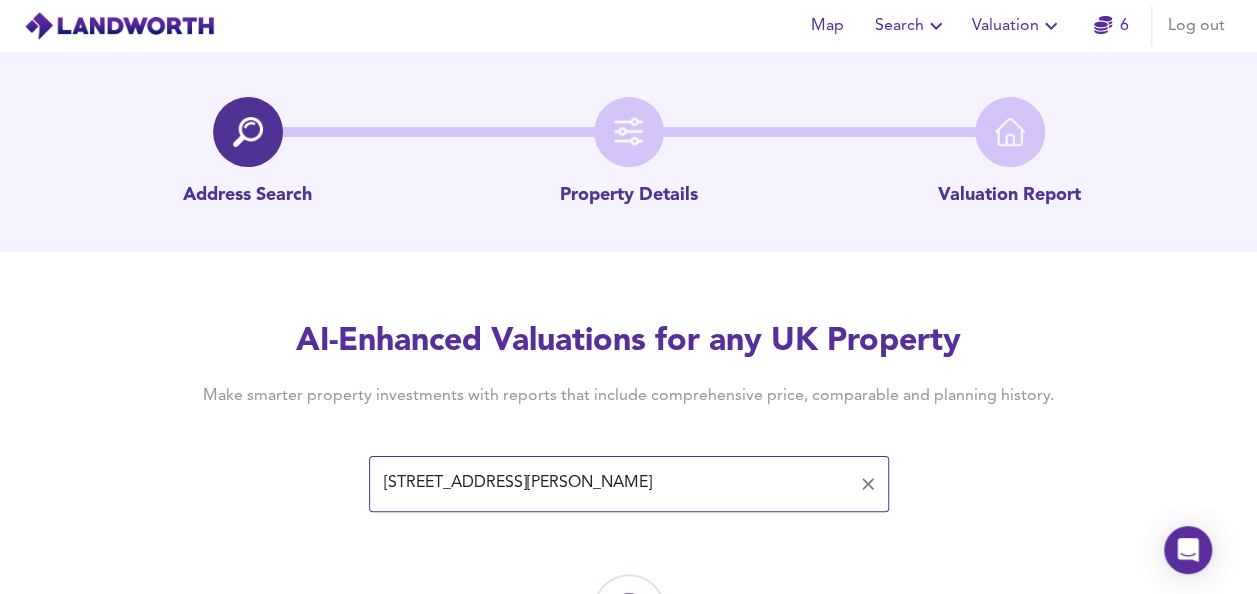 scroll, scrollTop: 116, scrollLeft: 0, axis: vertical 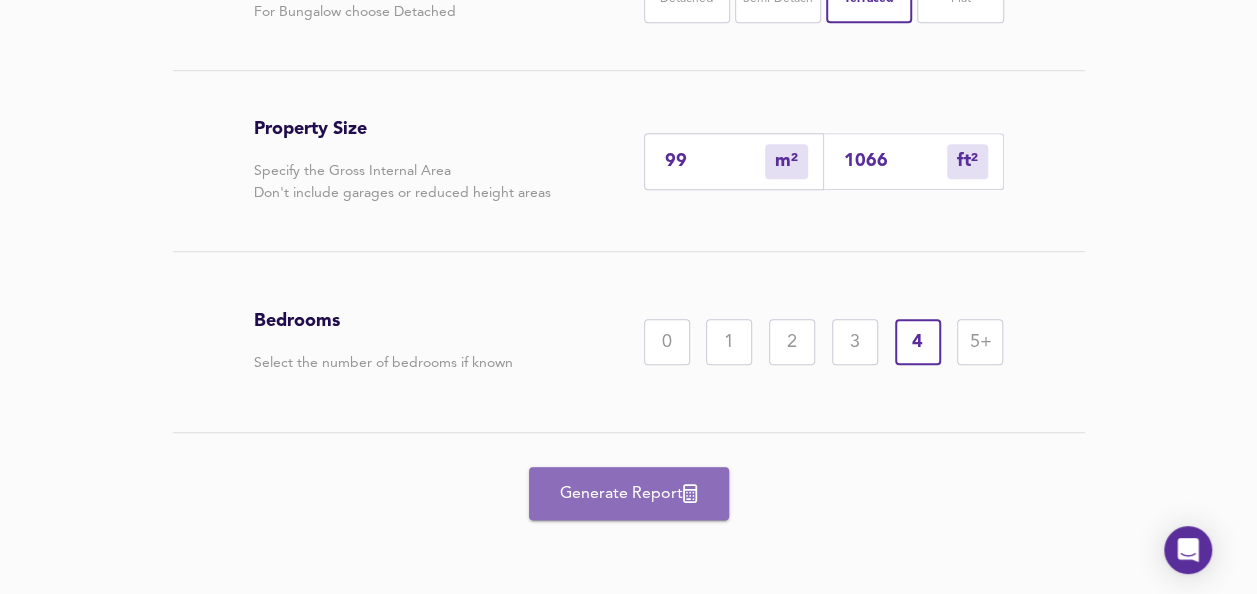click on "Generate Report" at bounding box center [629, 494] 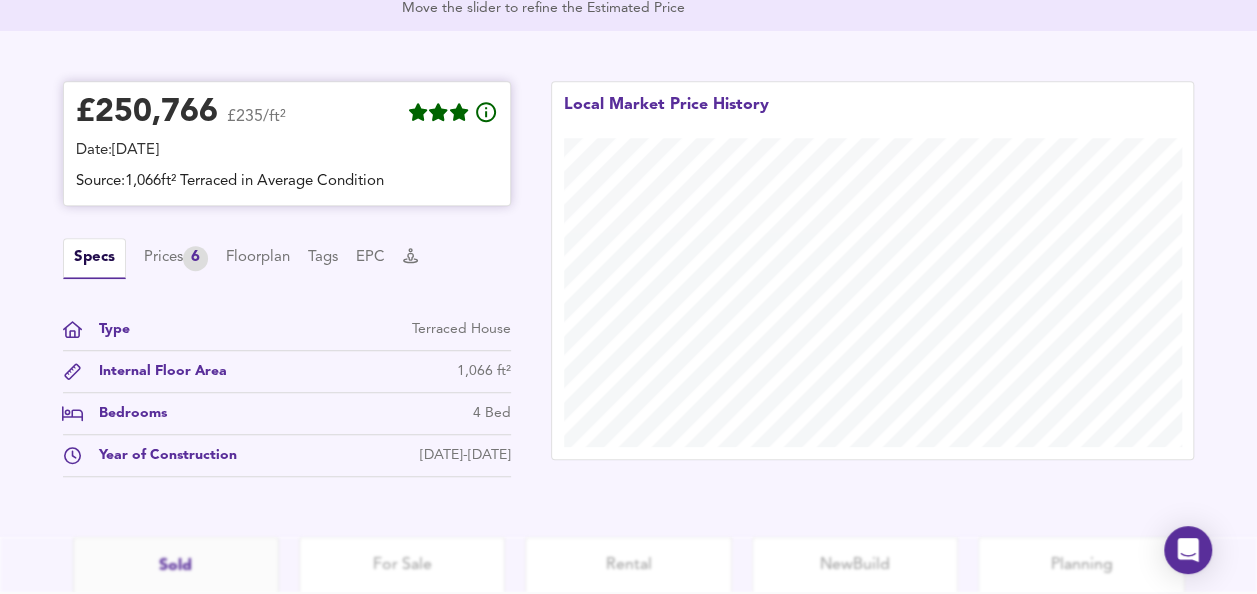 scroll, scrollTop: 531, scrollLeft: 0, axis: vertical 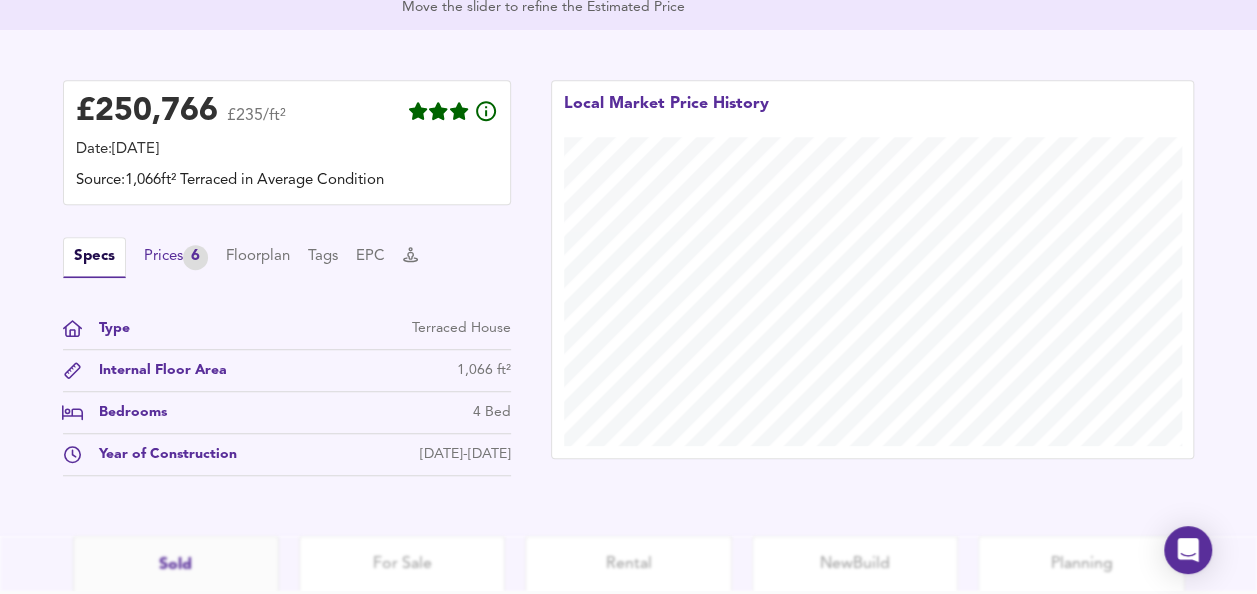 click on "Prices   6" at bounding box center [176, 257] 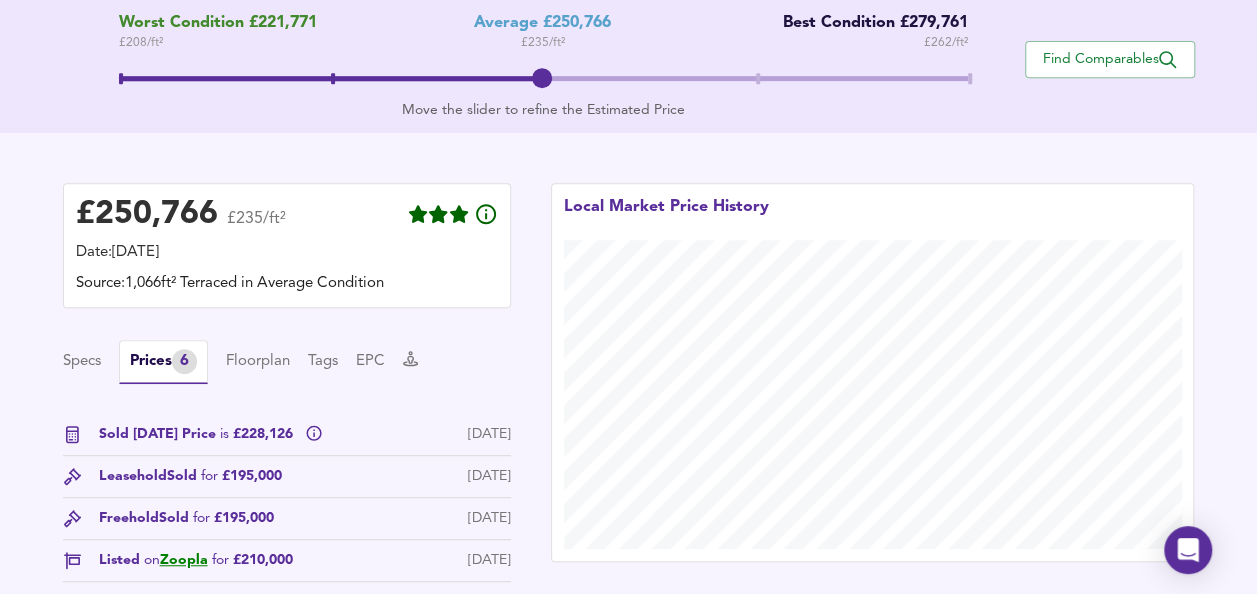 scroll, scrollTop: 427, scrollLeft: 0, axis: vertical 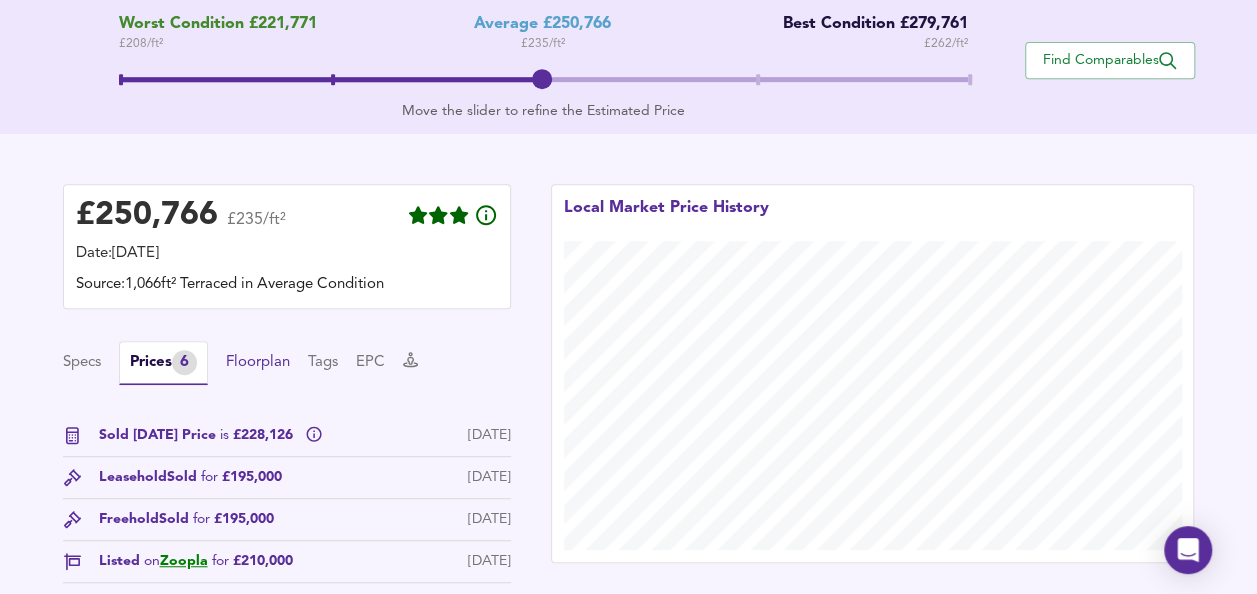 click on "Floorplan" at bounding box center [258, 363] 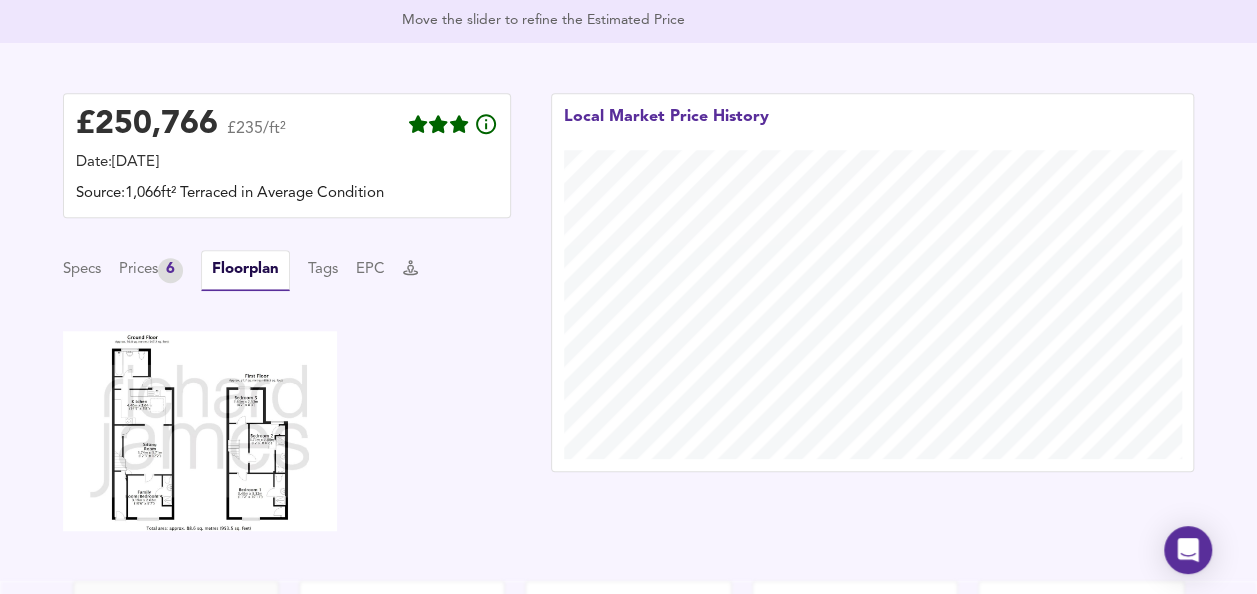 scroll, scrollTop: 517, scrollLeft: 0, axis: vertical 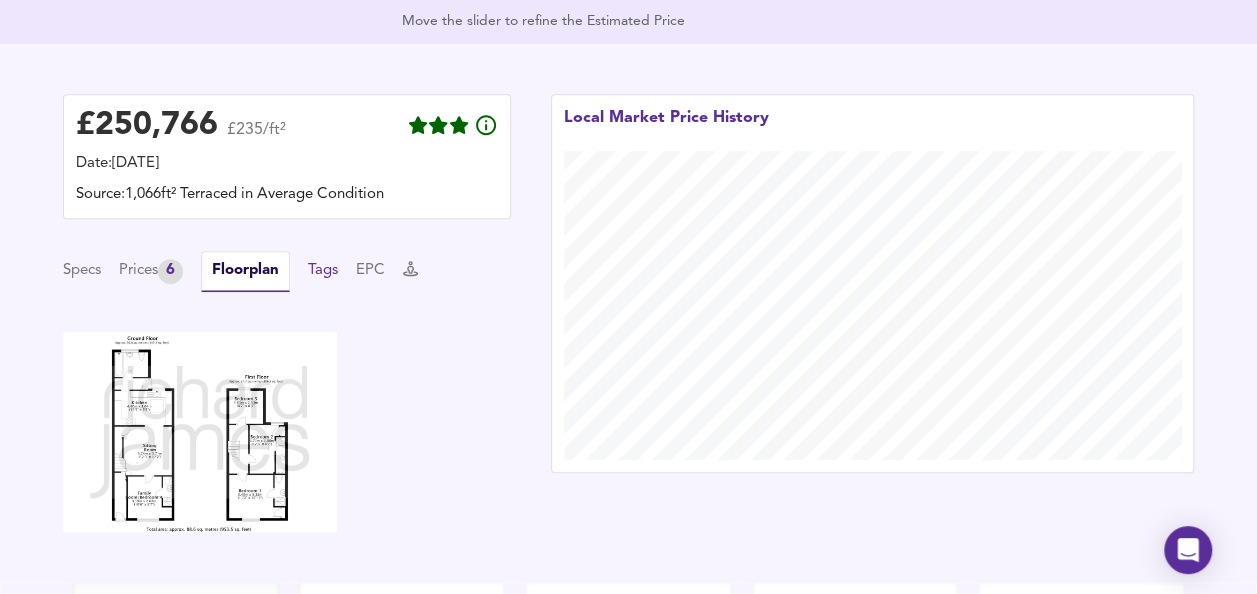 click on "Tags" at bounding box center [323, 271] 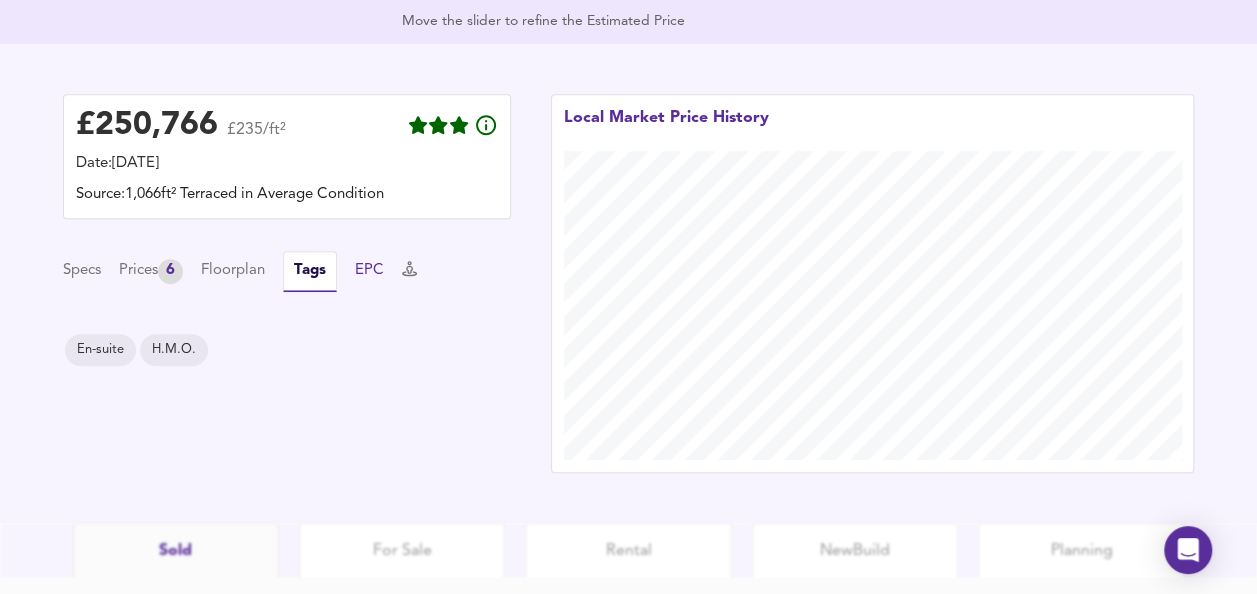 click on "EPC" at bounding box center (369, 271) 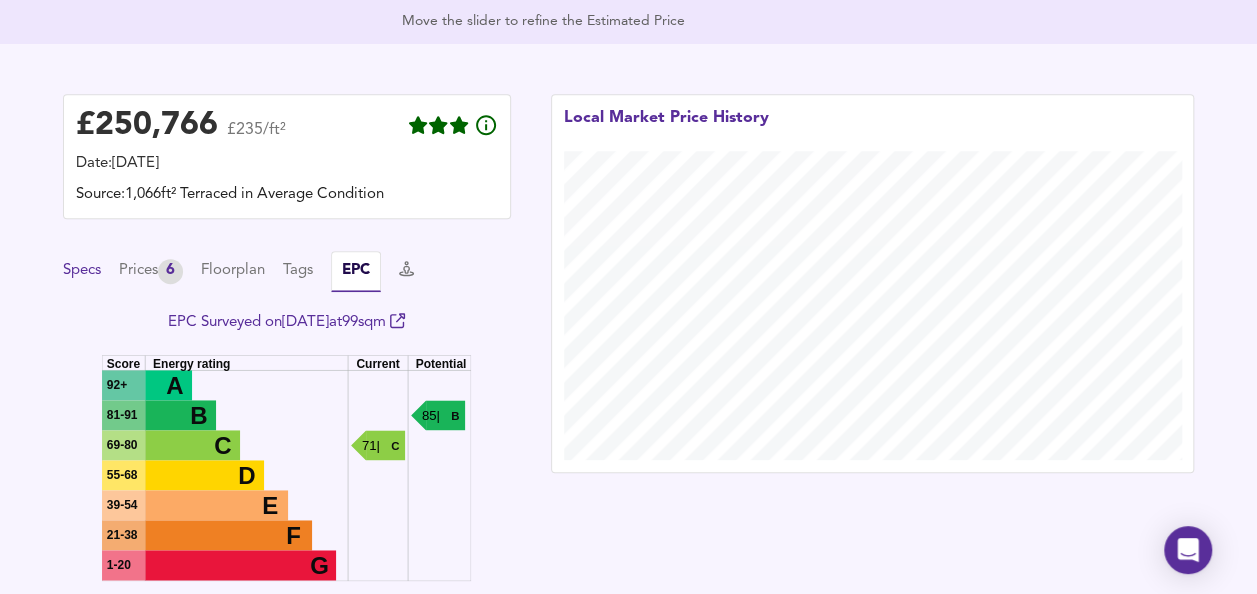 click on "Specs" at bounding box center (82, 271) 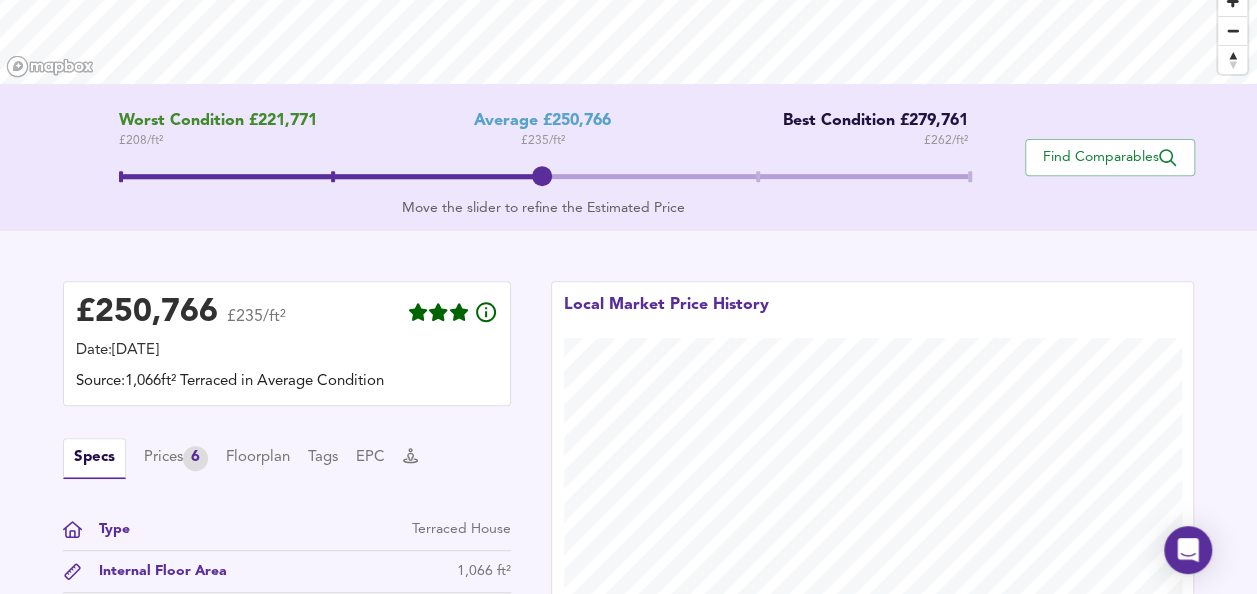 scroll, scrollTop: 327, scrollLeft: 0, axis: vertical 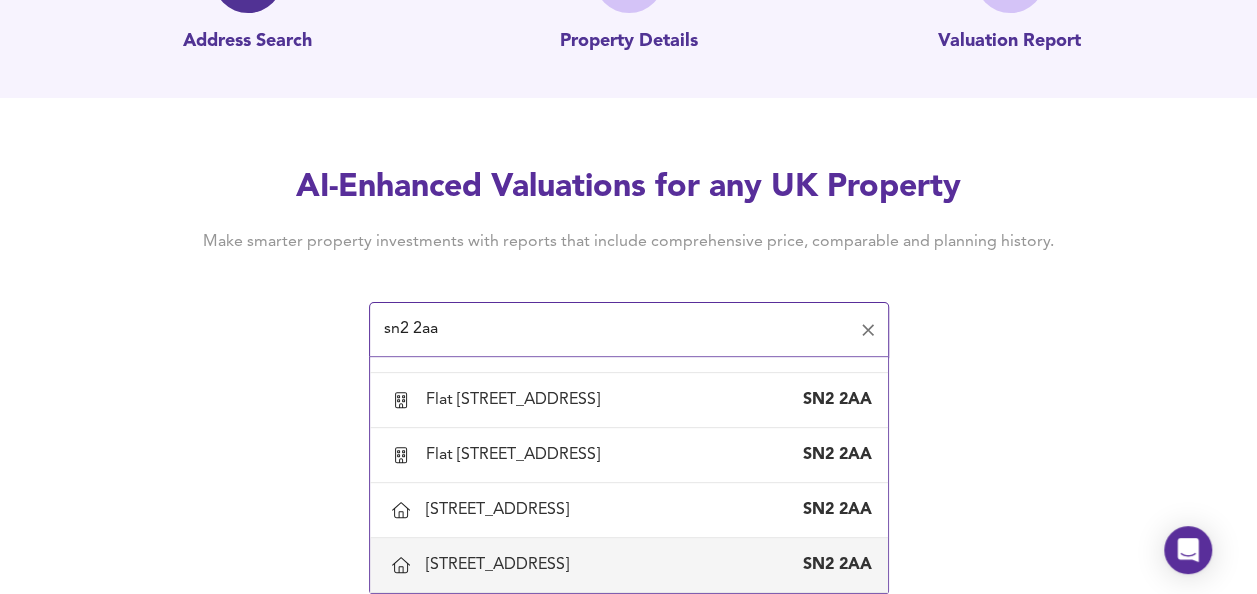 click on "213 Rodbourne Road, Swindon" at bounding box center [501, 565] 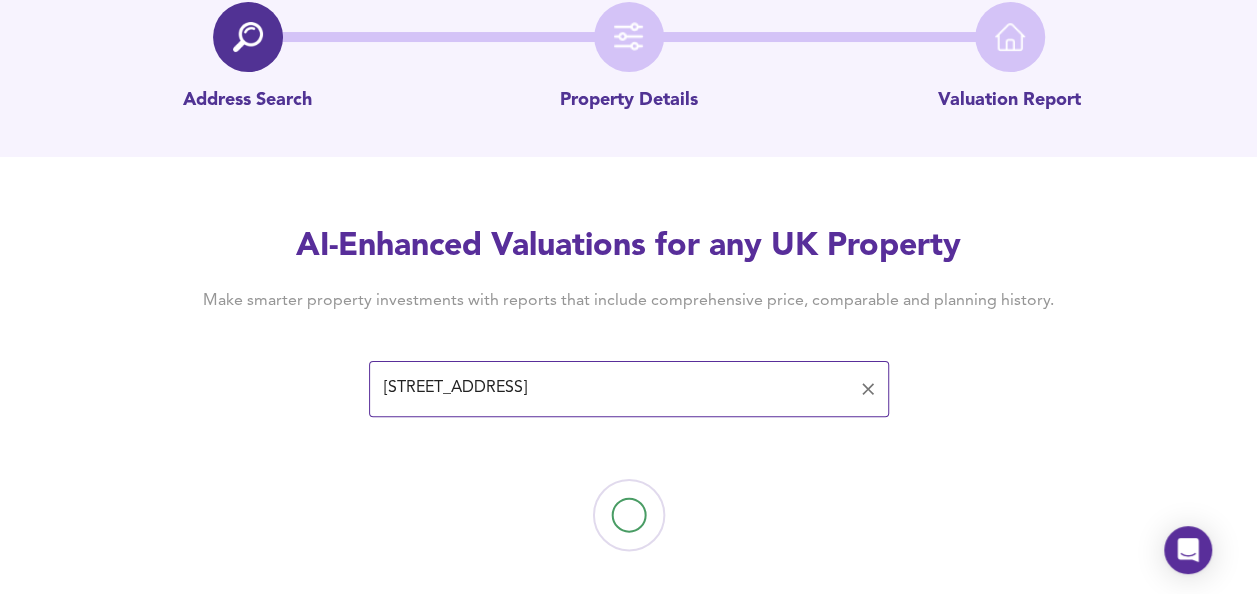 scroll, scrollTop: 116, scrollLeft: 0, axis: vertical 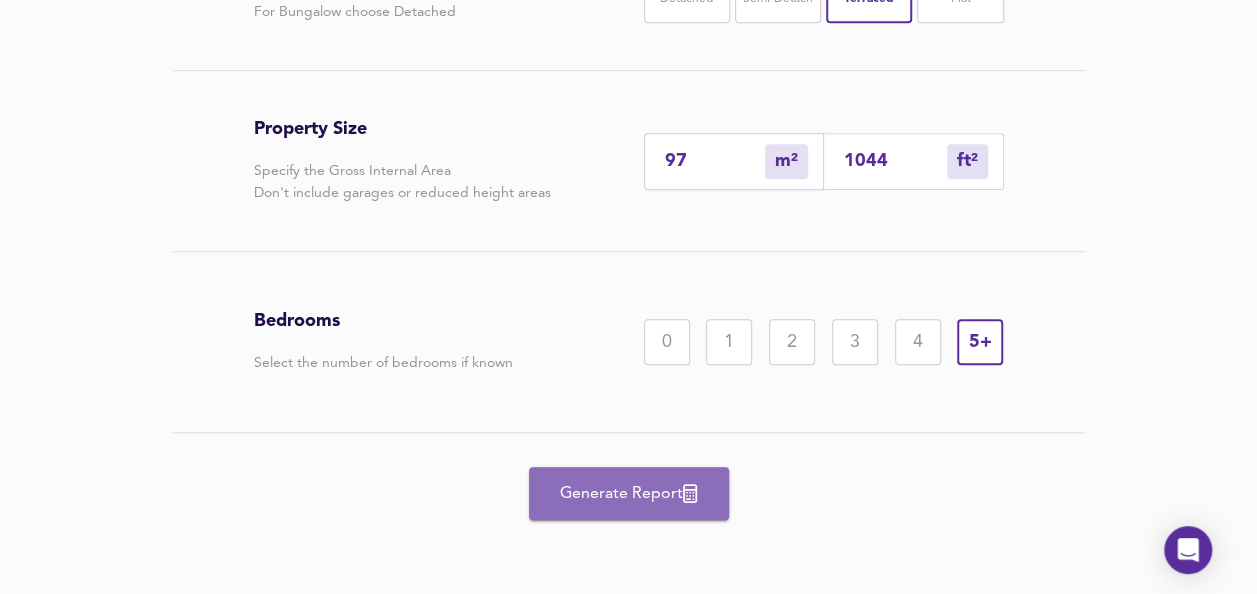 click on "Generate Report" at bounding box center [629, 494] 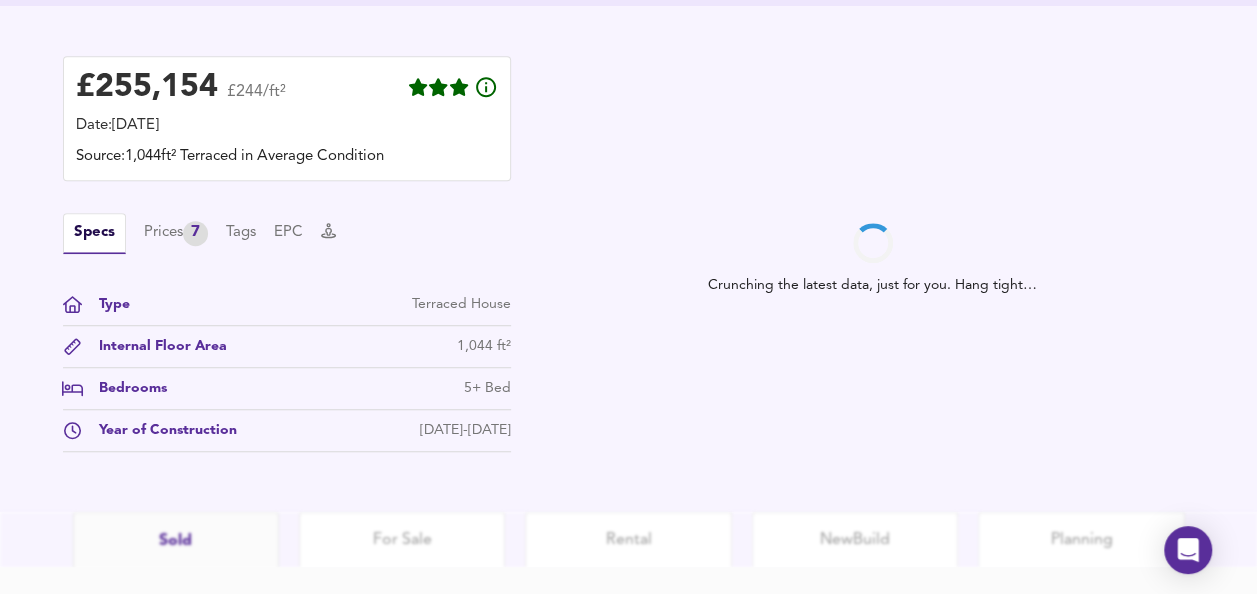 scroll, scrollTop: 556, scrollLeft: 0, axis: vertical 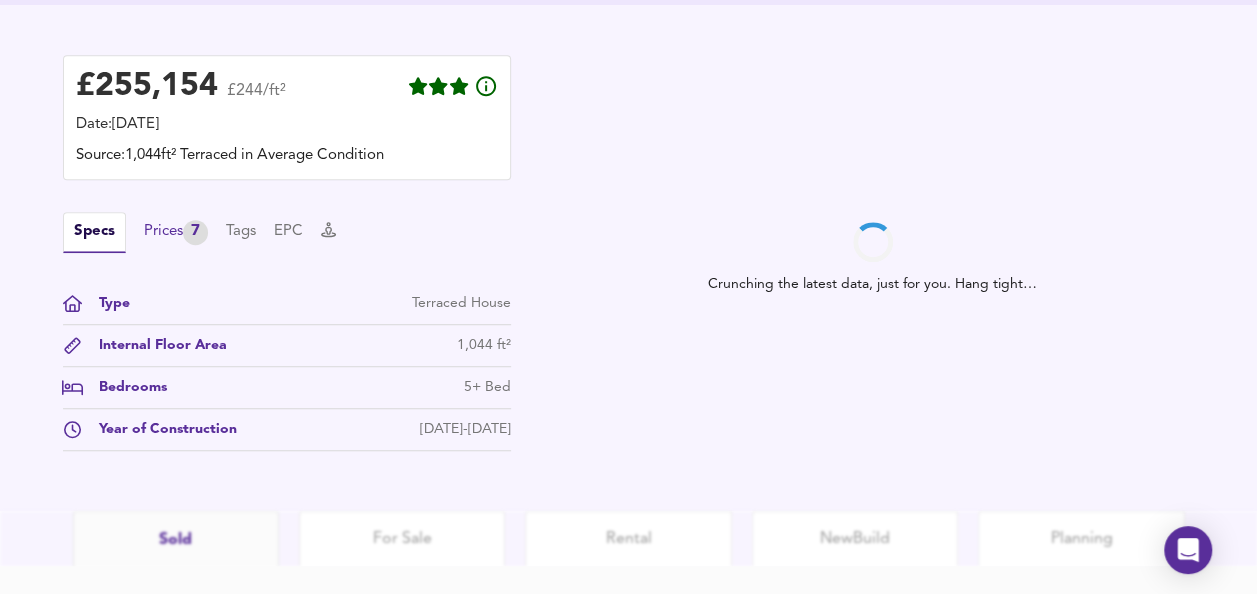 click on "Prices   7" at bounding box center [176, 232] 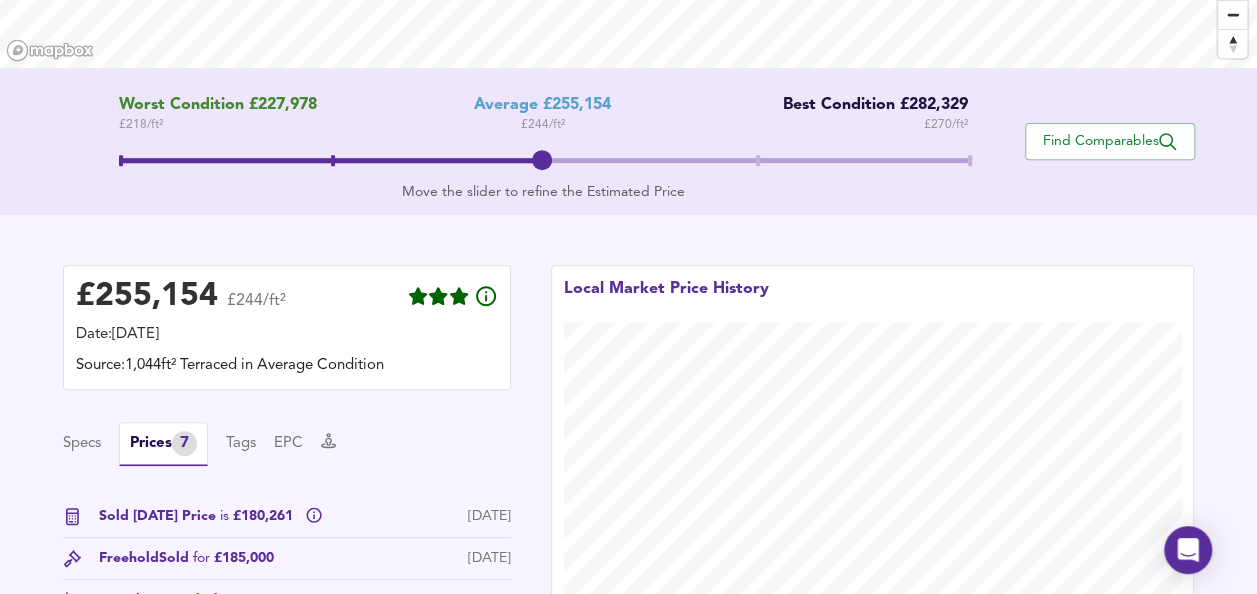 scroll, scrollTop: 358, scrollLeft: 0, axis: vertical 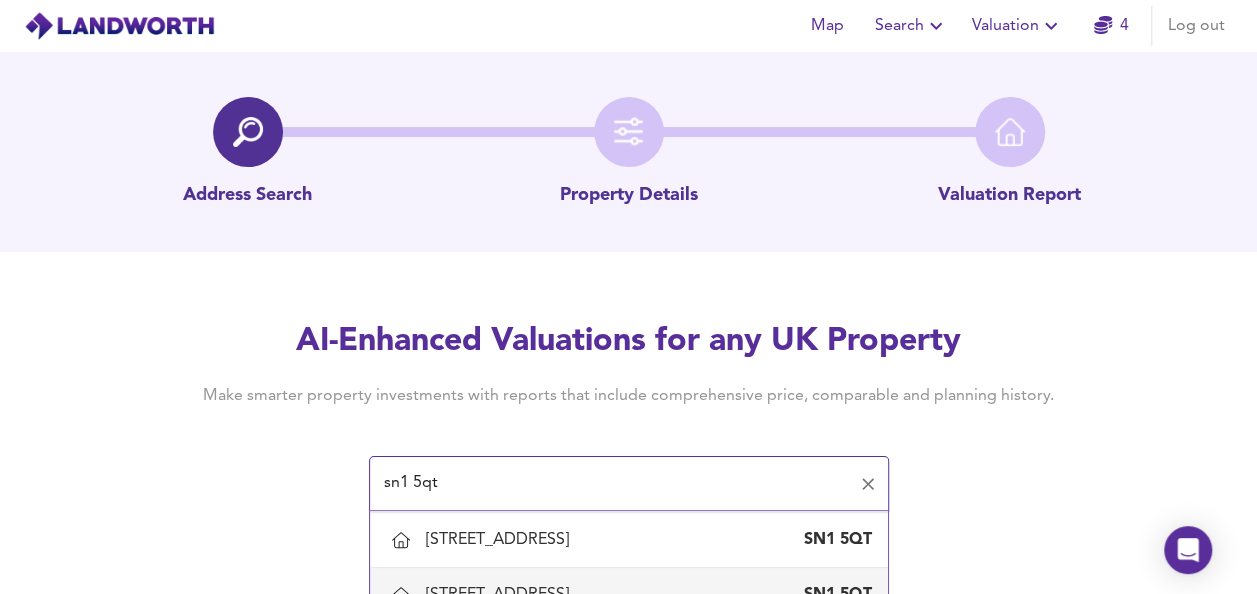 click on "39 Newhall Street, Swindon    SN1 5QT" at bounding box center [649, 595] 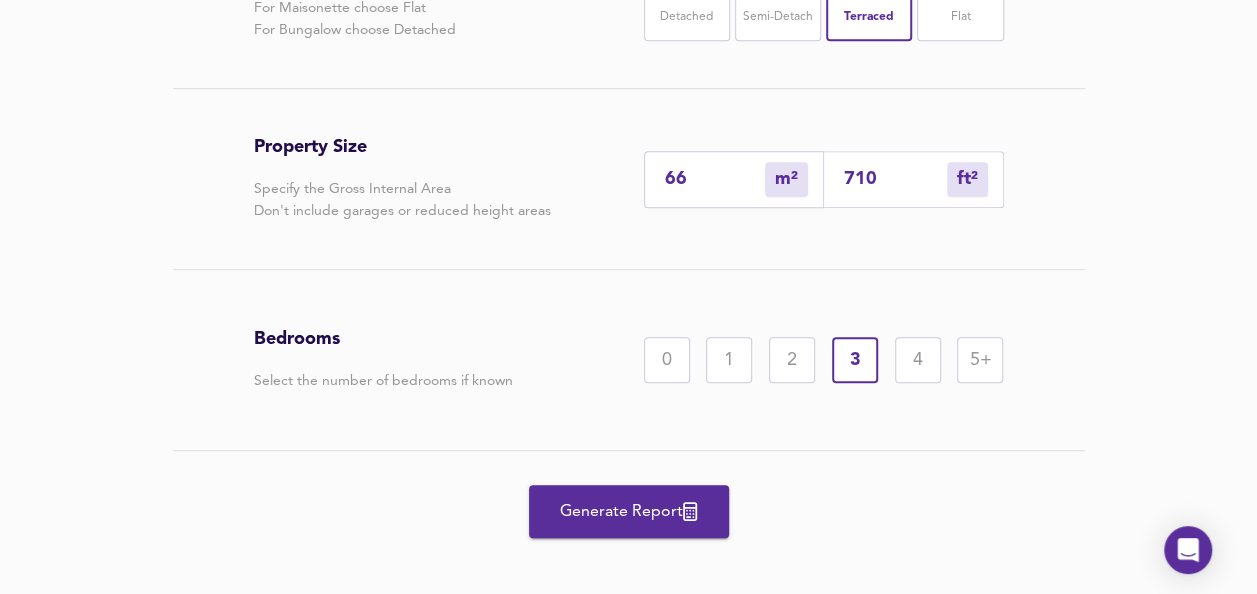 scroll, scrollTop: 552, scrollLeft: 0, axis: vertical 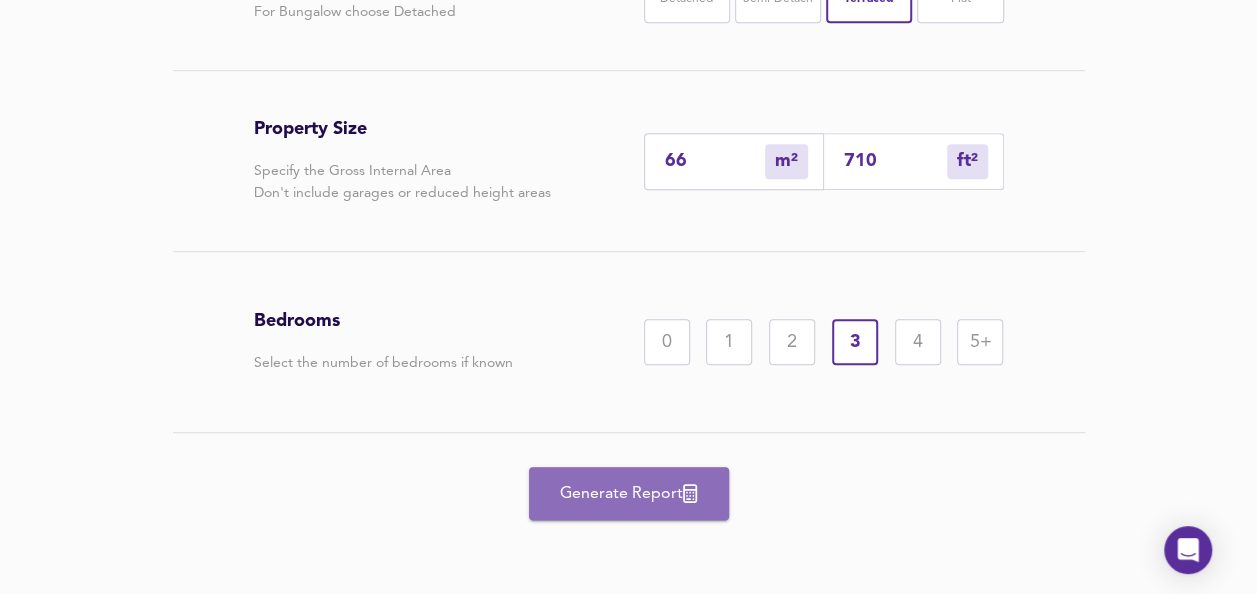 click on "Generate Report" at bounding box center [629, 494] 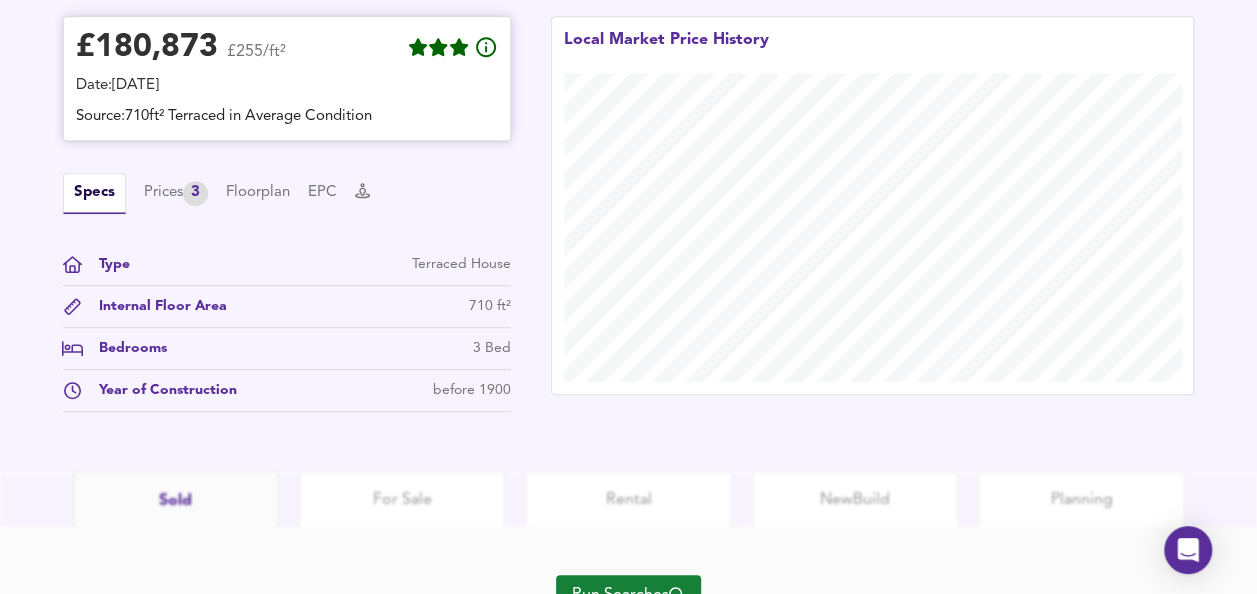 scroll, scrollTop: 596, scrollLeft: 0, axis: vertical 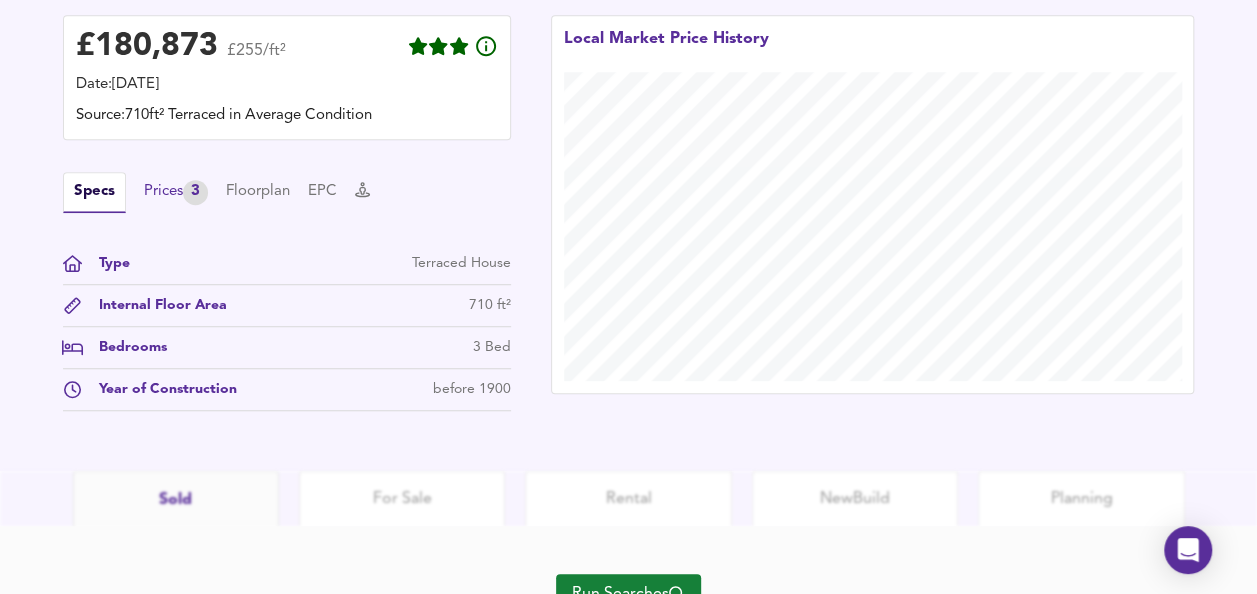 click on "Prices   3" at bounding box center (176, 192) 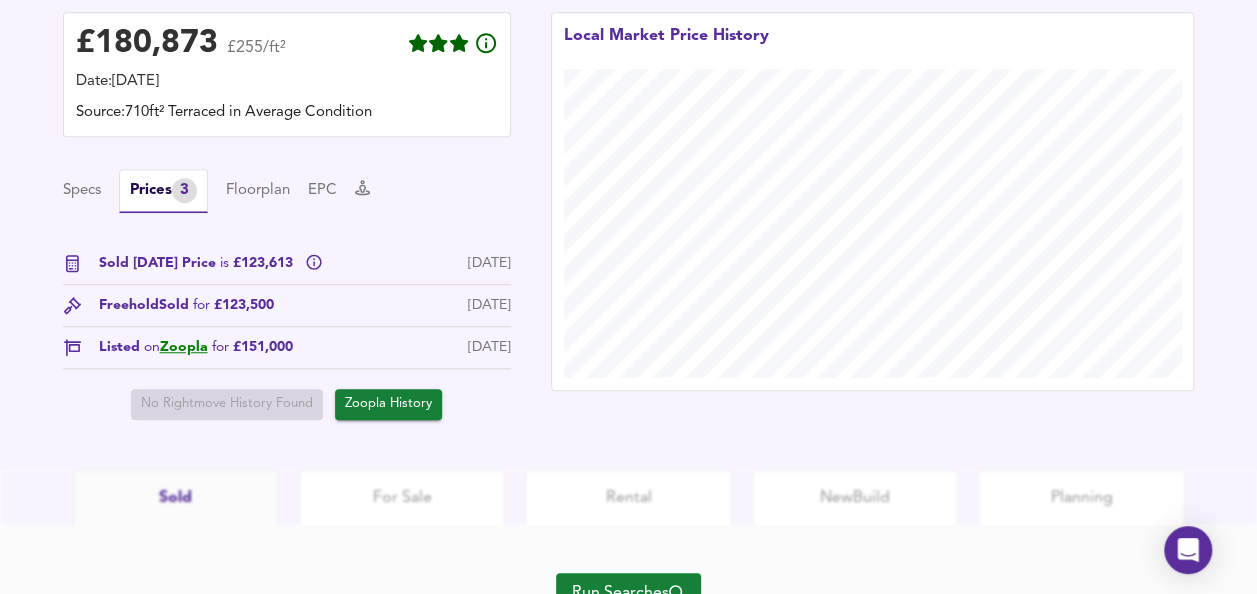 scroll, scrollTop: 600, scrollLeft: 0, axis: vertical 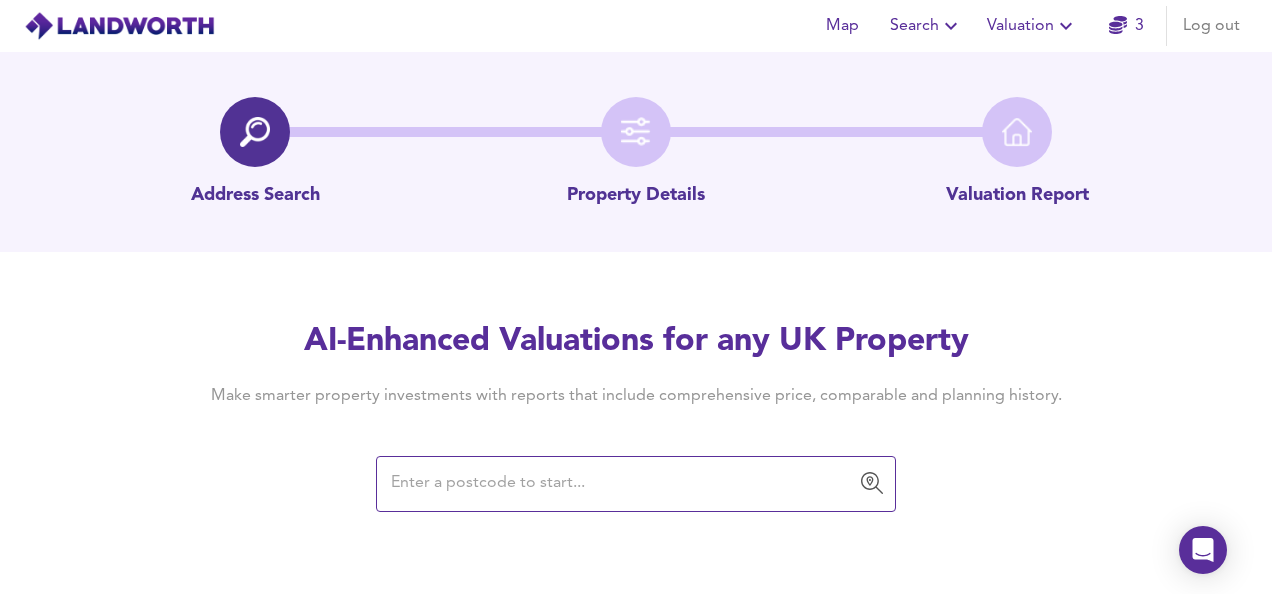 click at bounding box center (621, 484) 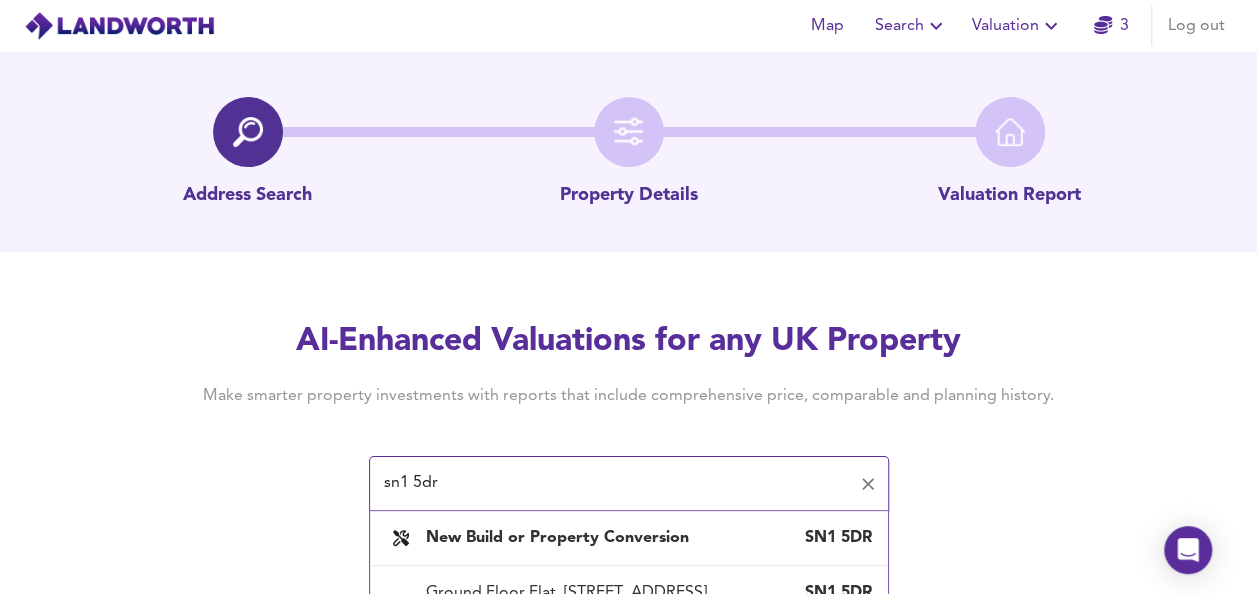 scroll, scrollTop: 154, scrollLeft: 0, axis: vertical 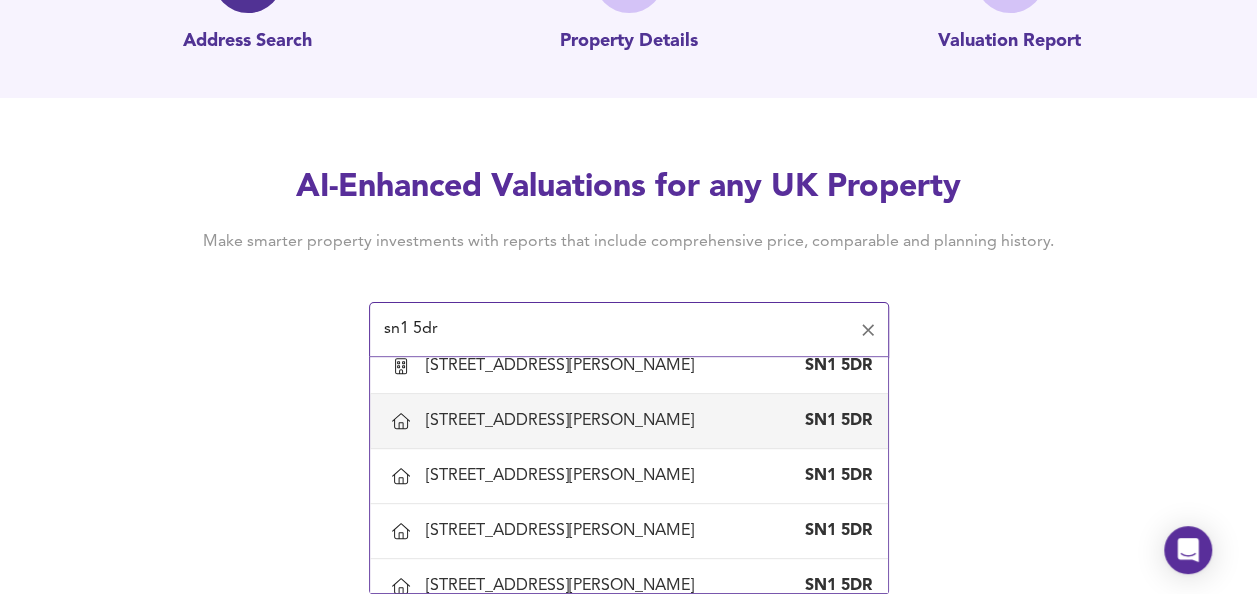click on "5 Maxwell Street, Swindon" at bounding box center [564, 421] 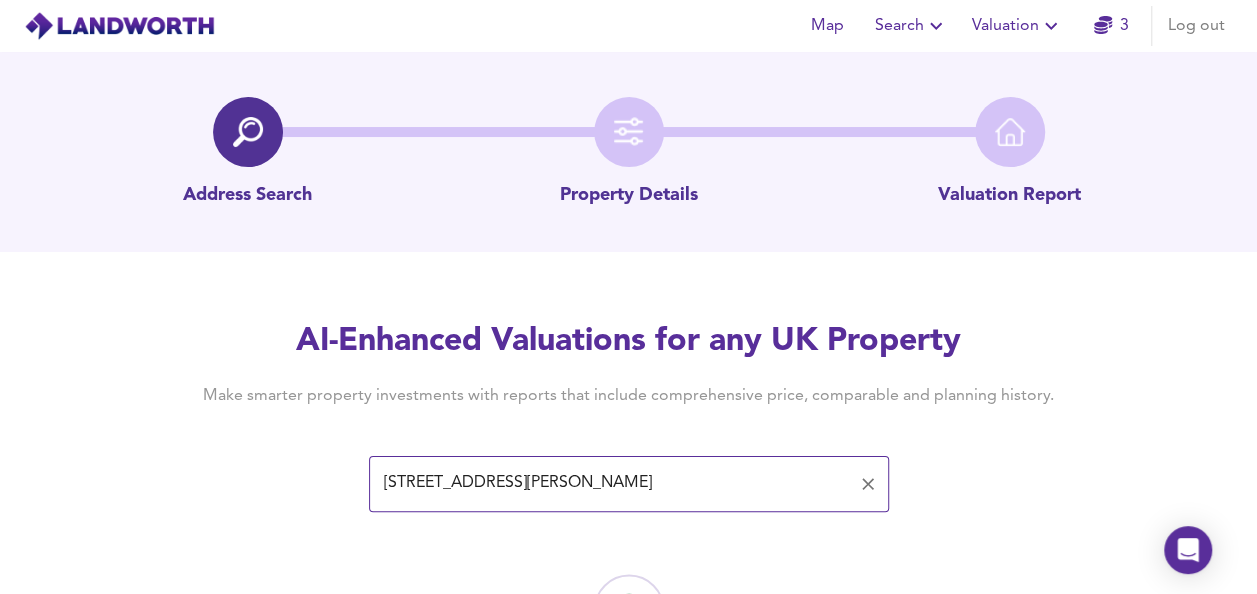 scroll, scrollTop: 116, scrollLeft: 0, axis: vertical 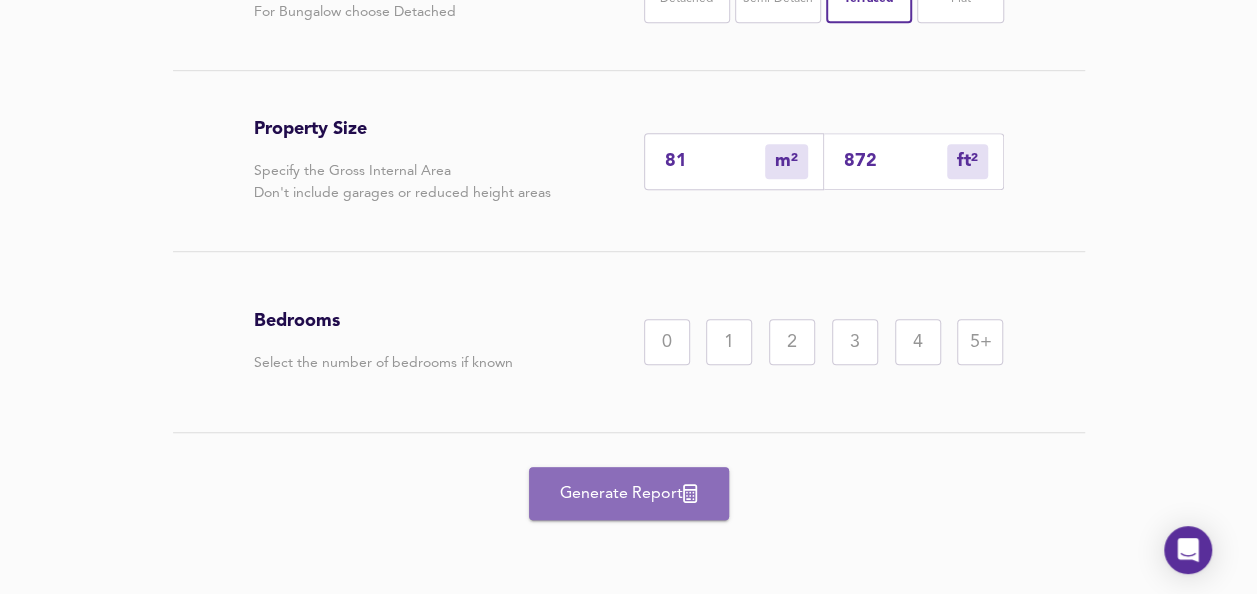 click on "Generate Report" at bounding box center (629, 494) 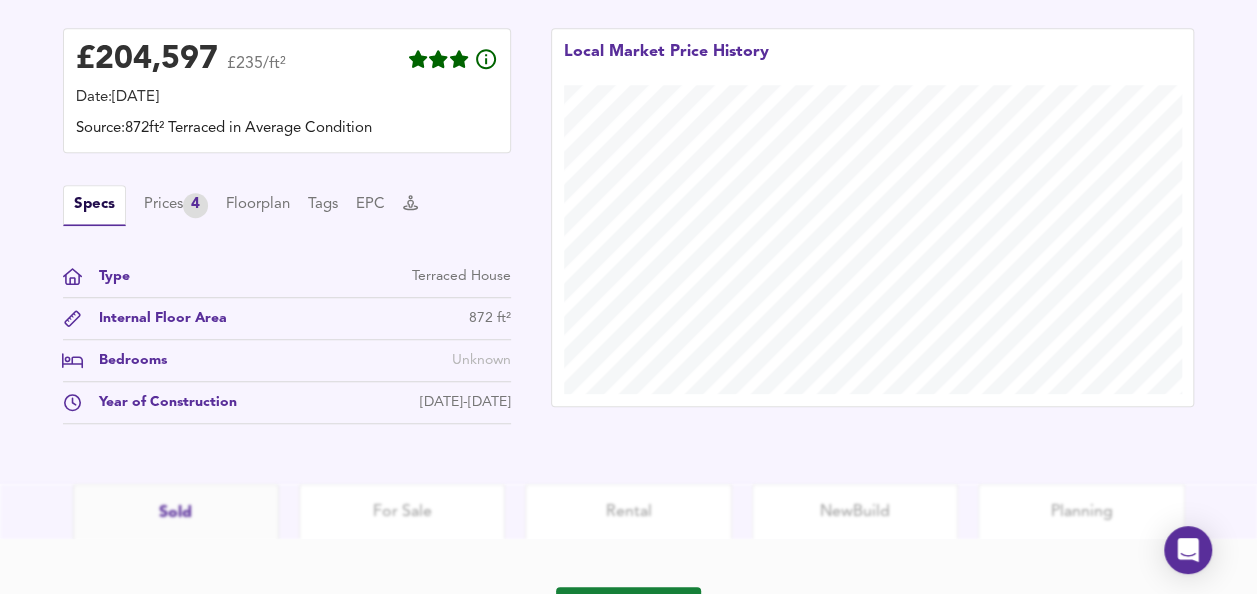 scroll, scrollTop: 584, scrollLeft: 0, axis: vertical 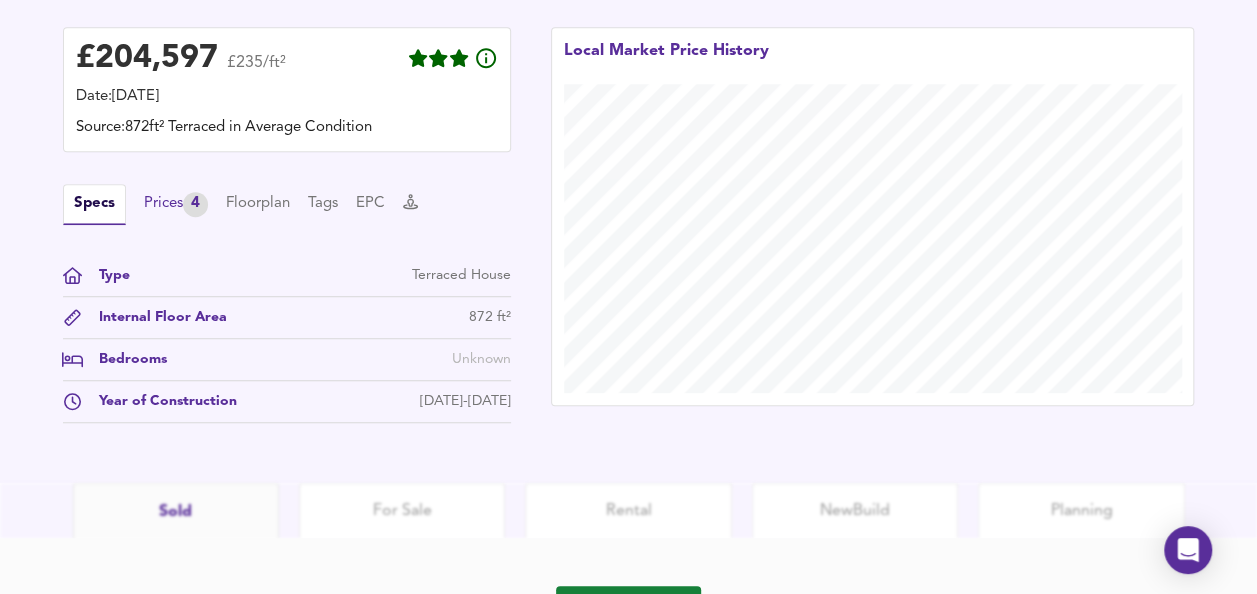 click on "Prices   4" at bounding box center [176, 204] 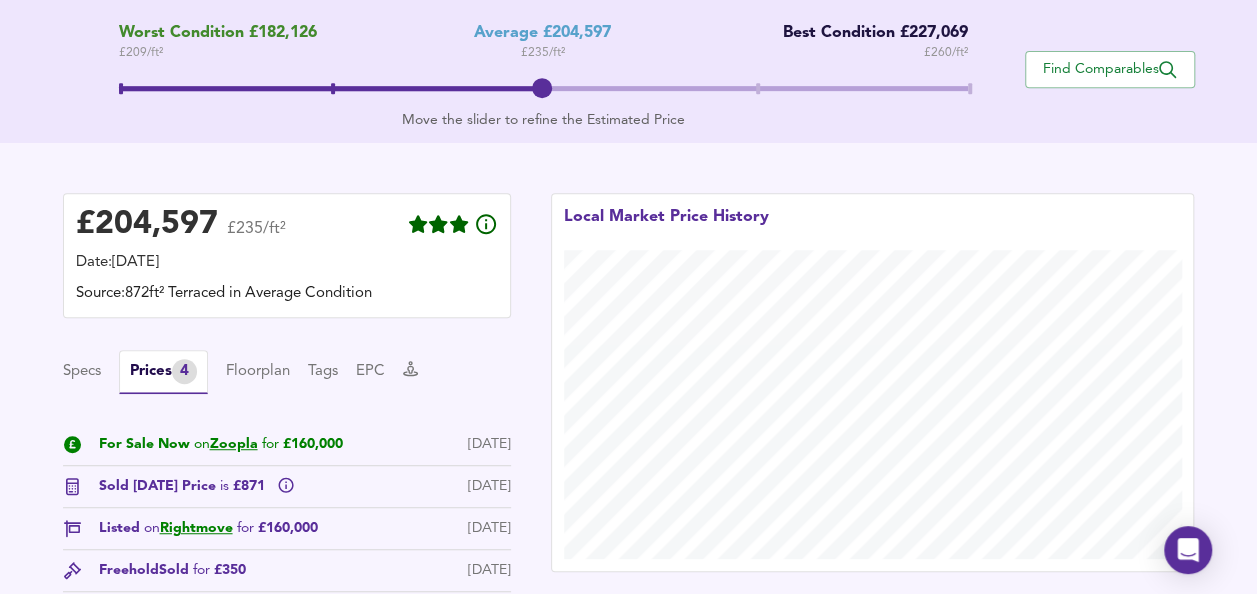 scroll, scrollTop: 420, scrollLeft: 0, axis: vertical 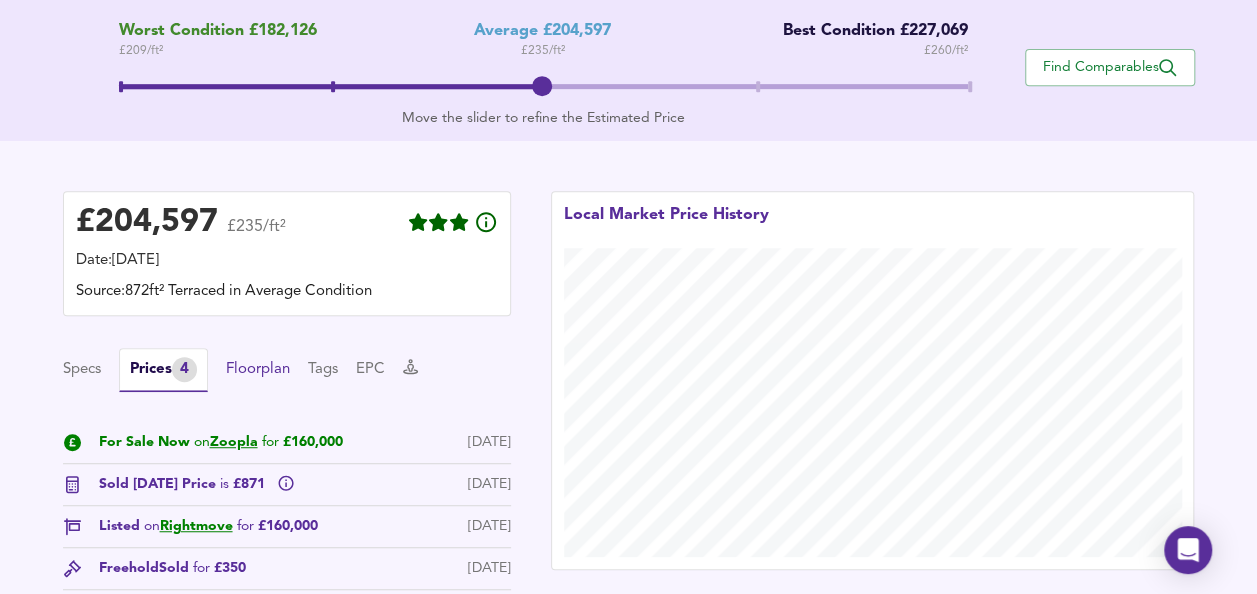 click on "Floorplan" at bounding box center (258, 370) 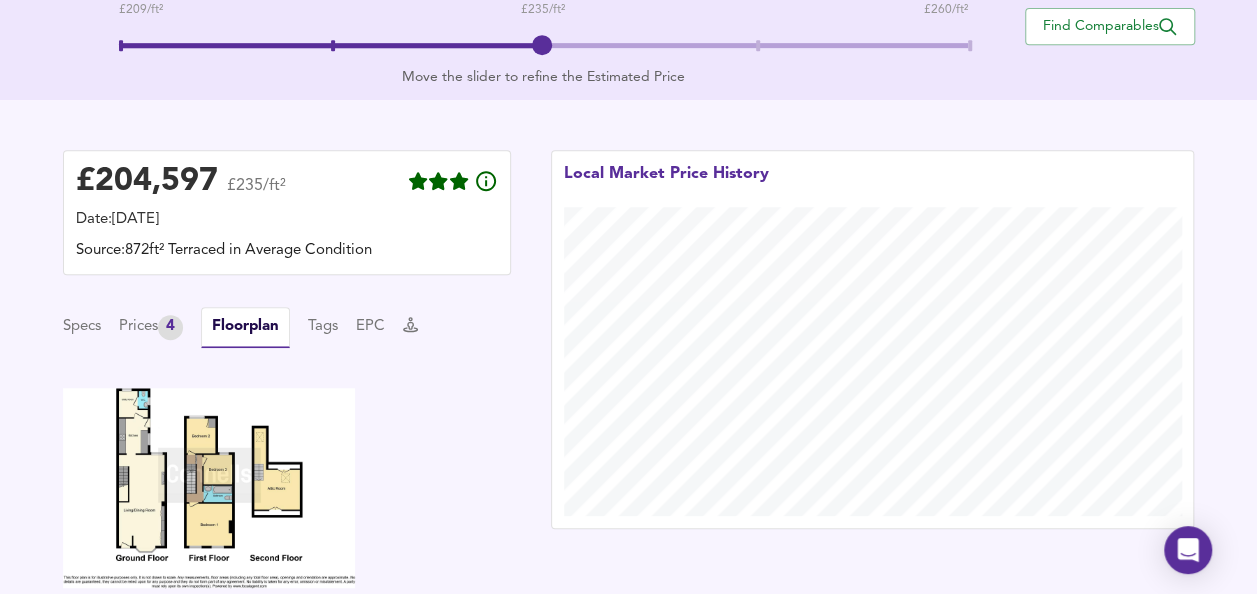 scroll, scrollTop: 462, scrollLeft: 0, axis: vertical 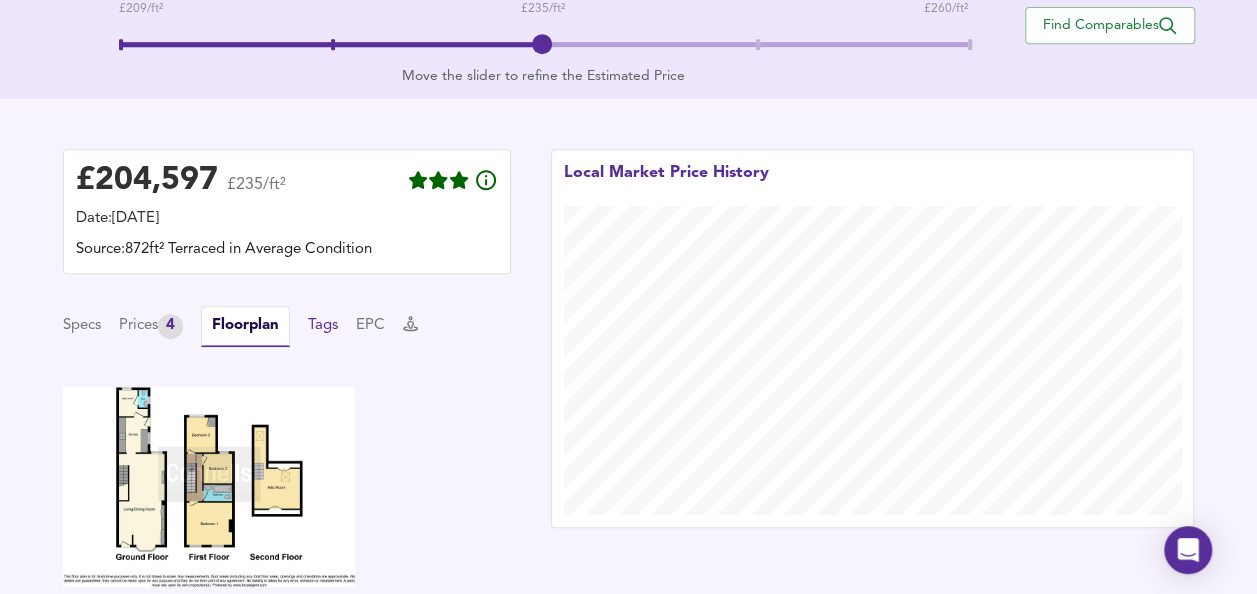 click on "Tags" at bounding box center [323, 326] 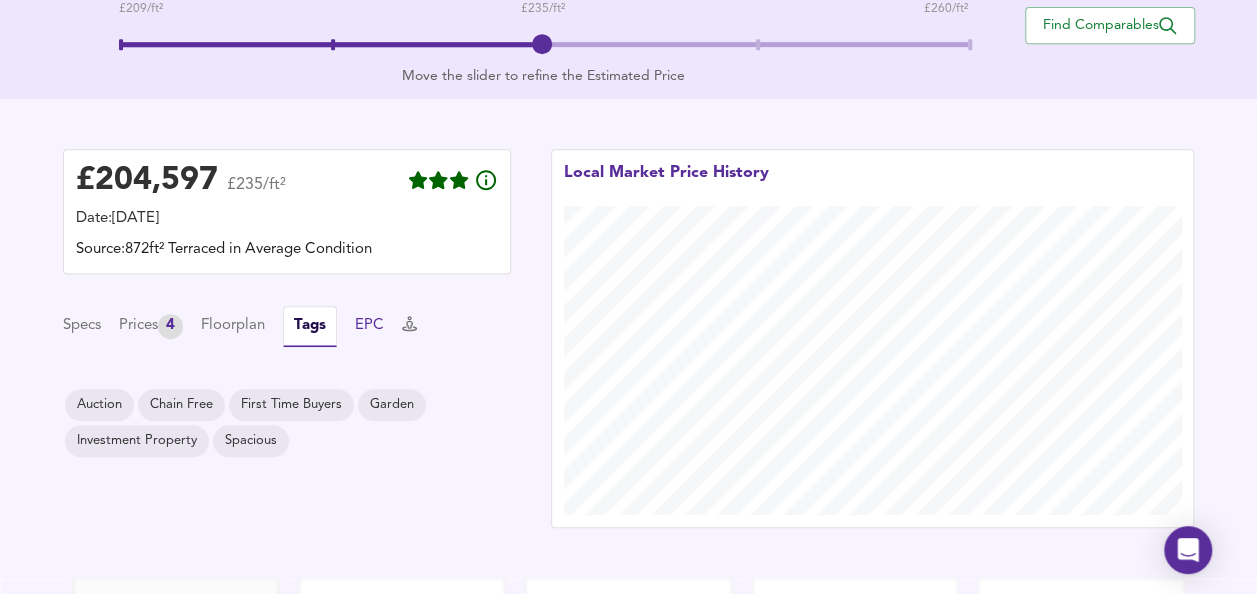 click on "EPC" at bounding box center [369, 326] 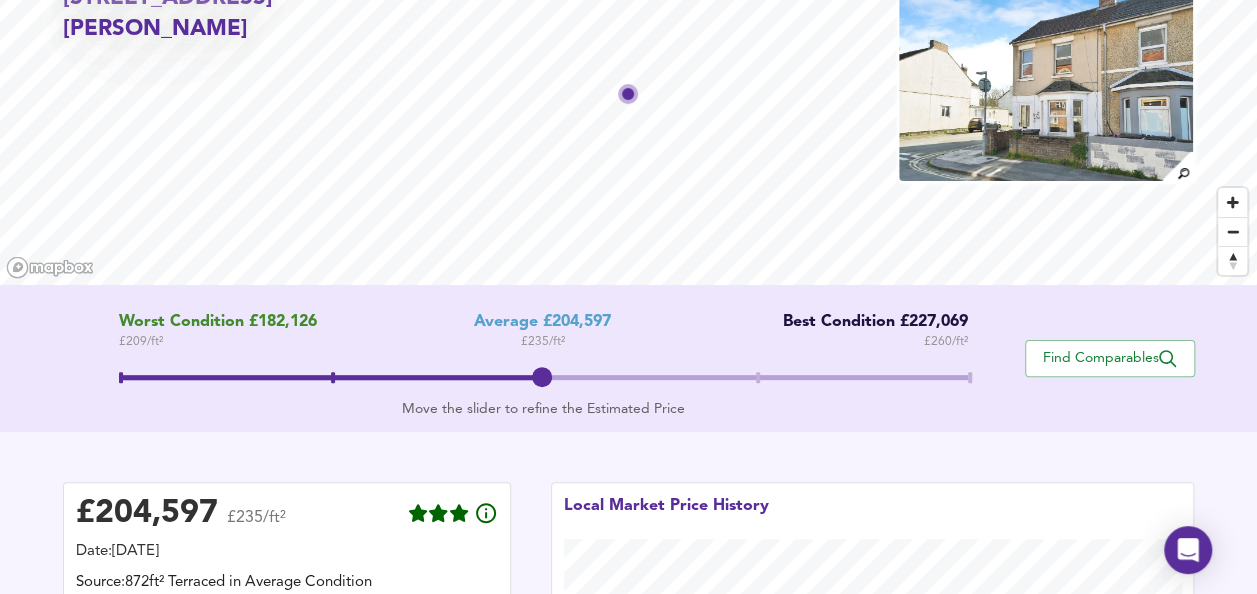 scroll, scrollTop: 0, scrollLeft: 0, axis: both 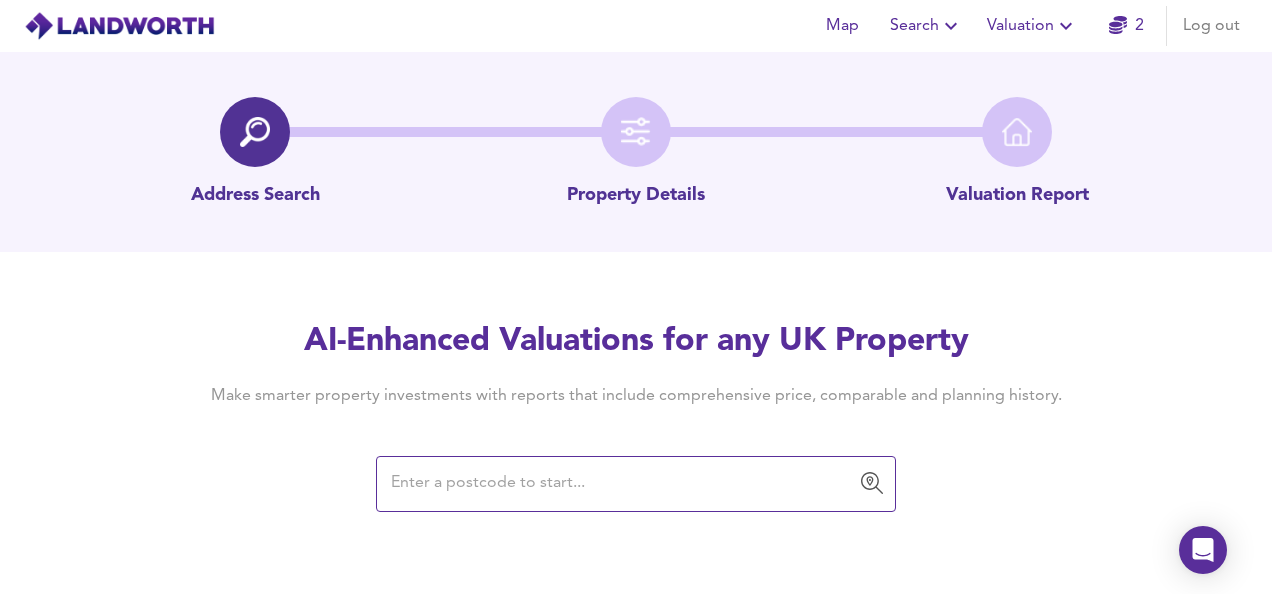 type on "s" 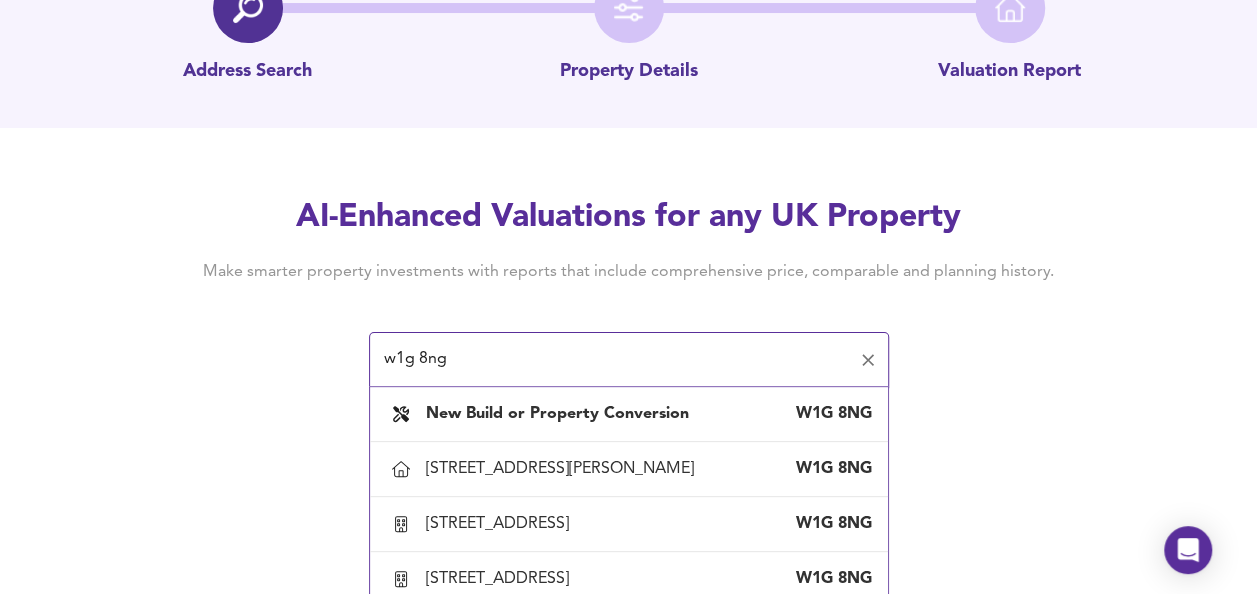 scroll, scrollTop: 154, scrollLeft: 0, axis: vertical 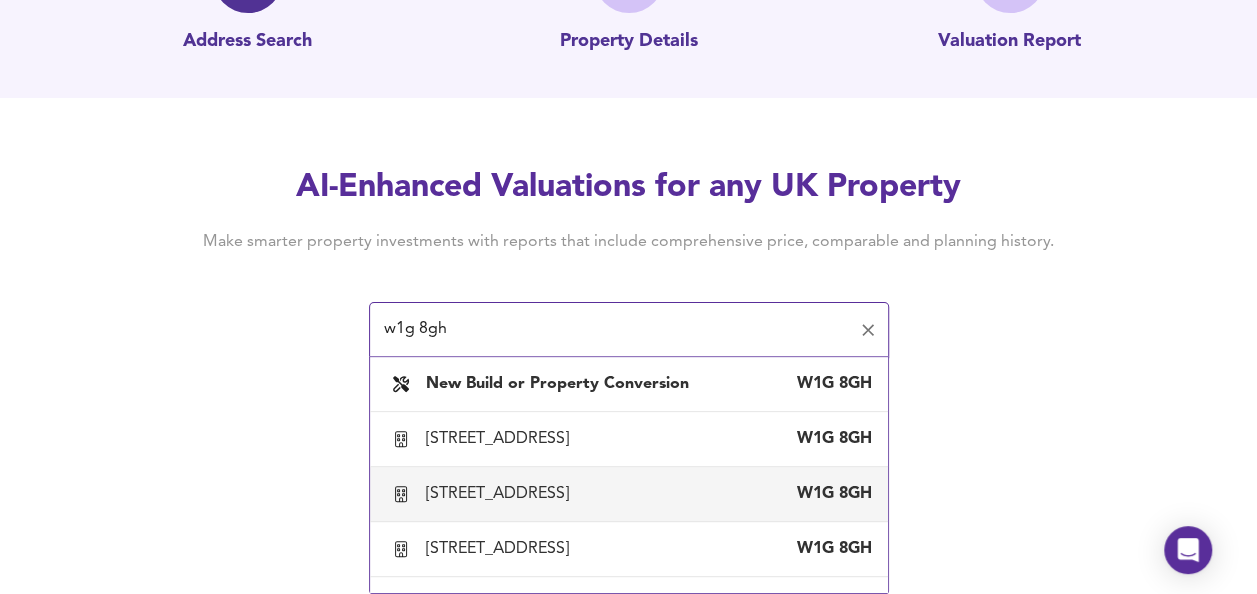 click on "Flat 2, 23 Wimpole Street, London, City Of Westminster" at bounding box center (501, 494) 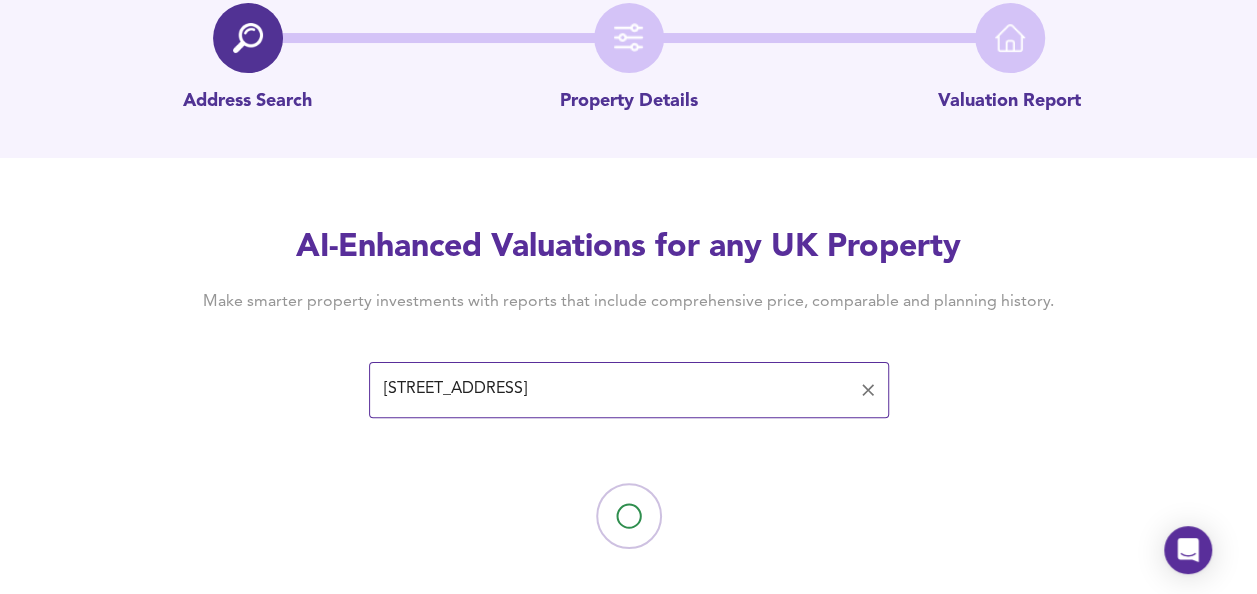 scroll, scrollTop: 116, scrollLeft: 0, axis: vertical 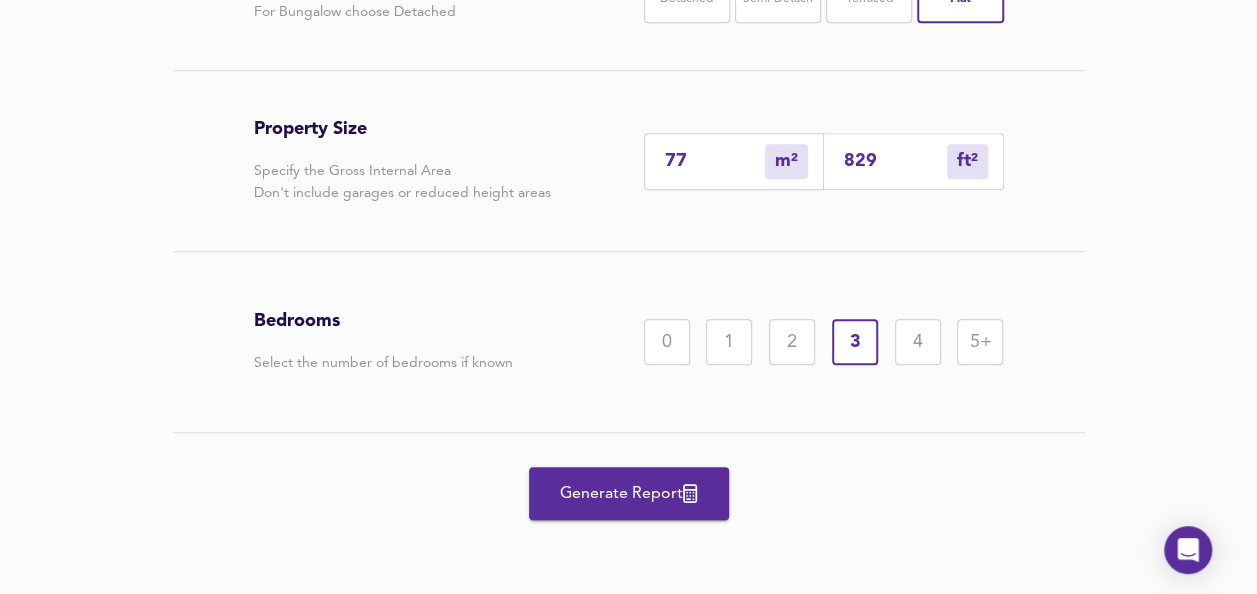 click on "2" at bounding box center (792, 342) 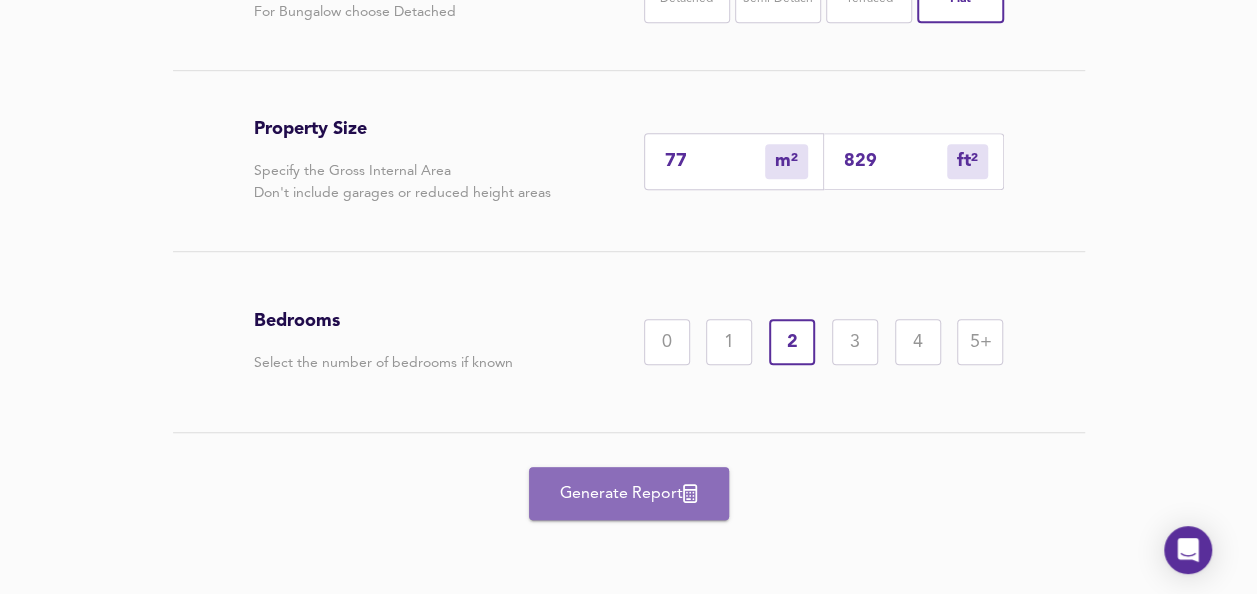 click on "Generate Report" at bounding box center [629, 494] 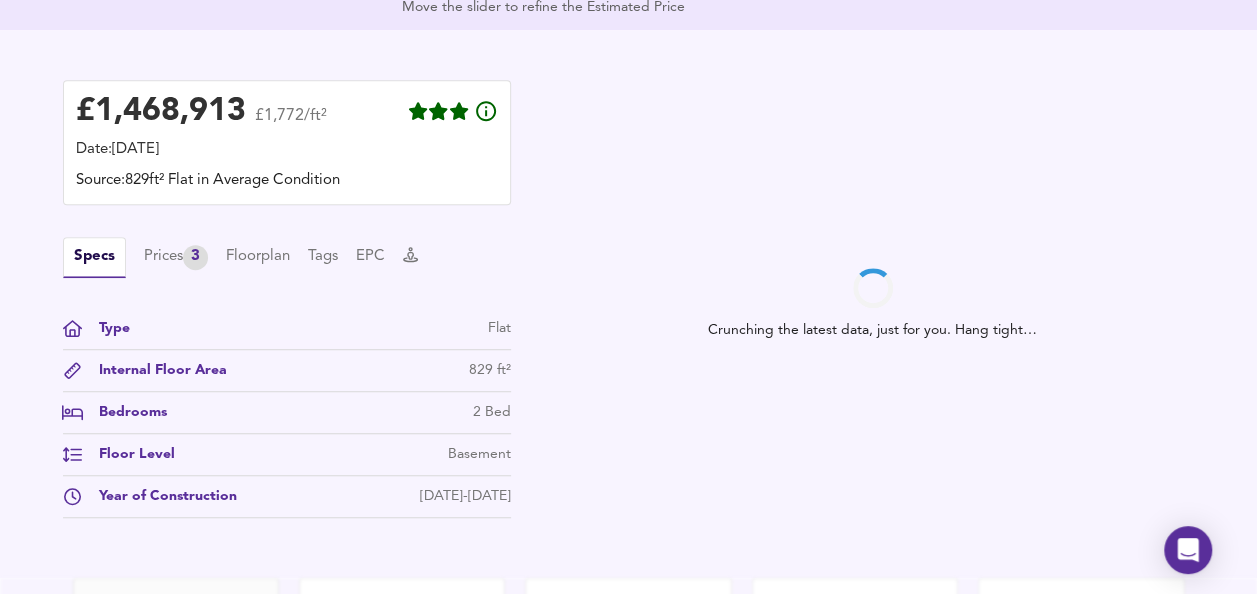 scroll, scrollTop: 604, scrollLeft: 0, axis: vertical 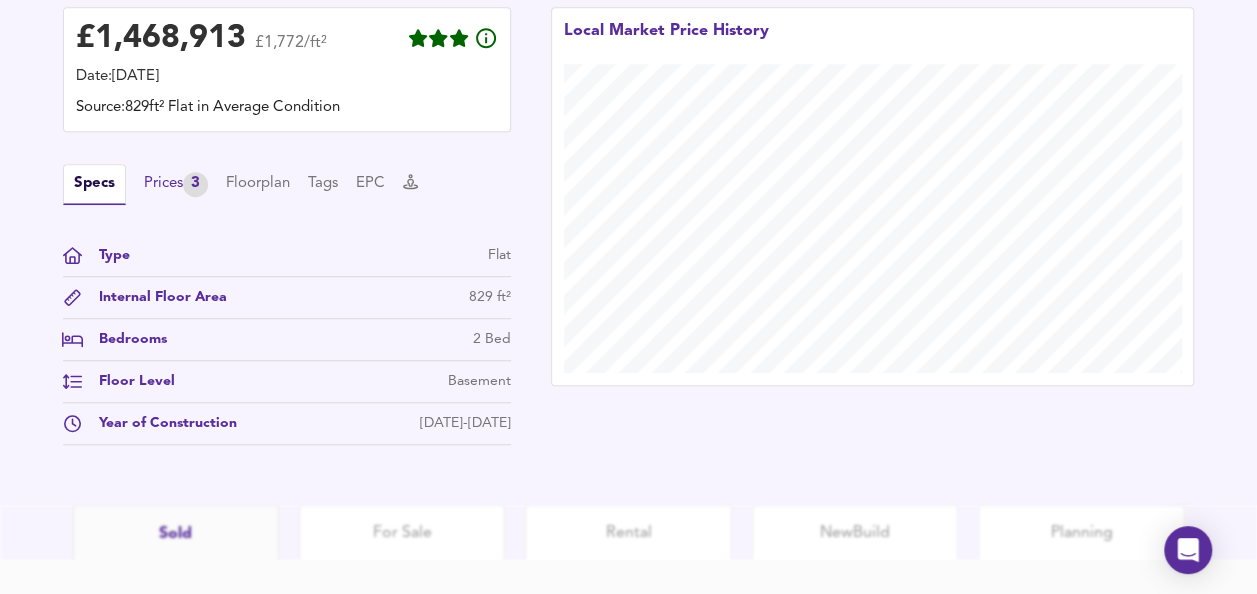 click on "Prices   3" at bounding box center (176, 184) 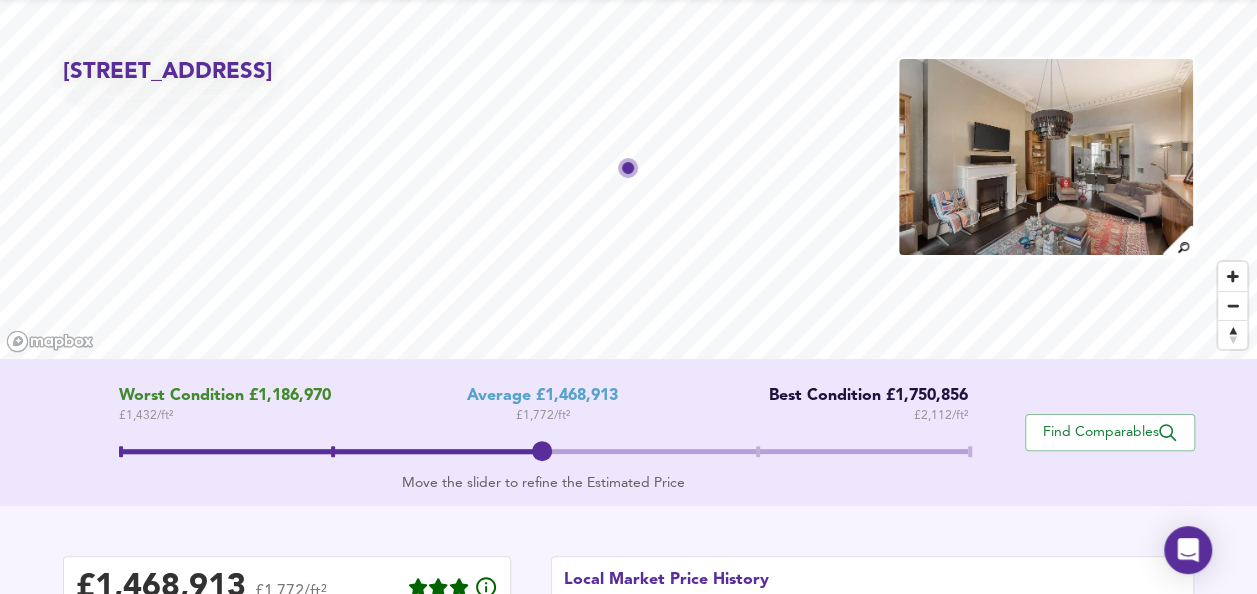 scroll, scrollTop: 54, scrollLeft: 0, axis: vertical 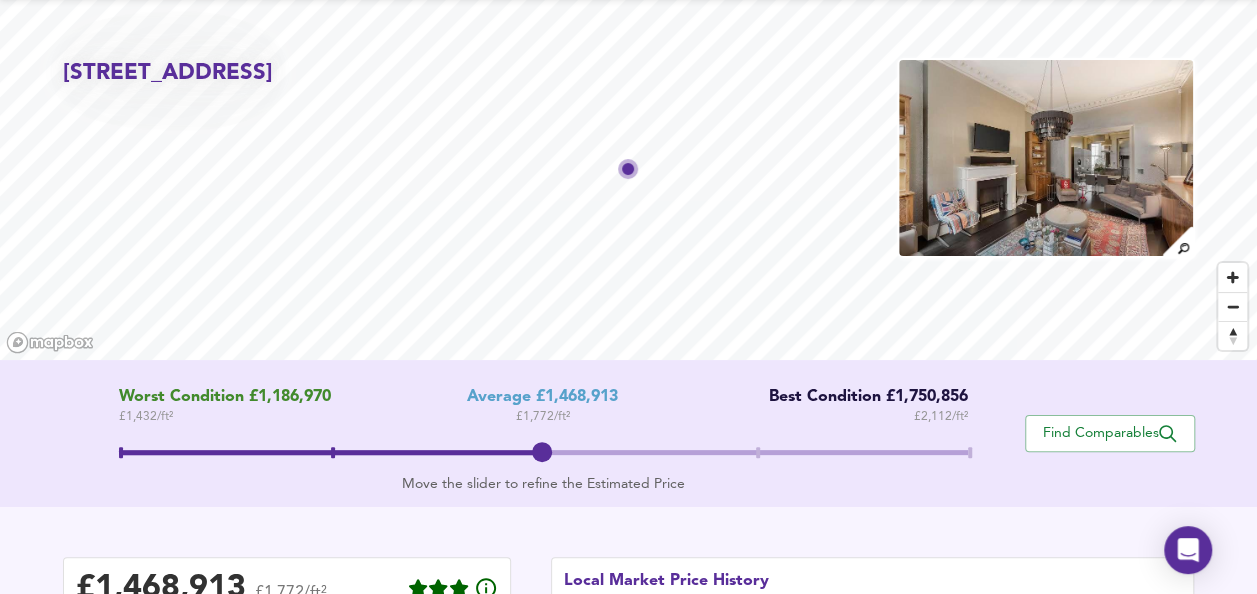 click at bounding box center [1046, 158] 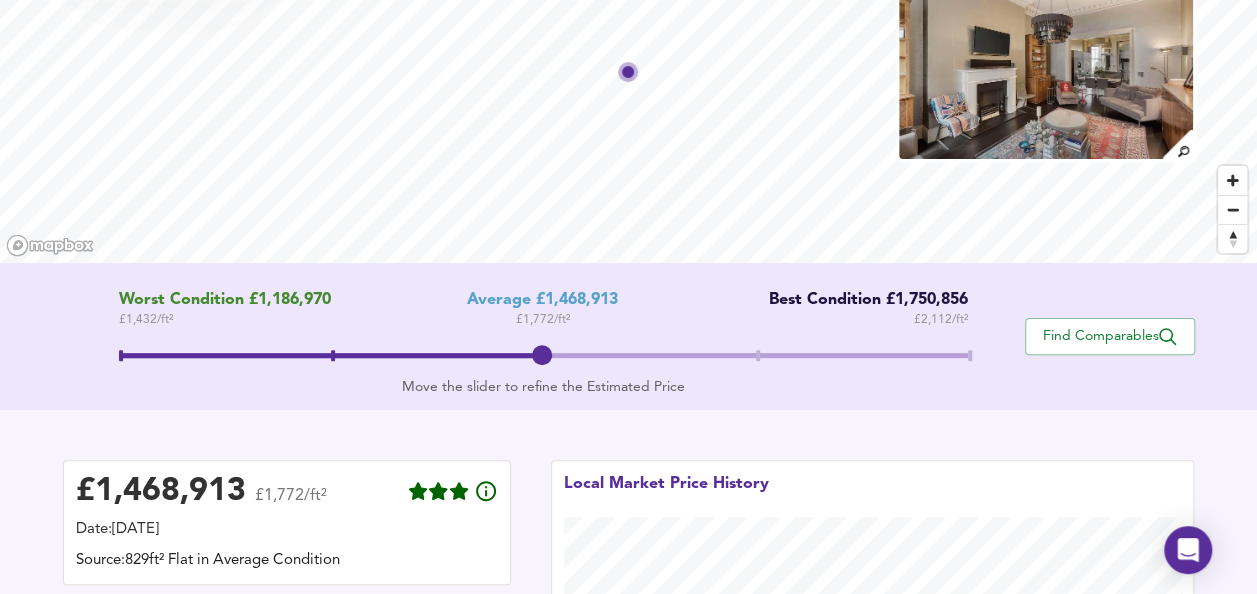scroll, scrollTop: 152, scrollLeft: 0, axis: vertical 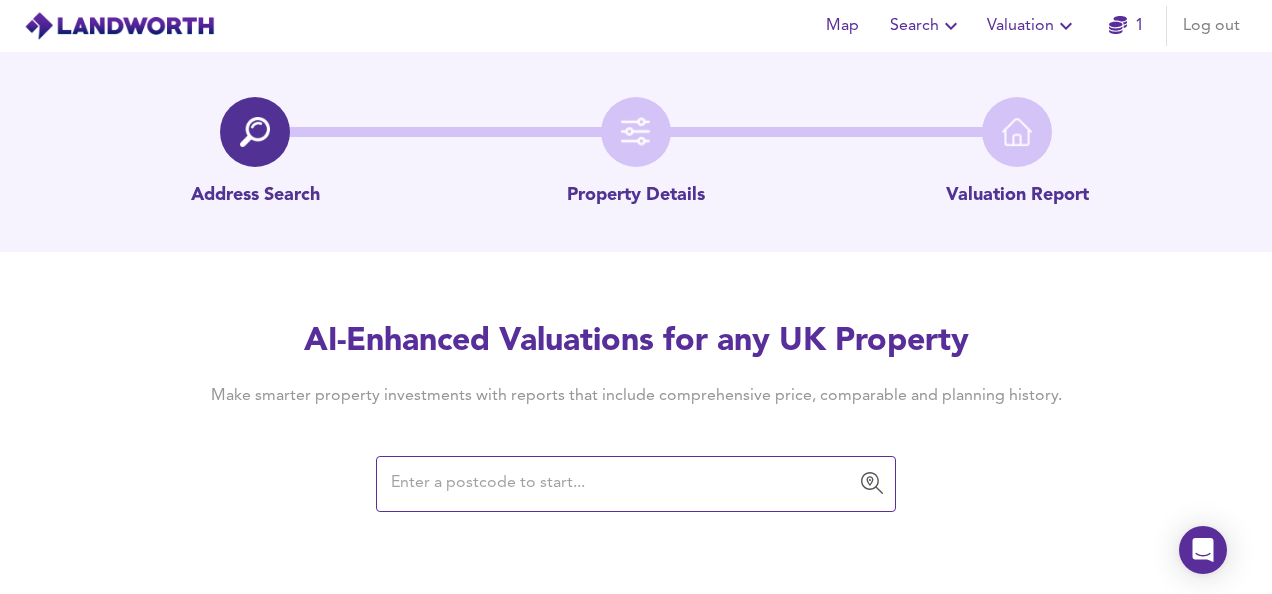 click at bounding box center (621, 484) 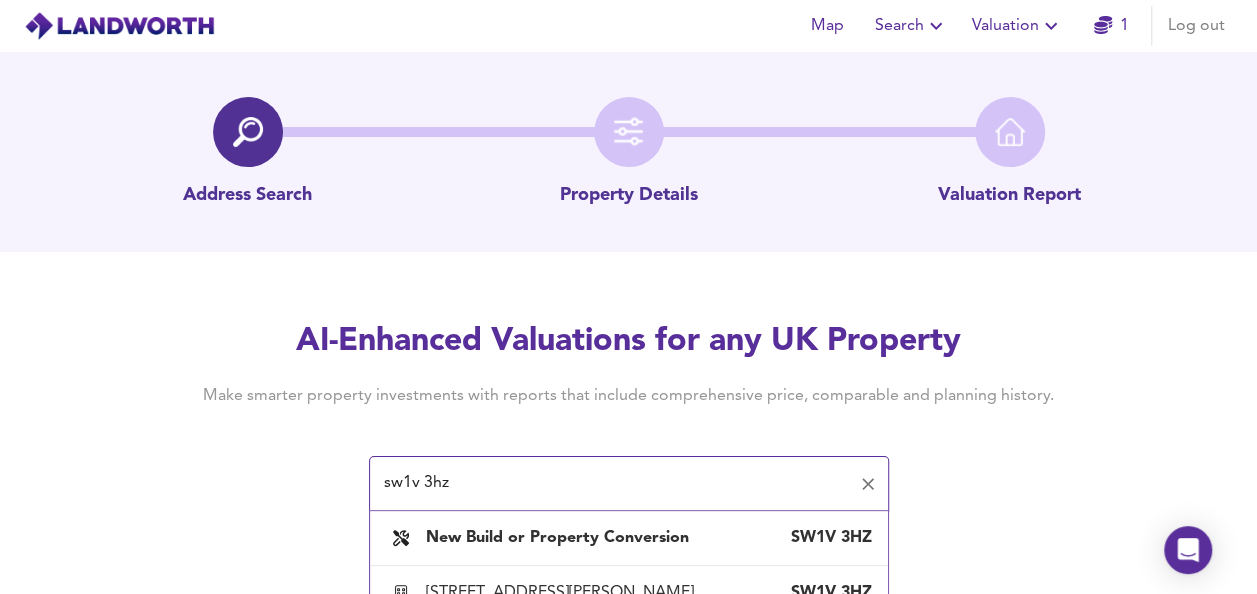 scroll, scrollTop: 154, scrollLeft: 0, axis: vertical 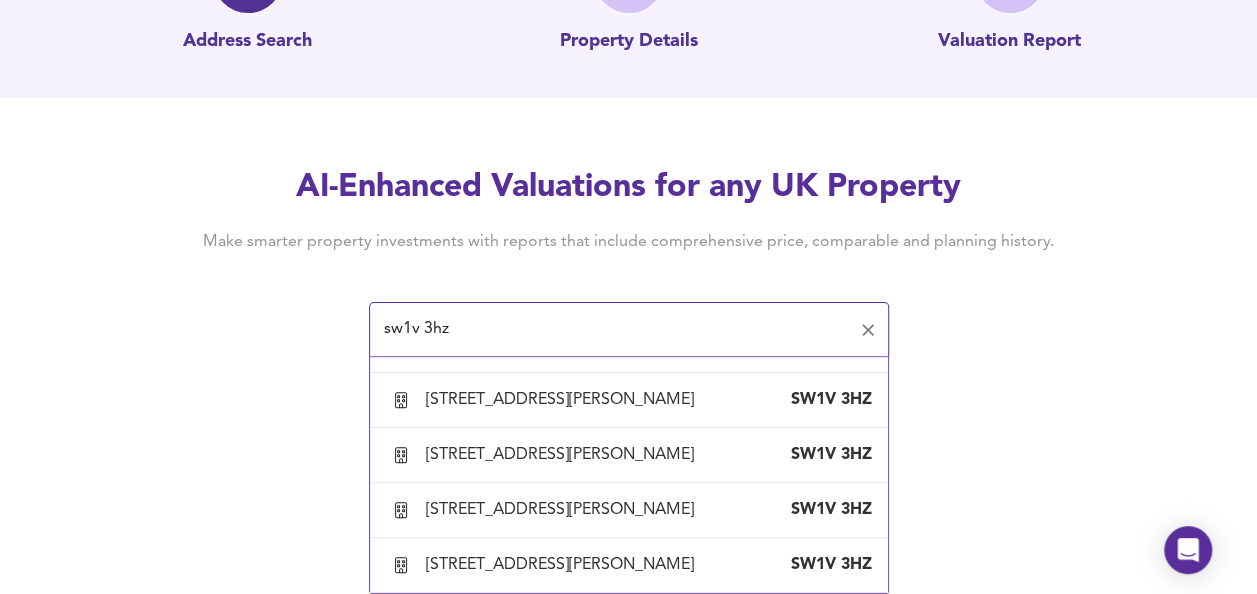click on "Flat 66, Keats House, Churchill Gardens Estate, London, City Of Westminster" at bounding box center (564, 235) 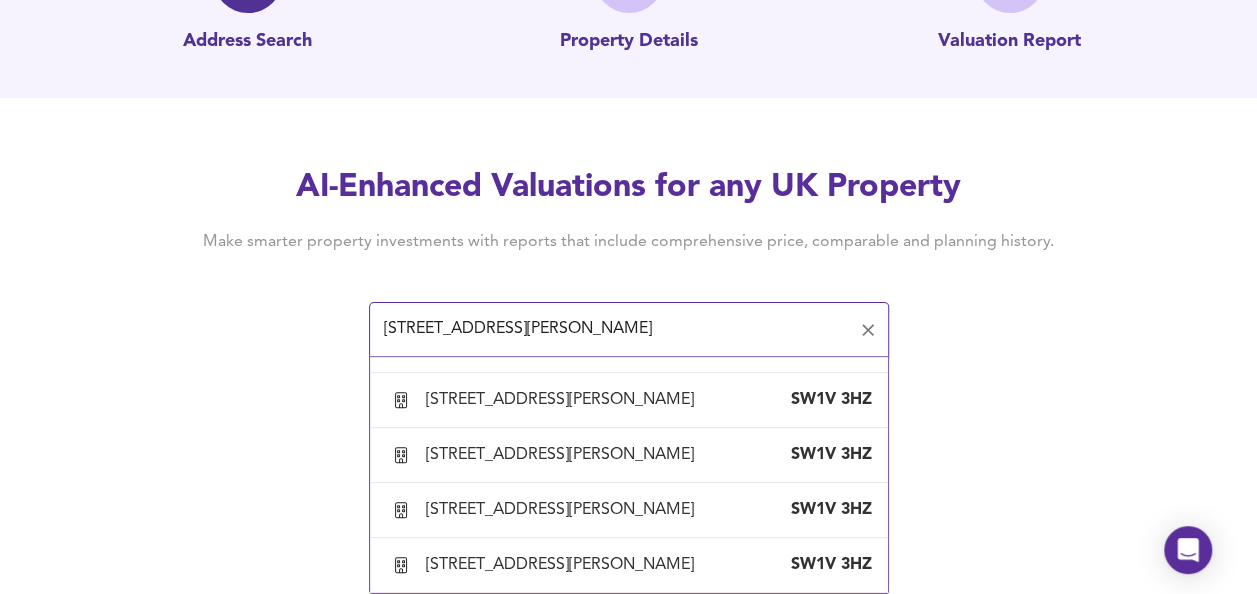 scroll, scrollTop: 0, scrollLeft: 0, axis: both 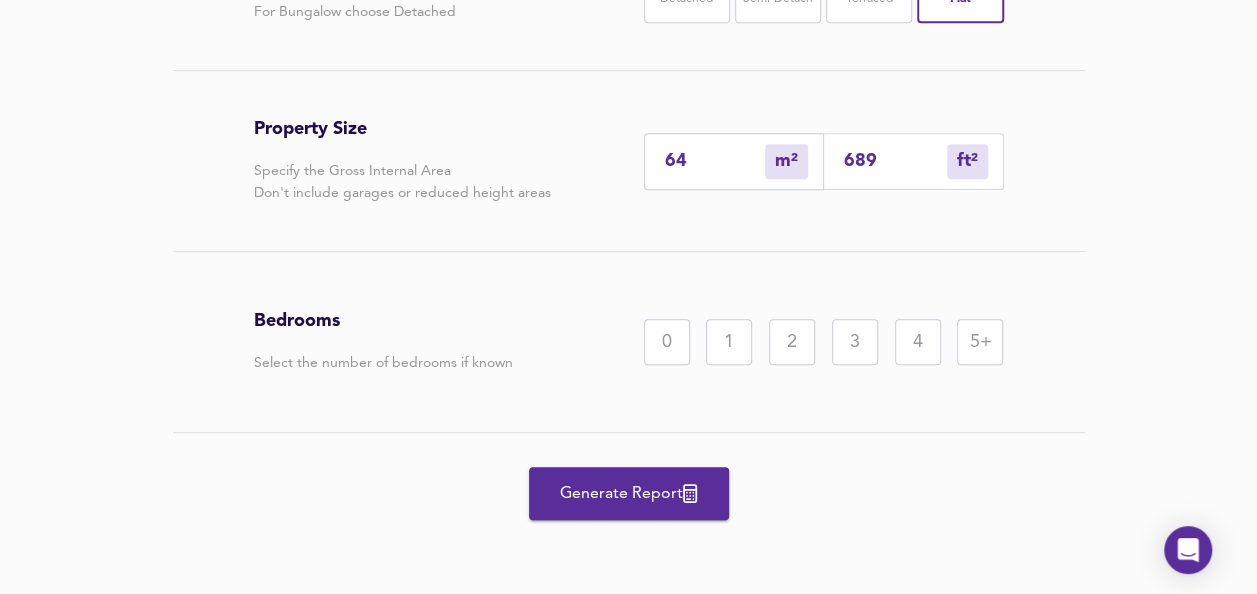 click on "2" at bounding box center [792, 342] 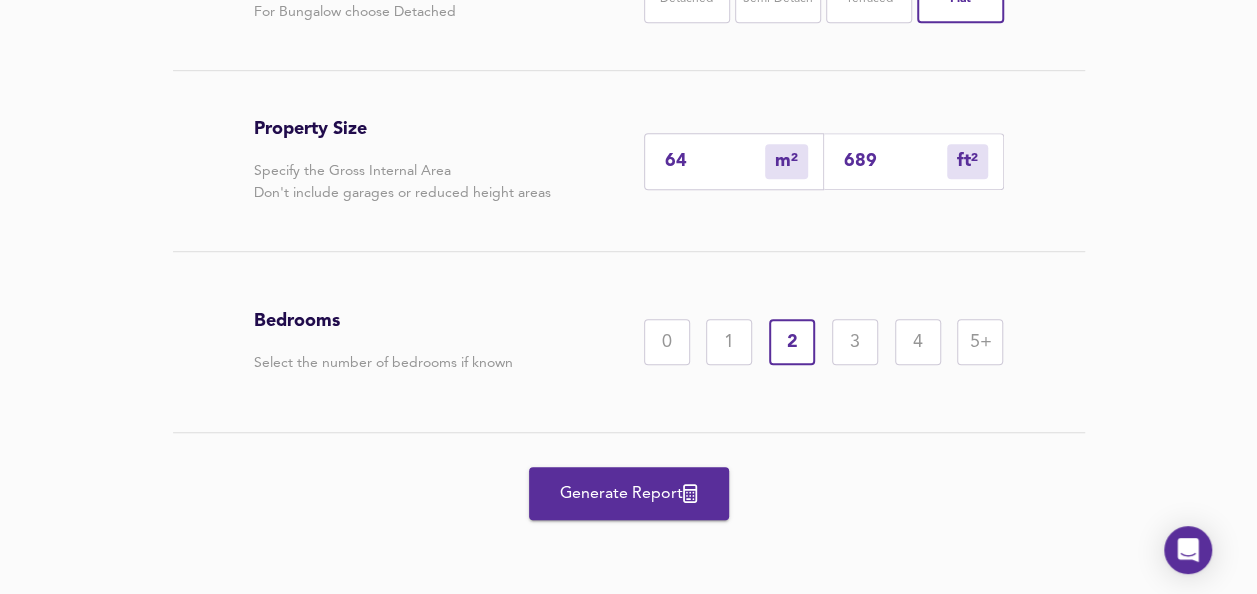click on "2" at bounding box center [792, 342] 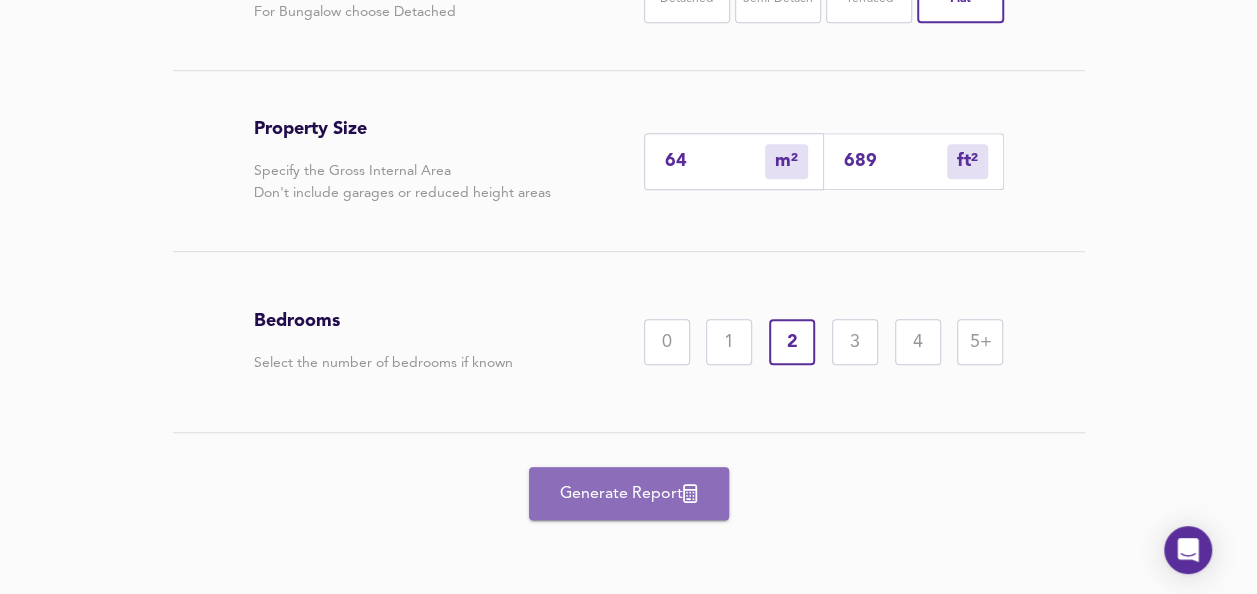 click on "Generate Report" at bounding box center (629, 494) 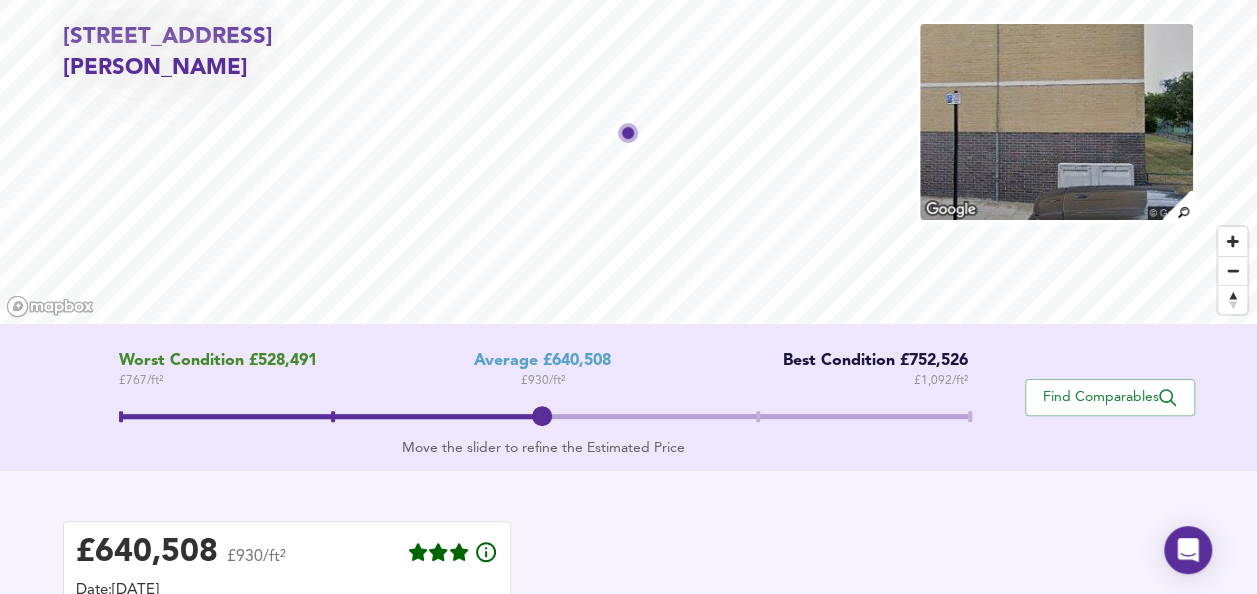 scroll, scrollTop: 88, scrollLeft: 0, axis: vertical 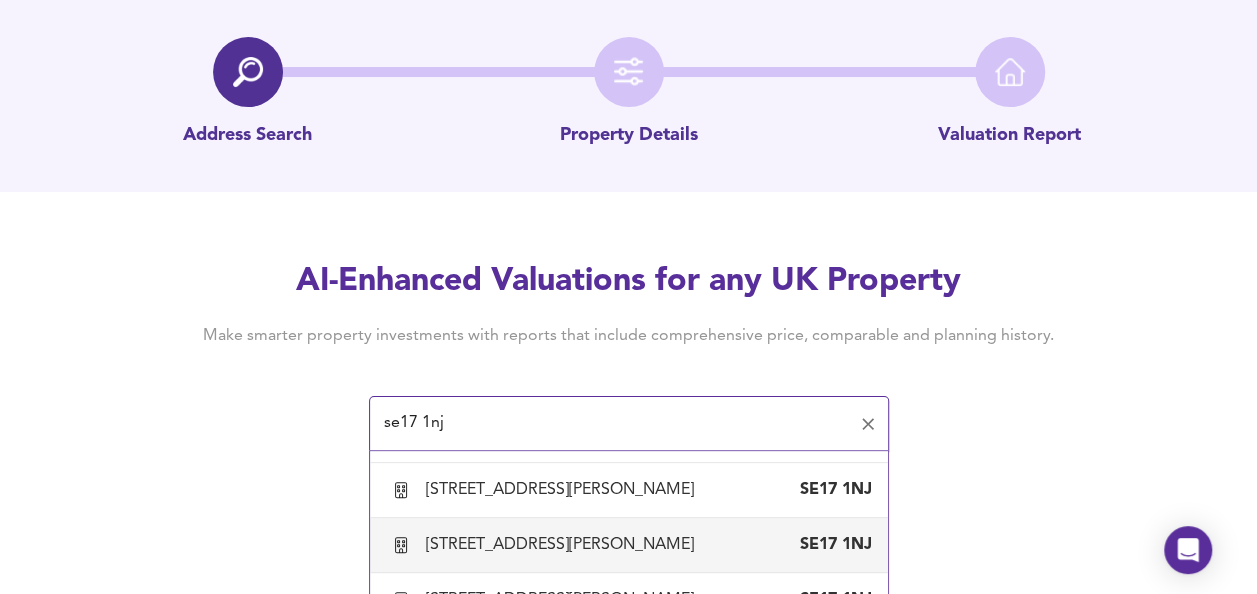 click on "65B Larcom Street, London, Southwark" at bounding box center [564, 545] 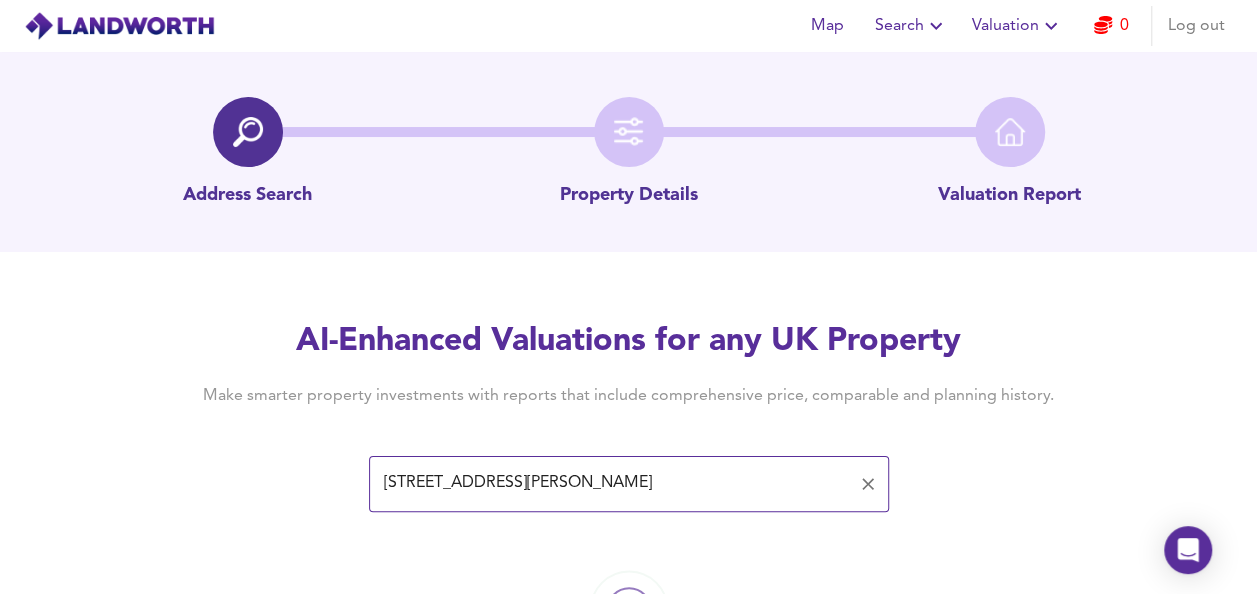scroll, scrollTop: 116, scrollLeft: 0, axis: vertical 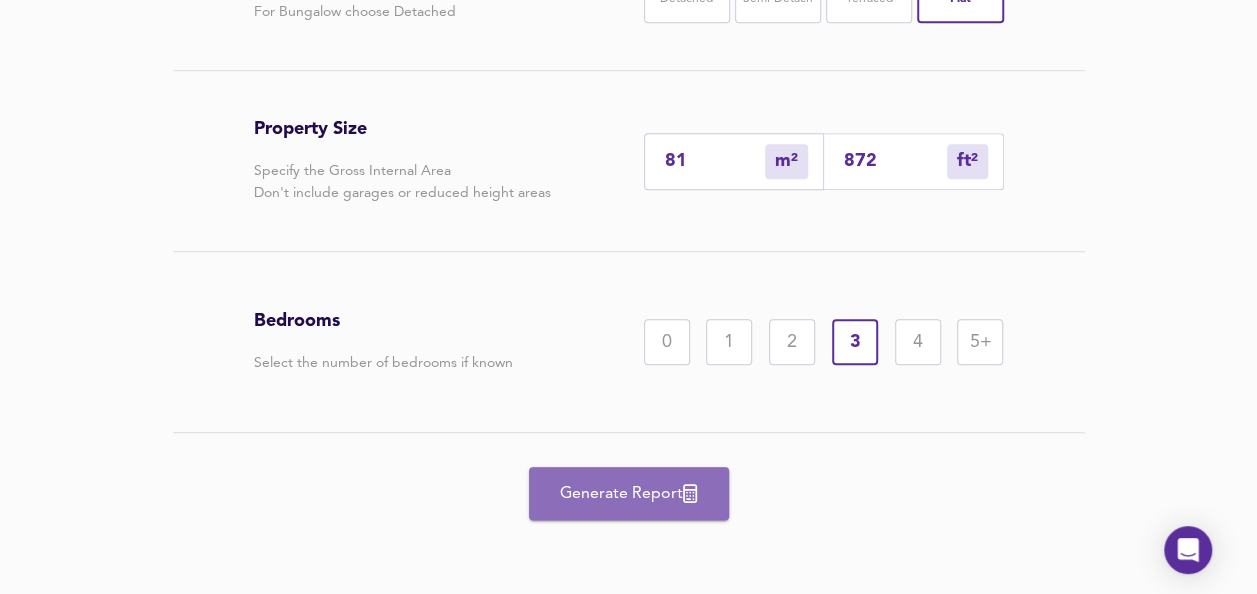 click on "Generate Report" at bounding box center (629, 494) 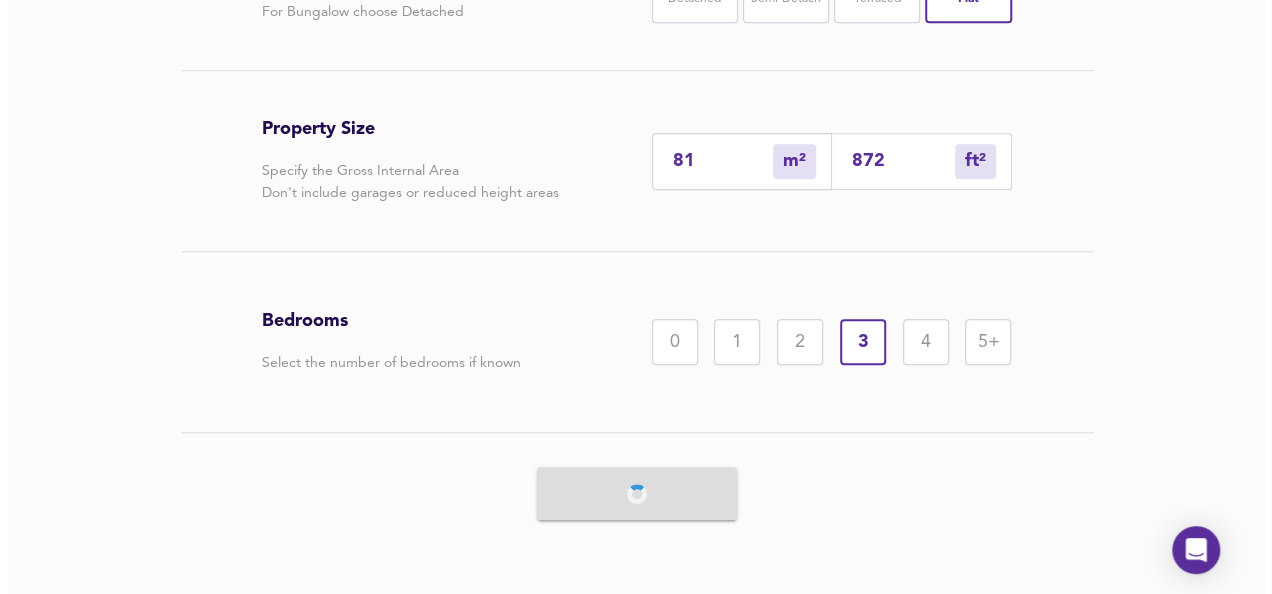 scroll, scrollTop: 0, scrollLeft: 0, axis: both 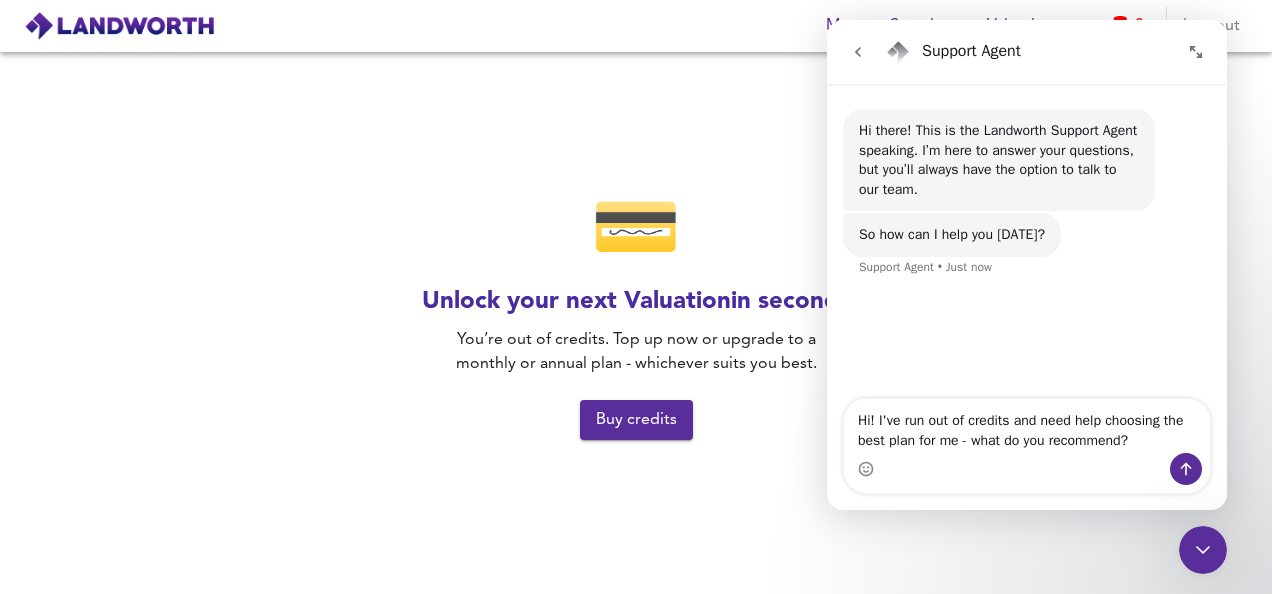 click at bounding box center [1196, 52] 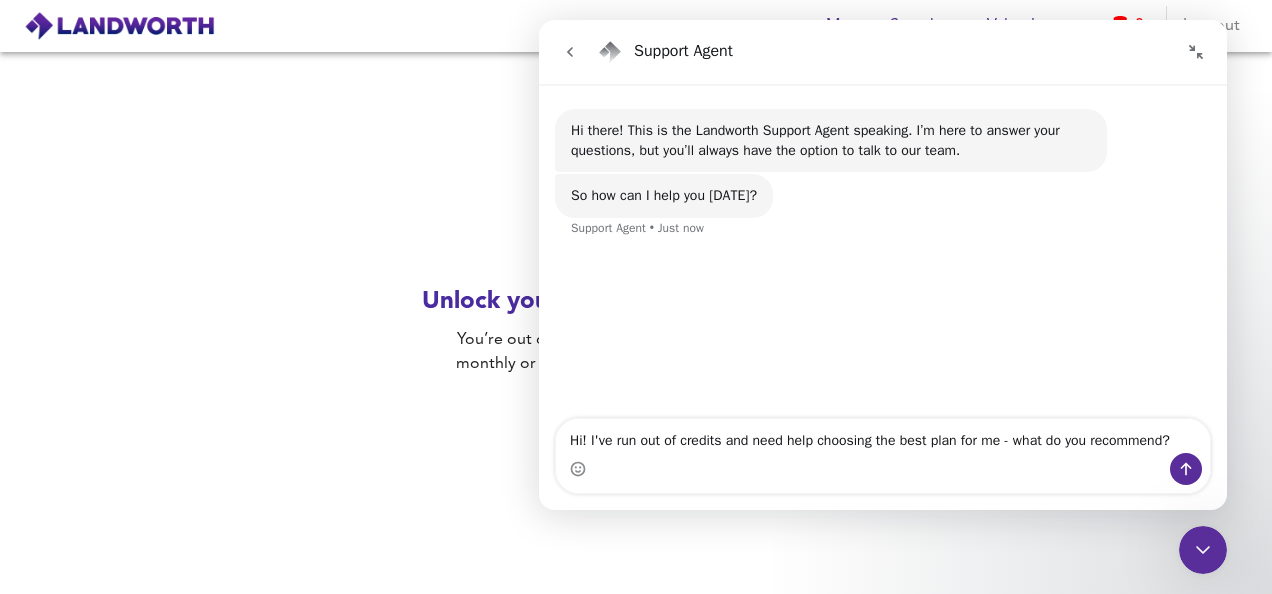 click on "💳 Unlock your next   Valuation  in seconds You’re out of credits. Top up now or upgrade to a monthly or annual plan - whichever suits you best. Buy credits" at bounding box center [636, 323] 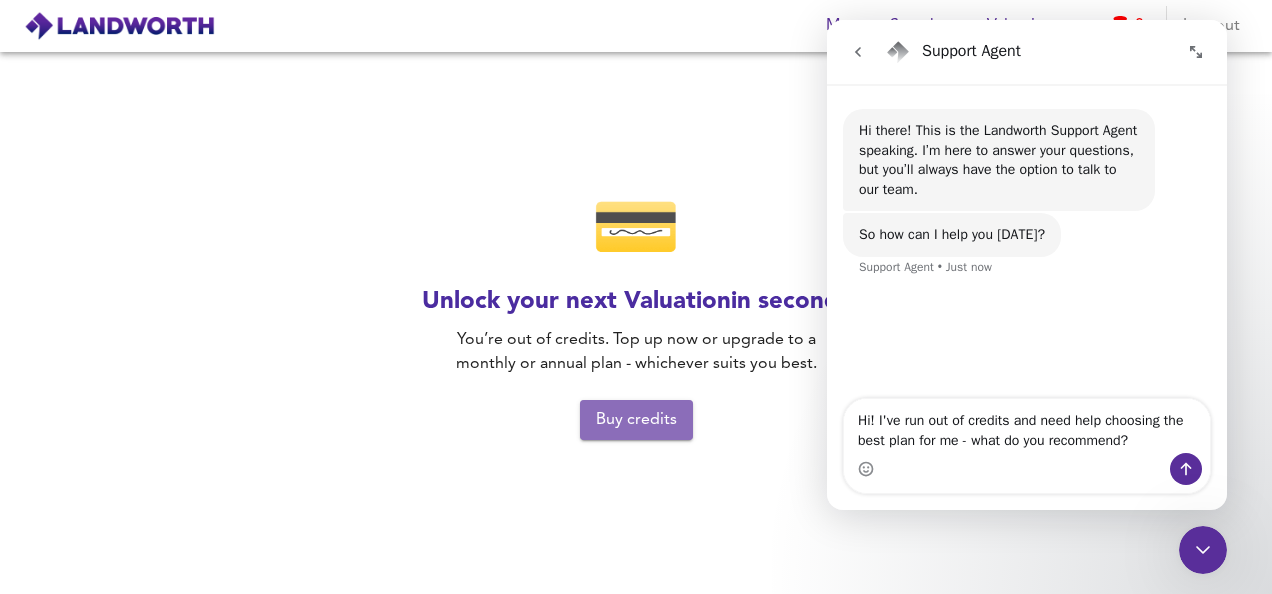 click on "Buy credits" at bounding box center [636, 420] 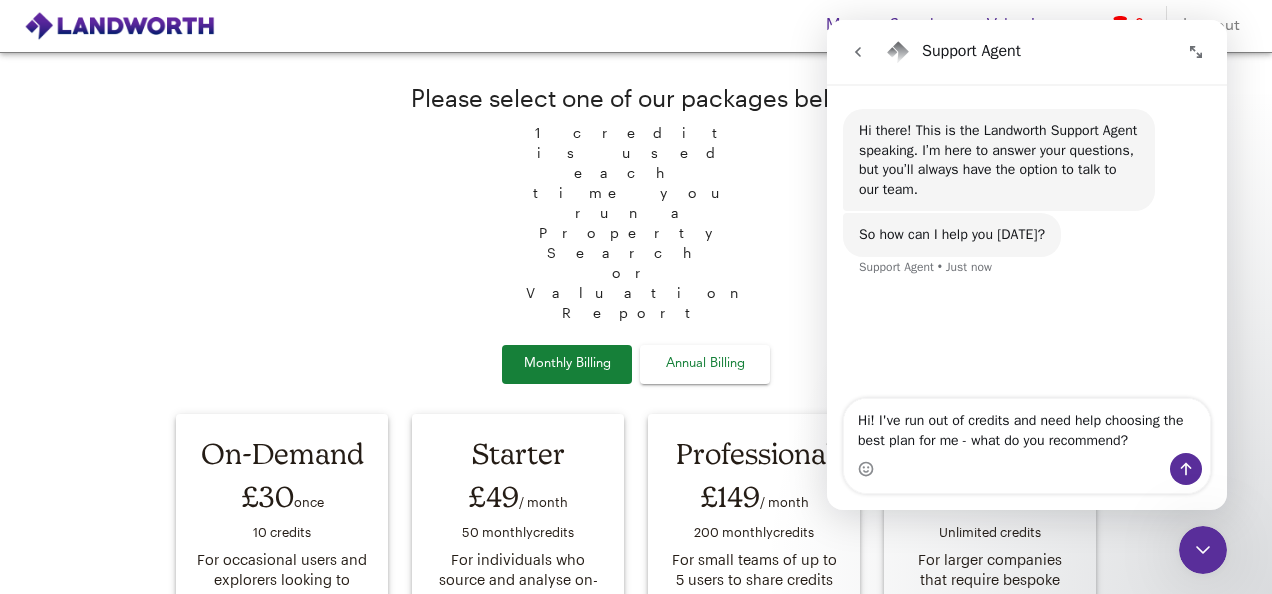click on "Professional £149  / month 200   monthly  credit s For small teams of up to 5 users to share credits and collaborate Upgrade Account" at bounding box center (754, 559) 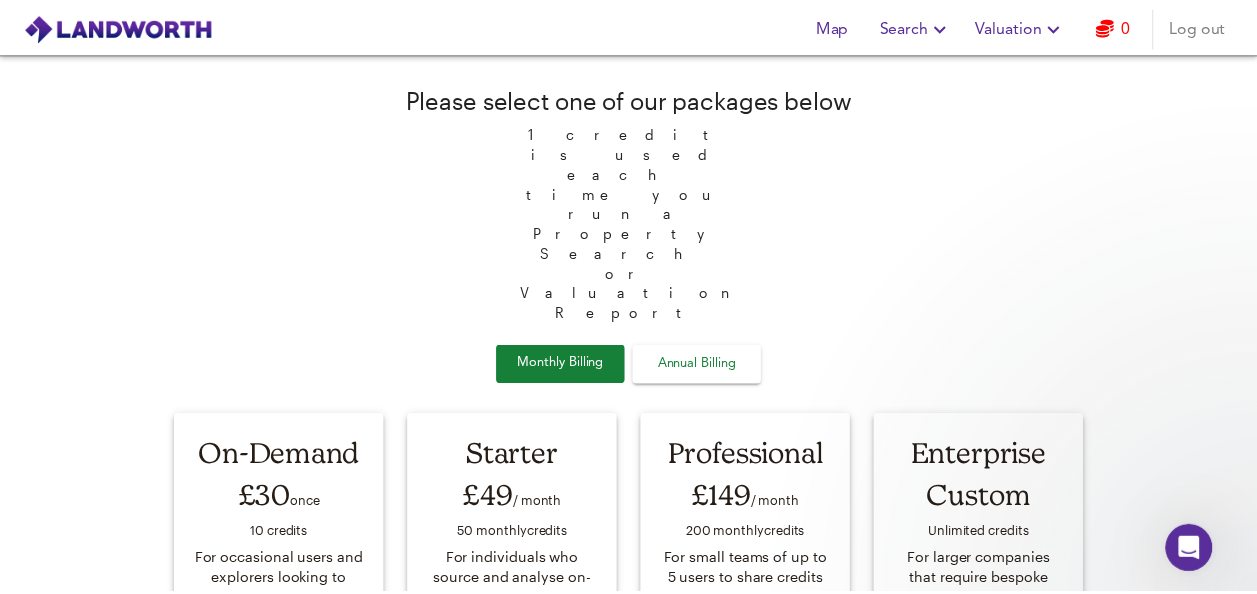 scroll, scrollTop: 0, scrollLeft: 0, axis: both 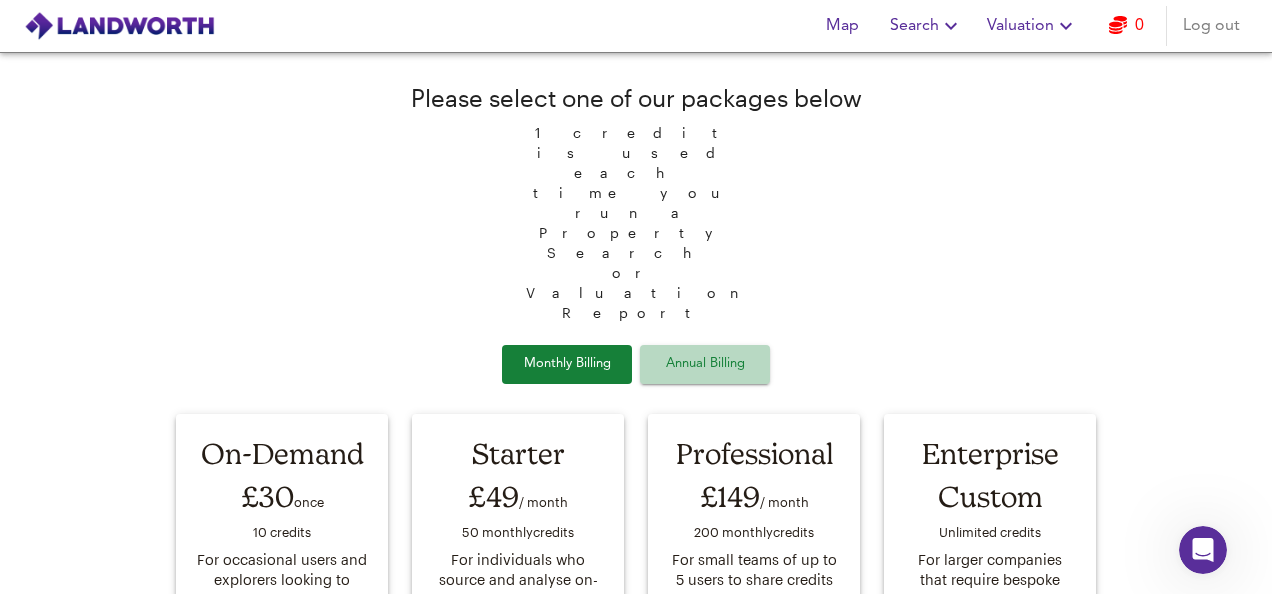 click on "Annual Billing" at bounding box center [705, 364] 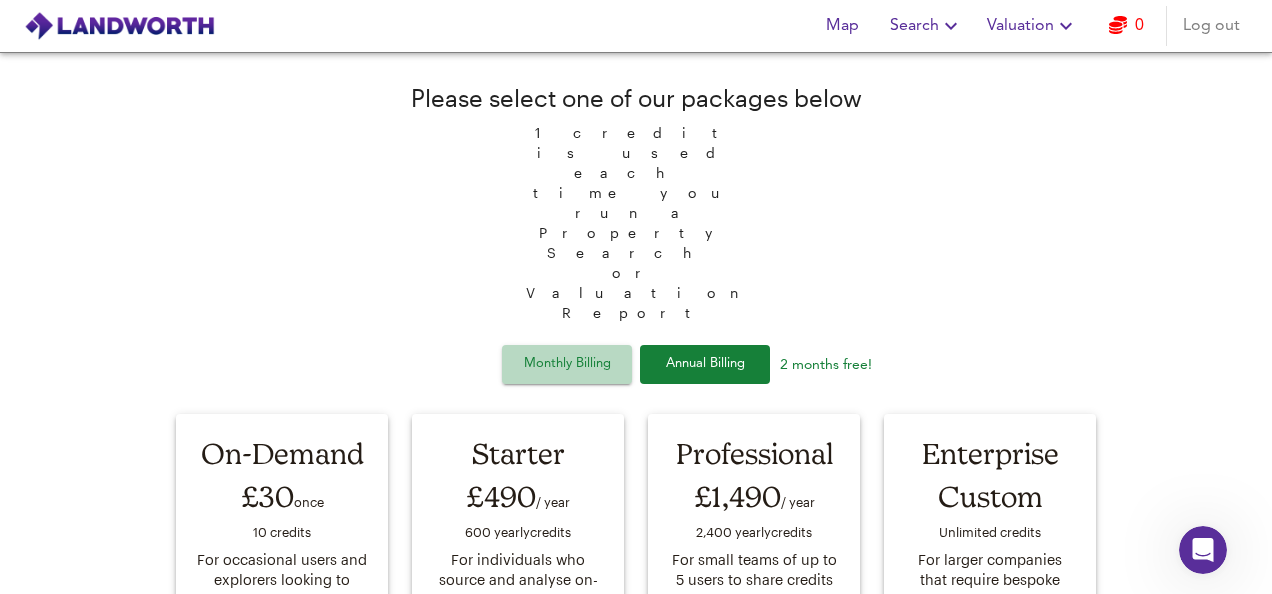 click on "Monthly Billing" at bounding box center [567, 364] 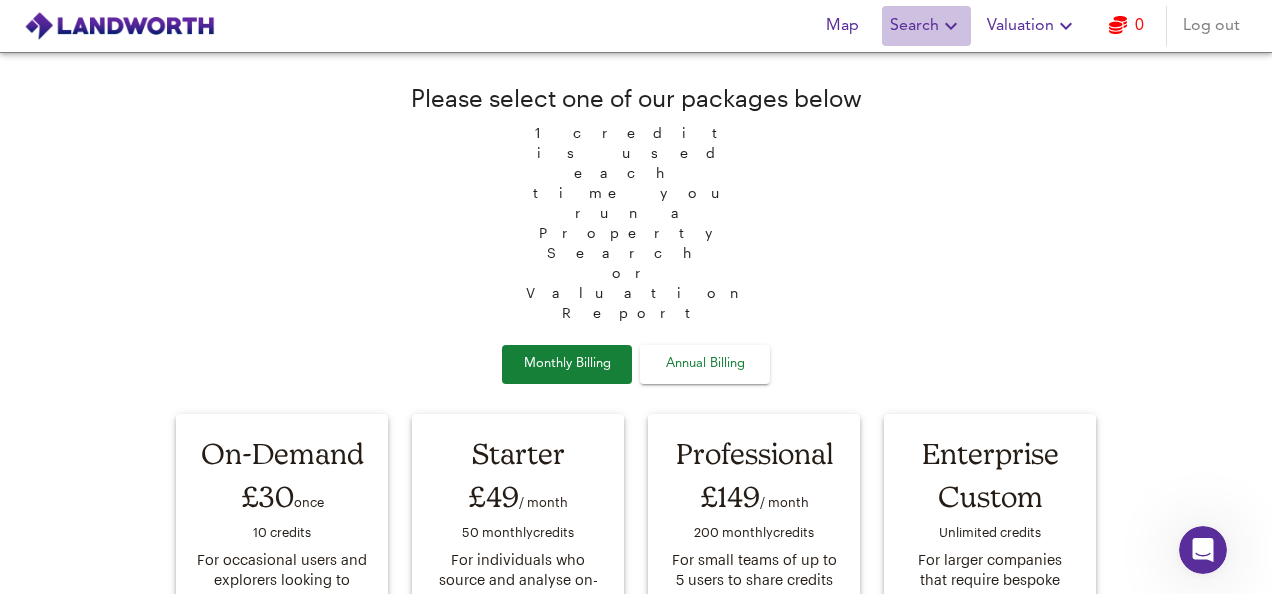 click 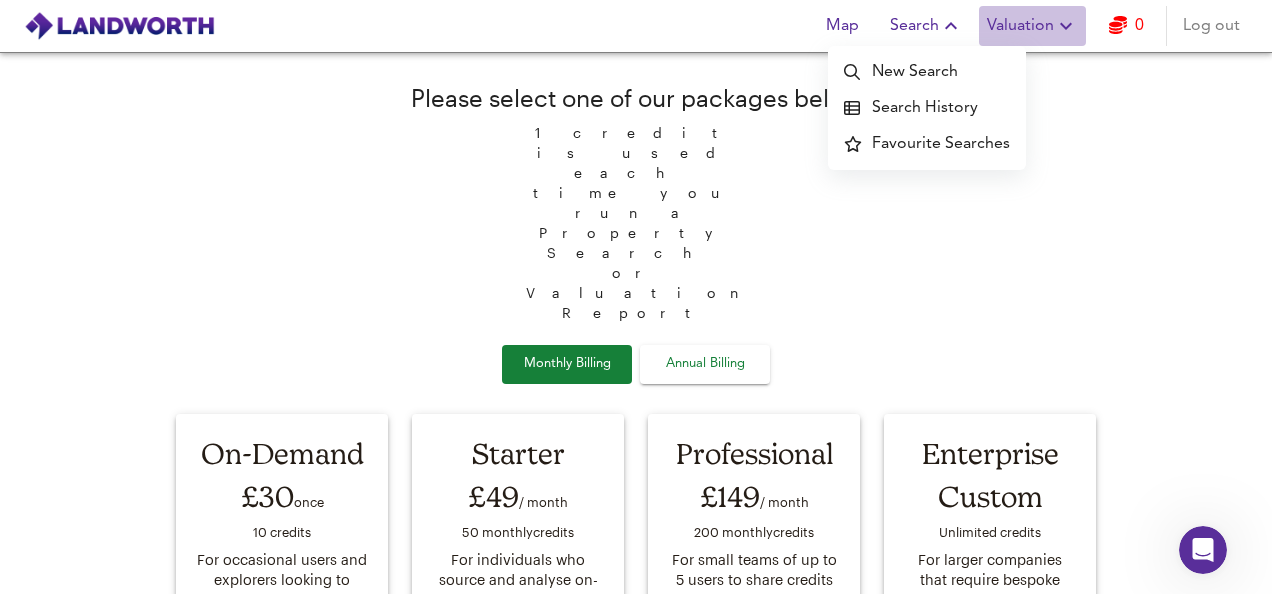 click 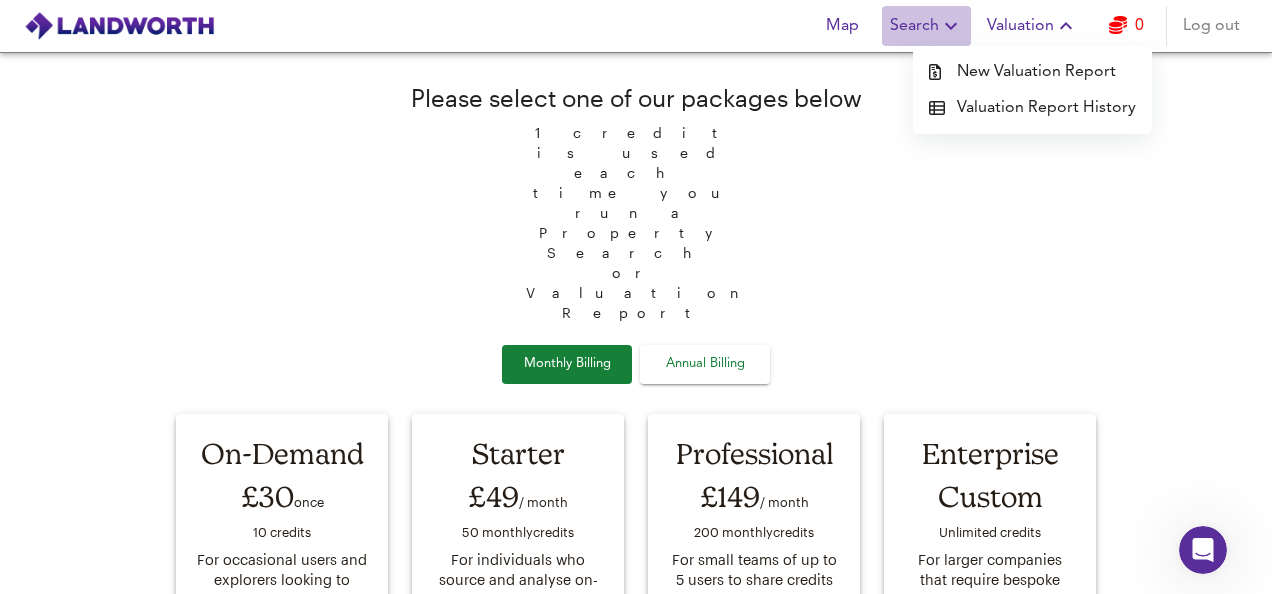 click 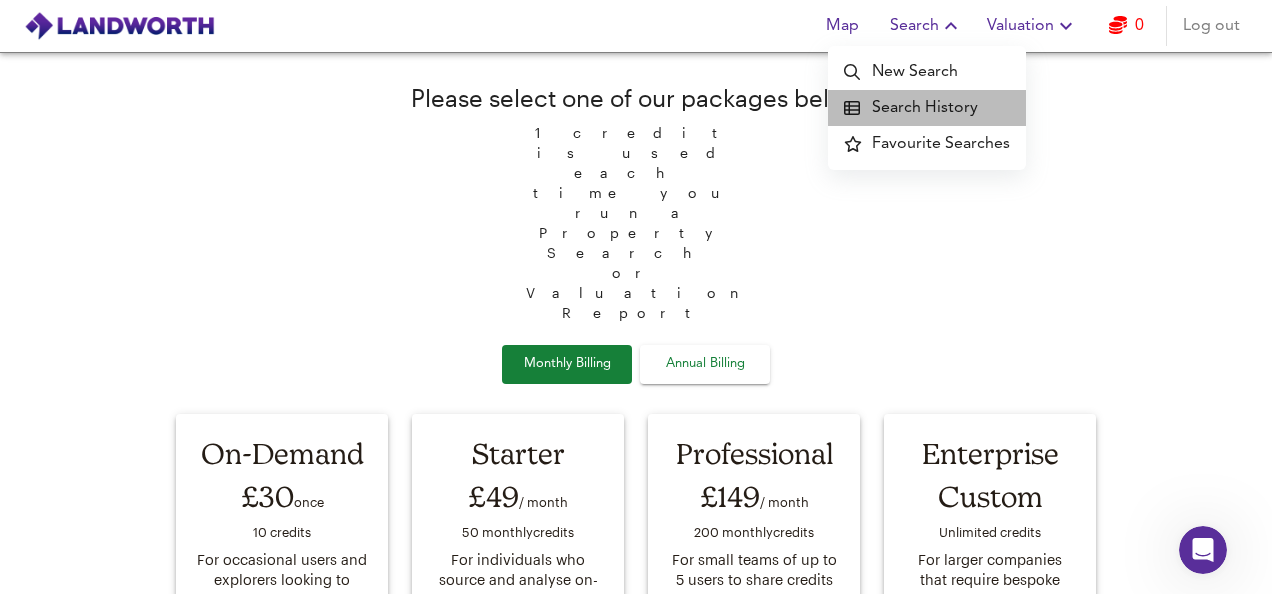 click on "Search History" at bounding box center [927, 108] 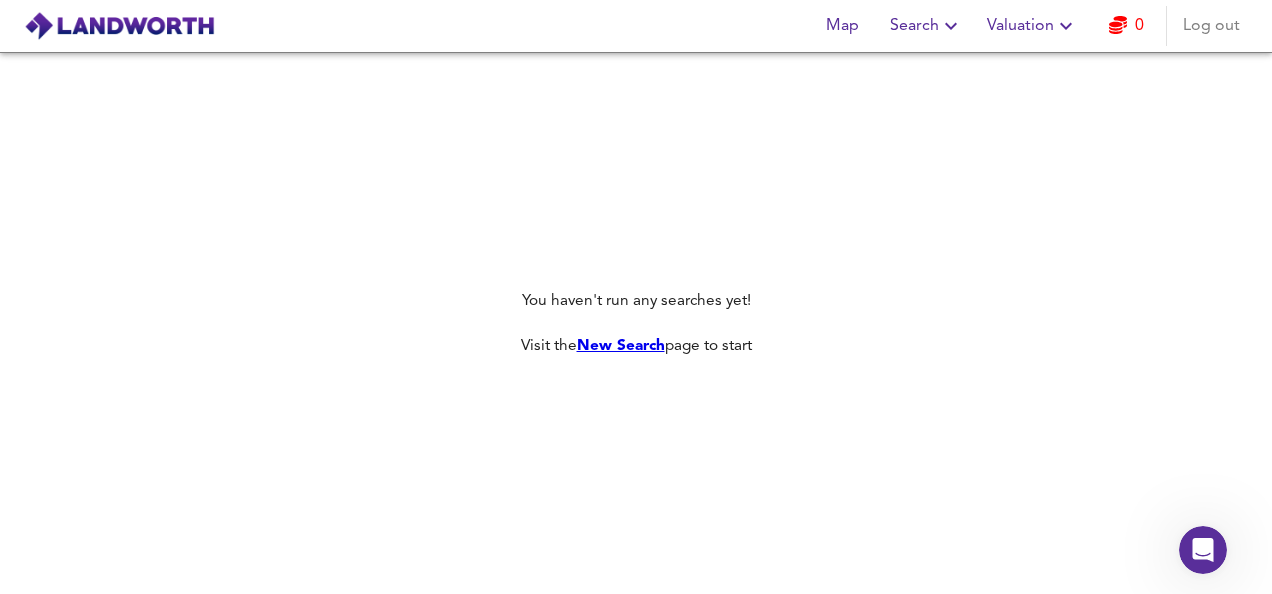 click on "New Search" at bounding box center (621, 346) 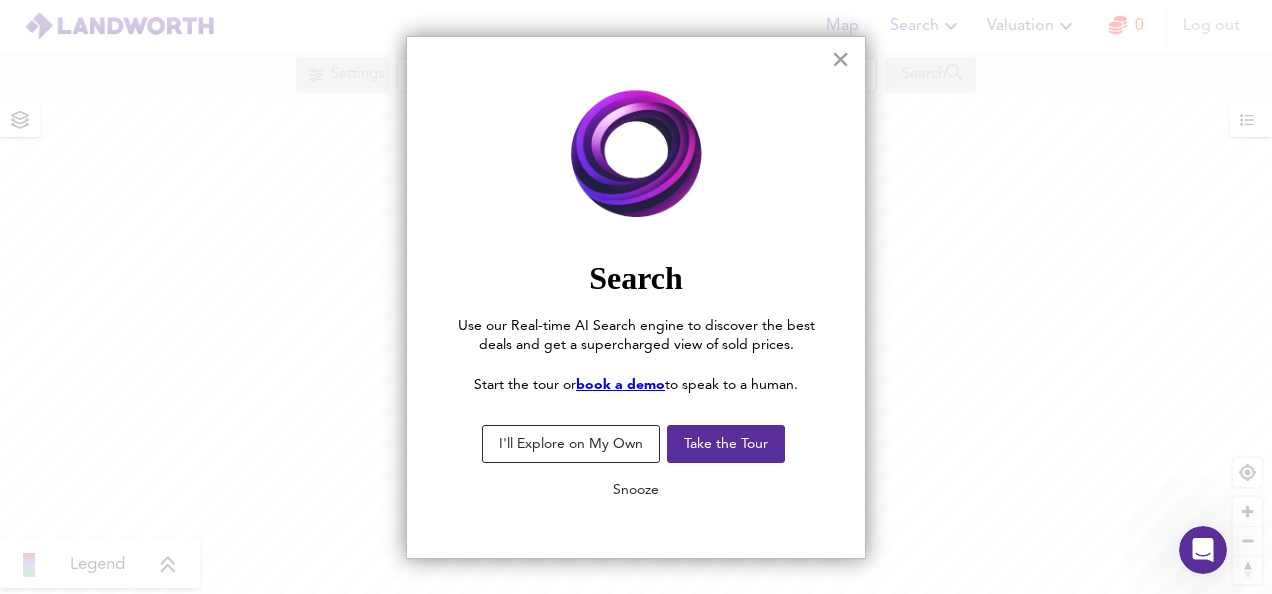click on "Snooze" at bounding box center [636, 490] 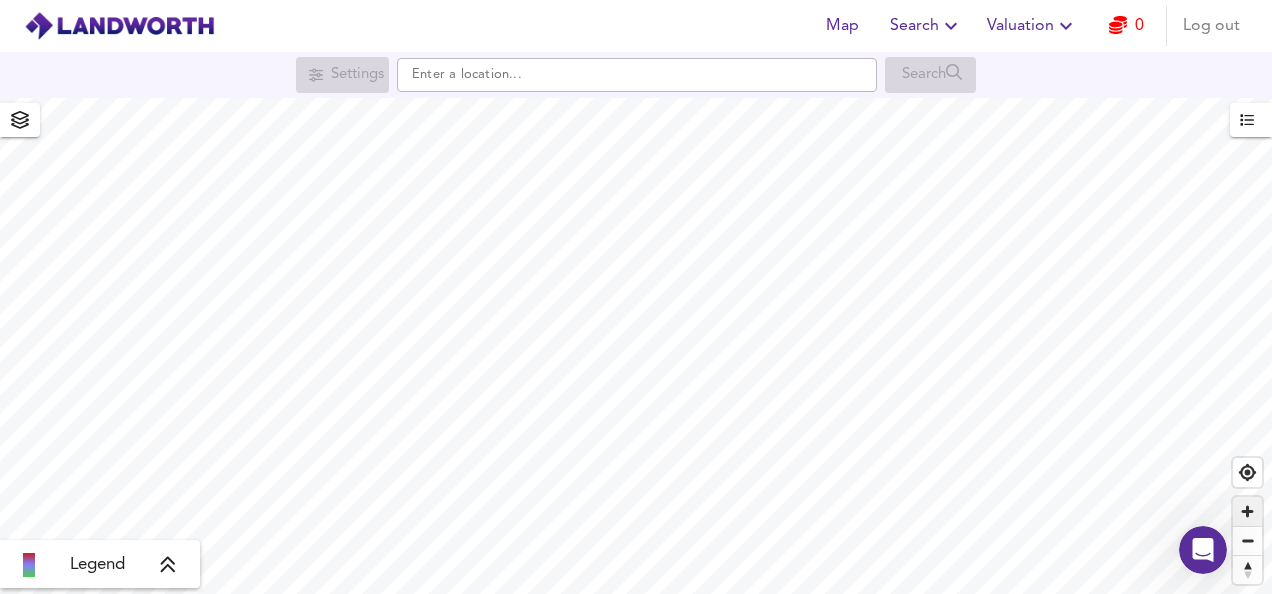 click at bounding box center [1247, 511] 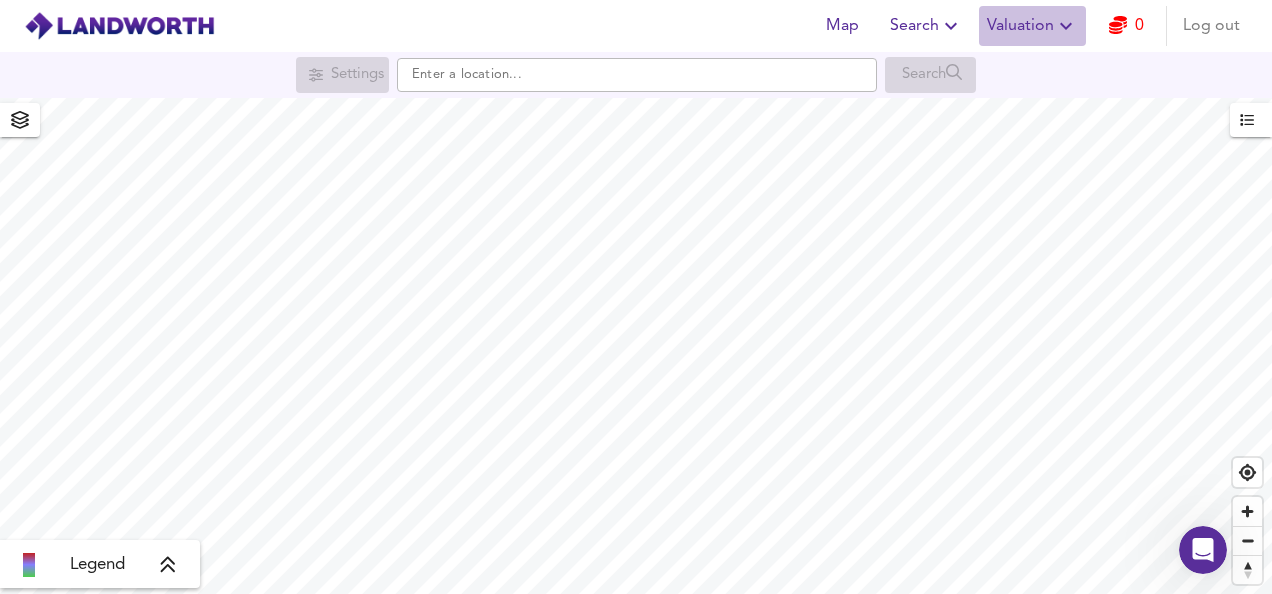 click 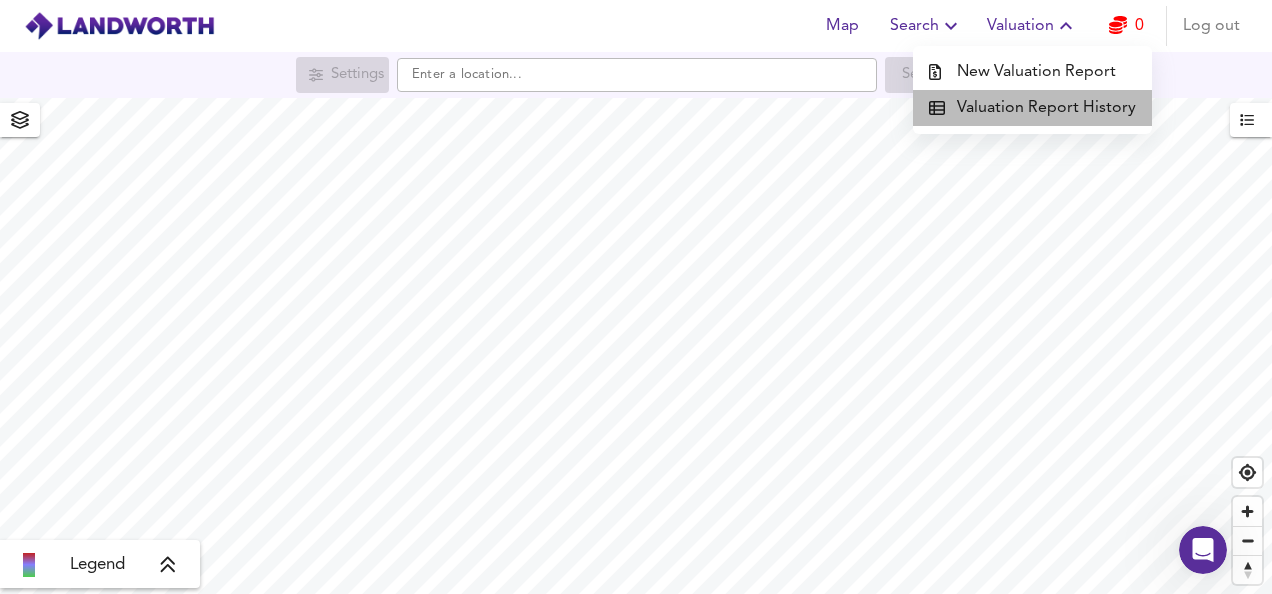 click on "Valuation Report History" at bounding box center (1032, 108) 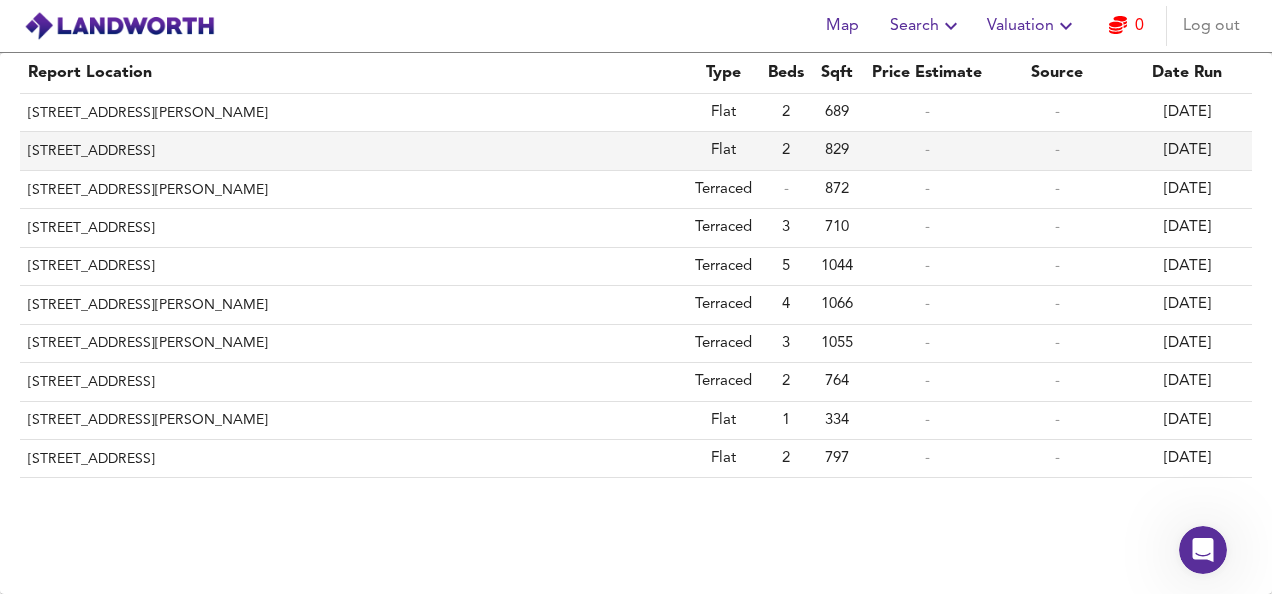 click on "Flat 2, 23 Wimpole Street, London, City Of Westminster, W1G 8GH" at bounding box center [353, 151] 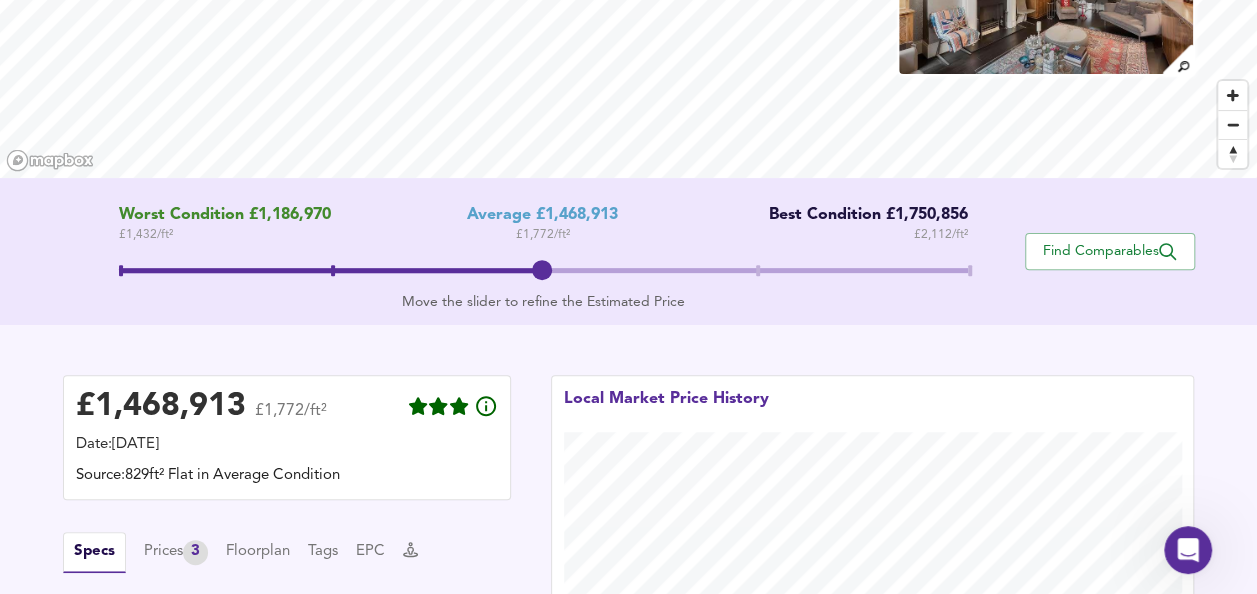 scroll, scrollTop: 237, scrollLeft: 0, axis: vertical 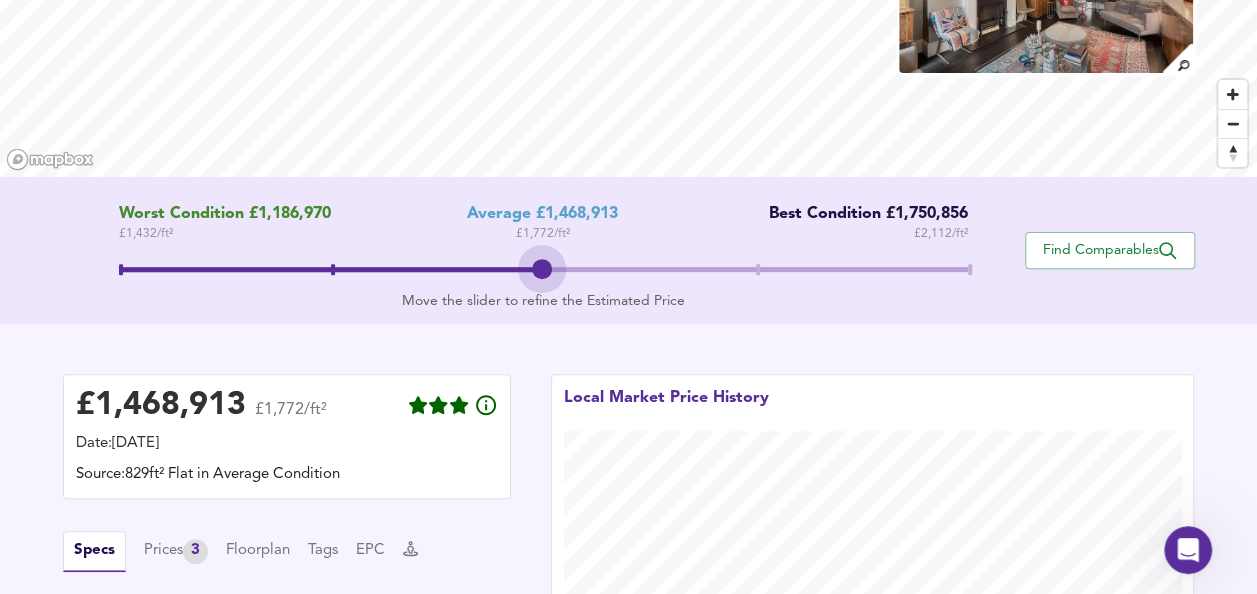 drag, startPoint x: 545, startPoint y: 266, endPoint x: 471, endPoint y: 266, distance: 74 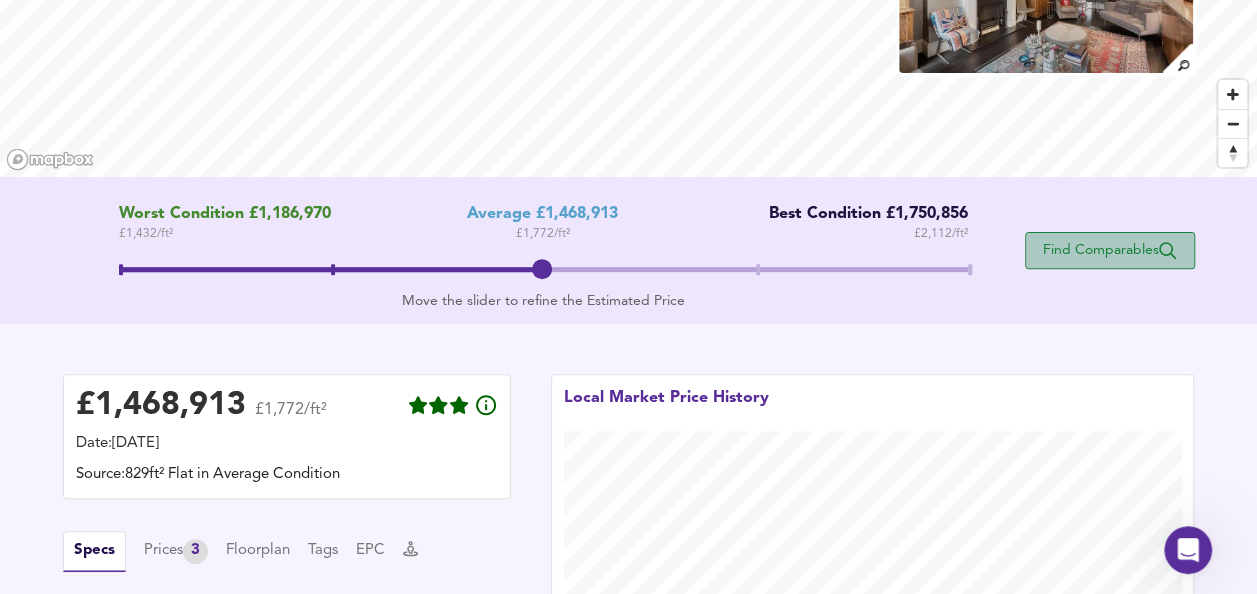 click on "Find Comparables" at bounding box center [1110, 250] 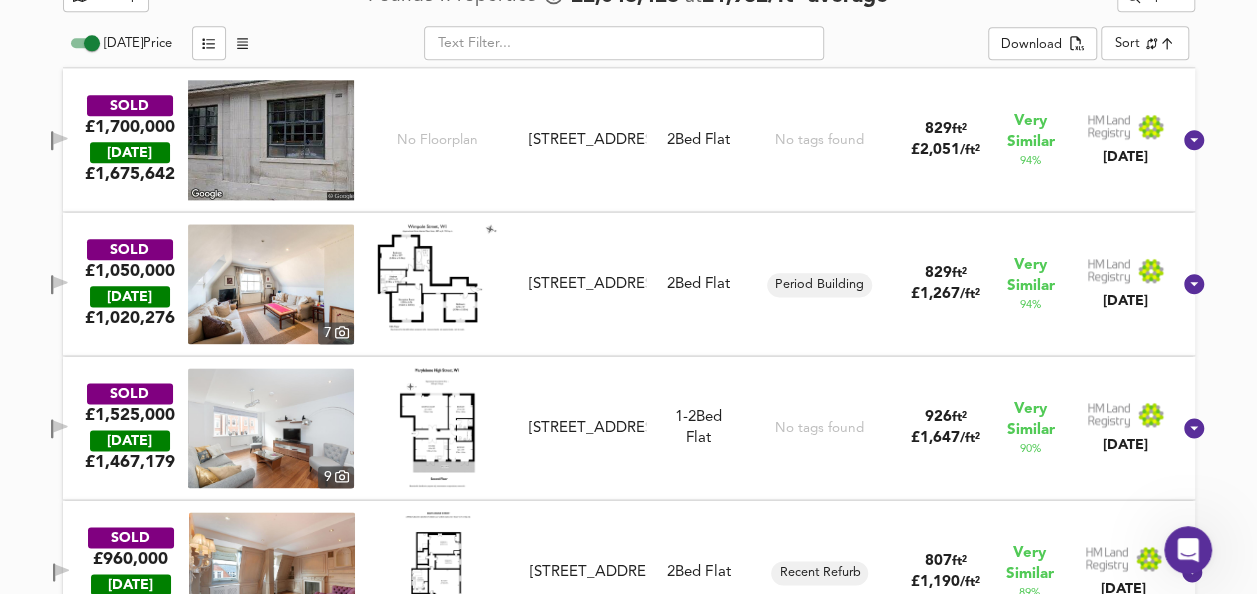scroll, scrollTop: 1119, scrollLeft: 0, axis: vertical 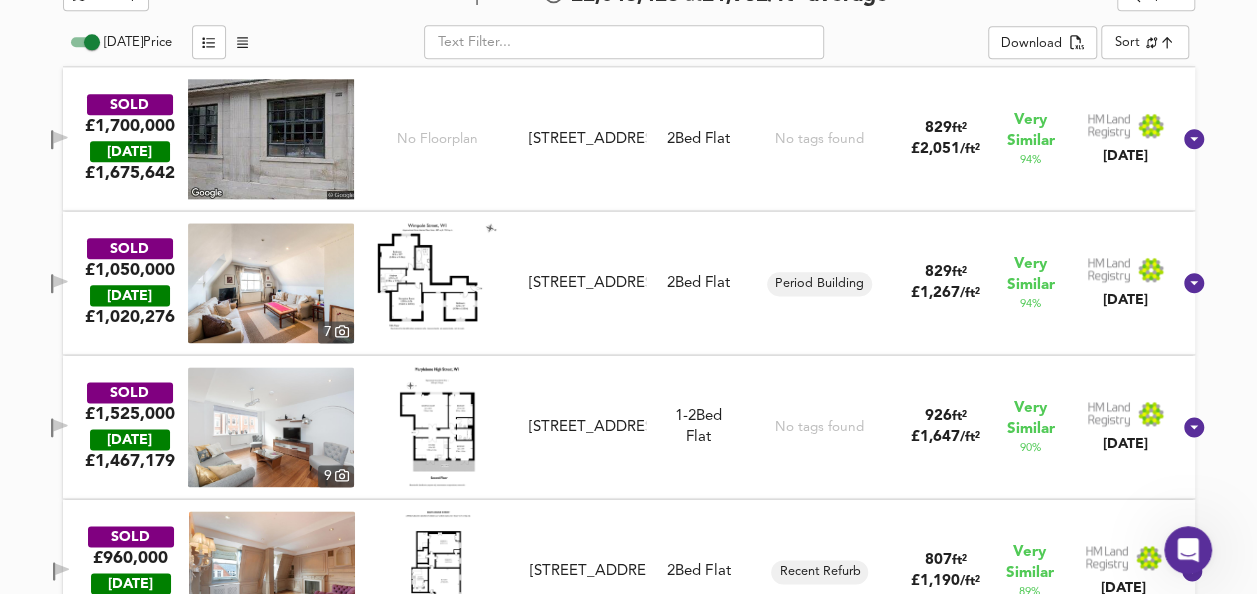 click at bounding box center (437, 276) 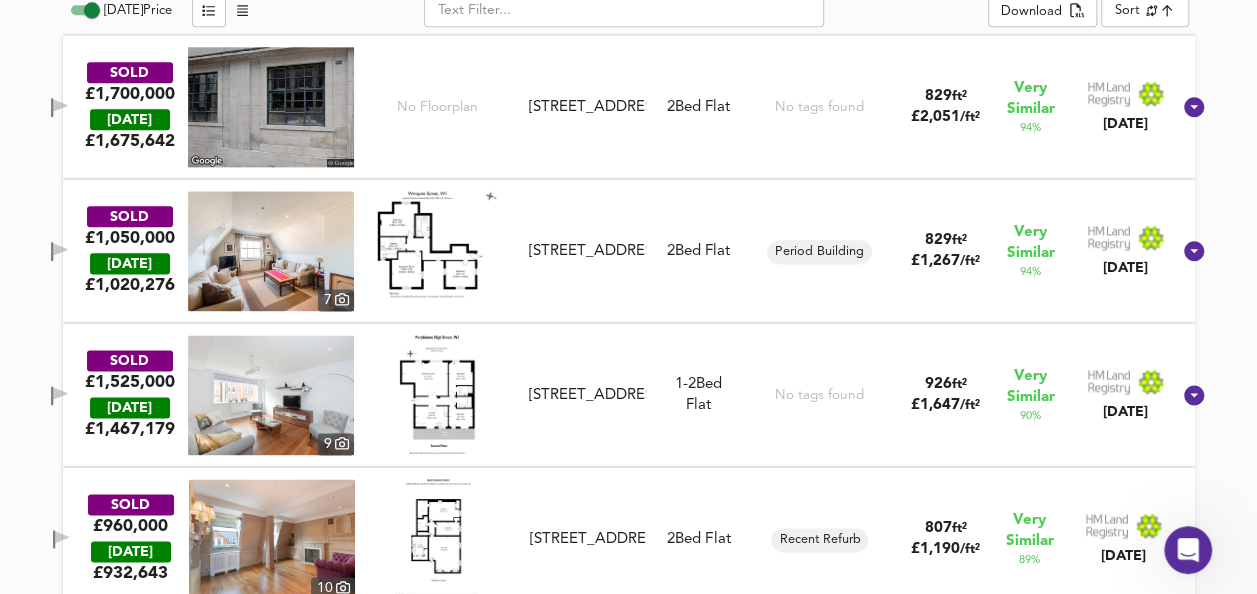 scroll, scrollTop: 1155, scrollLeft: 0, axis: vertical 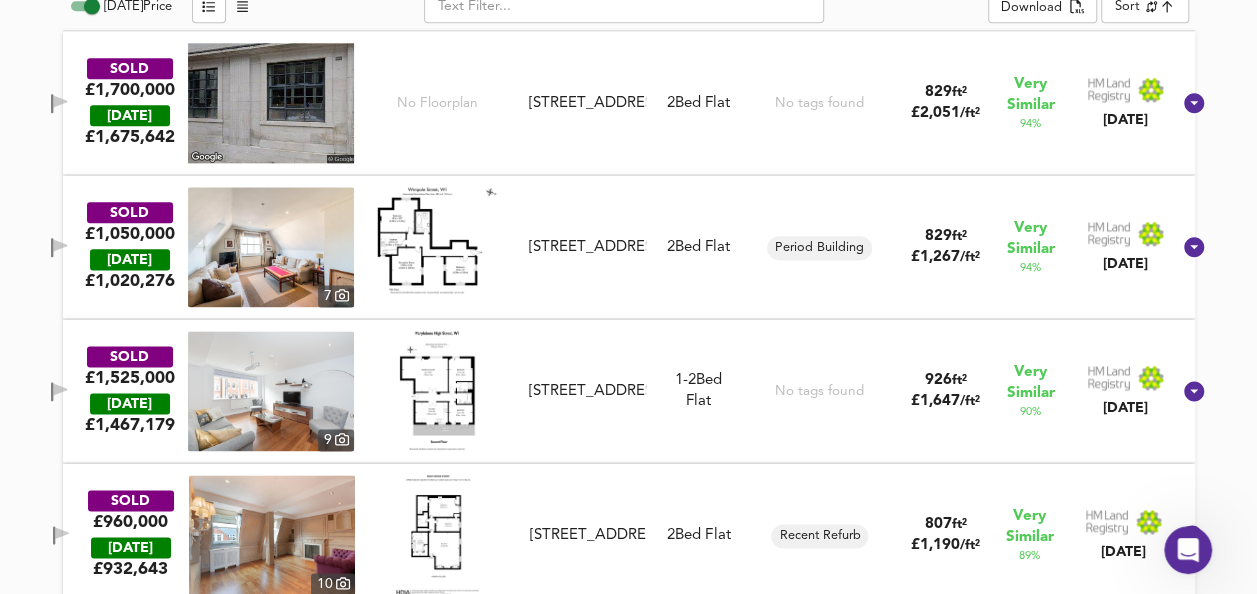 click on "TODAY" at bounding box center [130, 403] 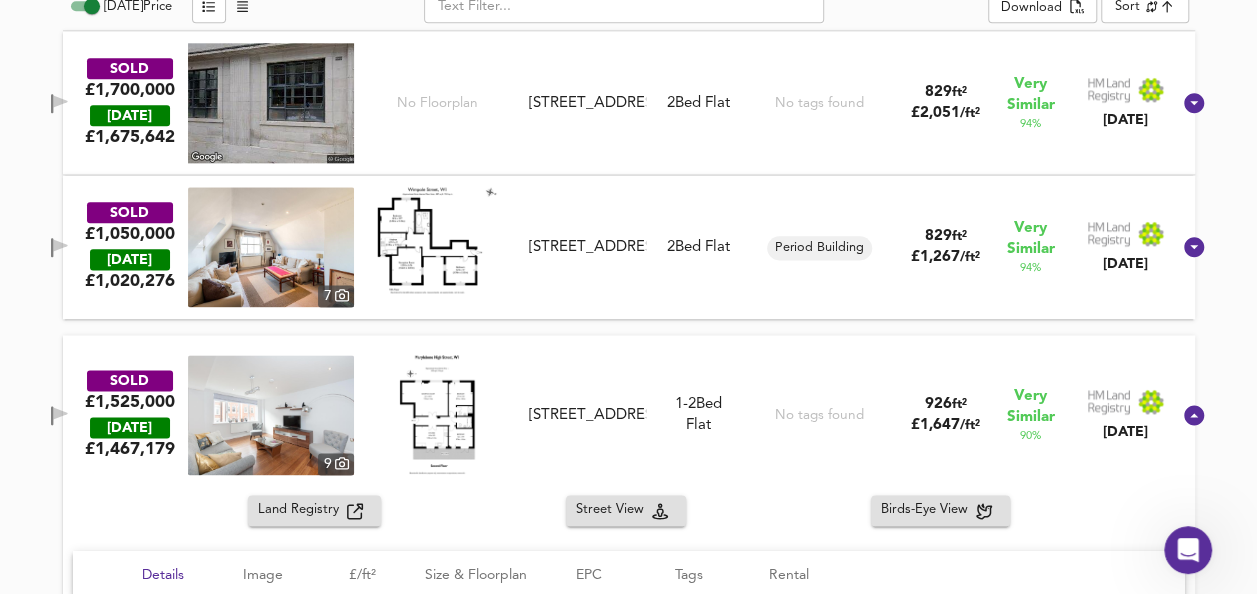 click at bounding box center [438, 415] 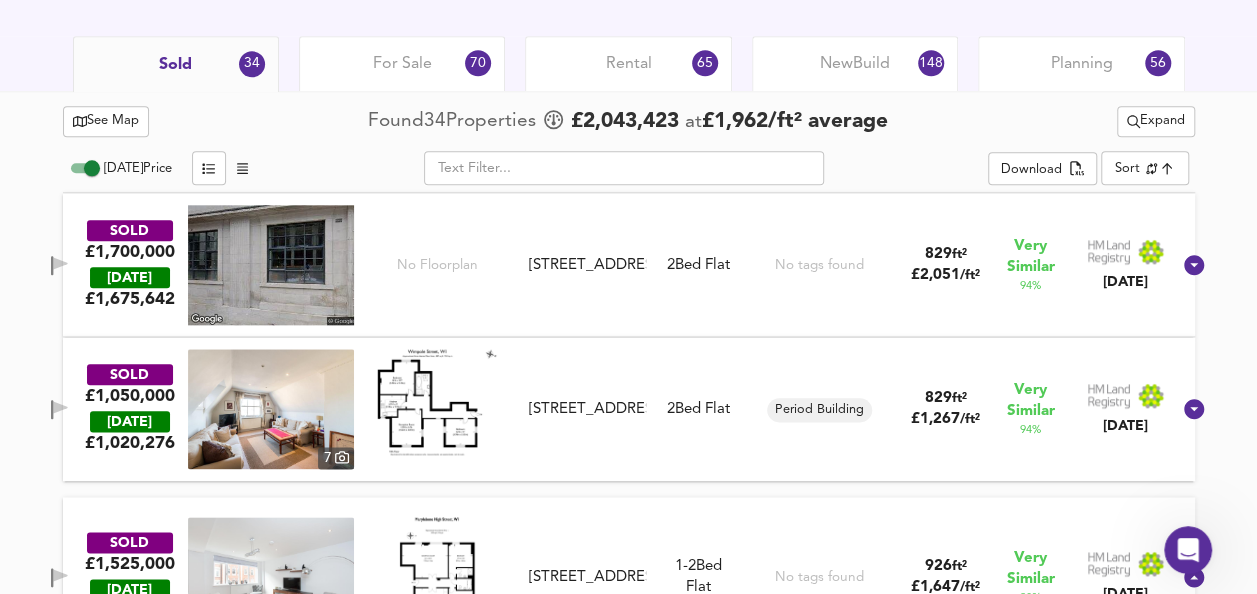 scroll, scrollTop: 994, scrollLeft: 0, axis: vertical 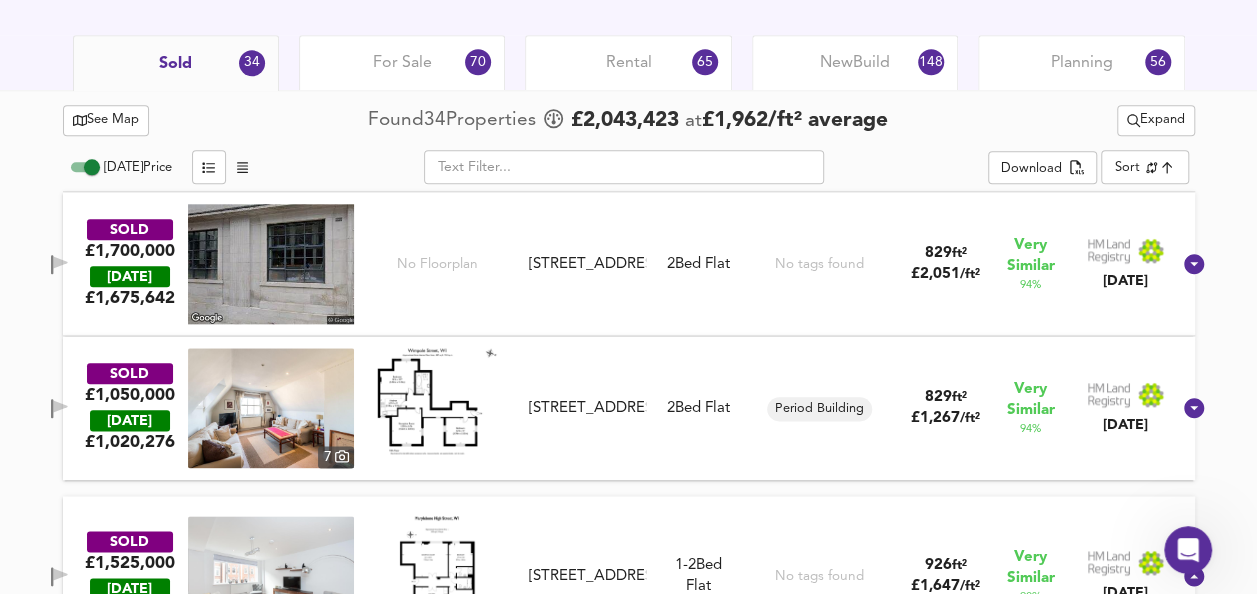 click at bounding box center [437, 401] 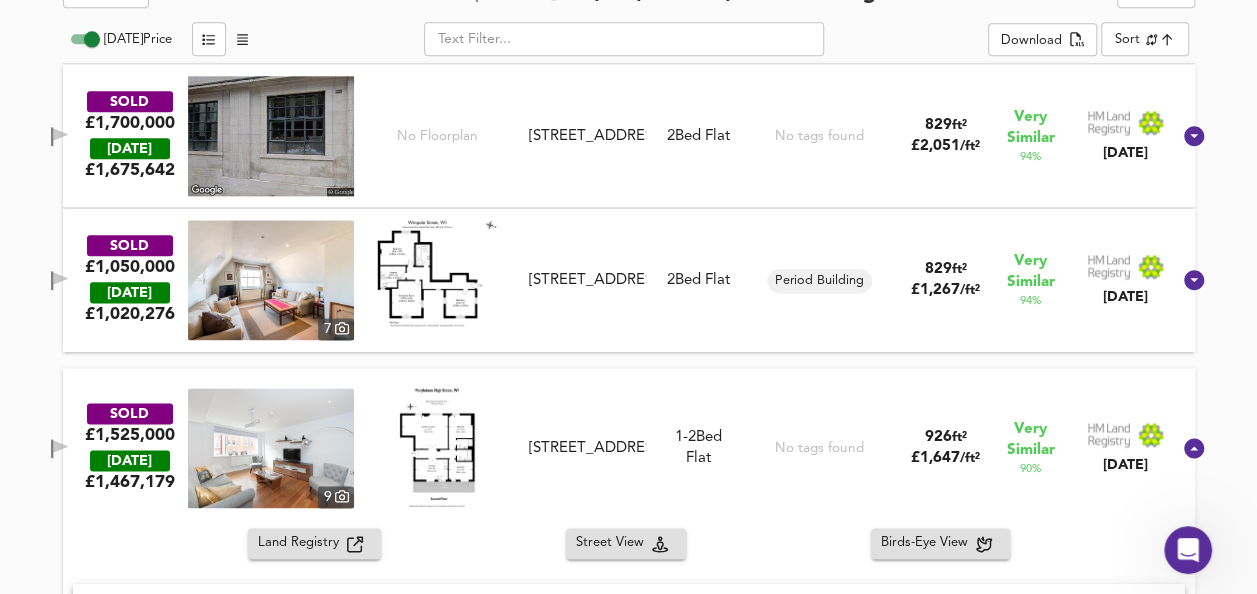 scroll, scrollTop: 1096, scrollLeft: 0, axis: vertical 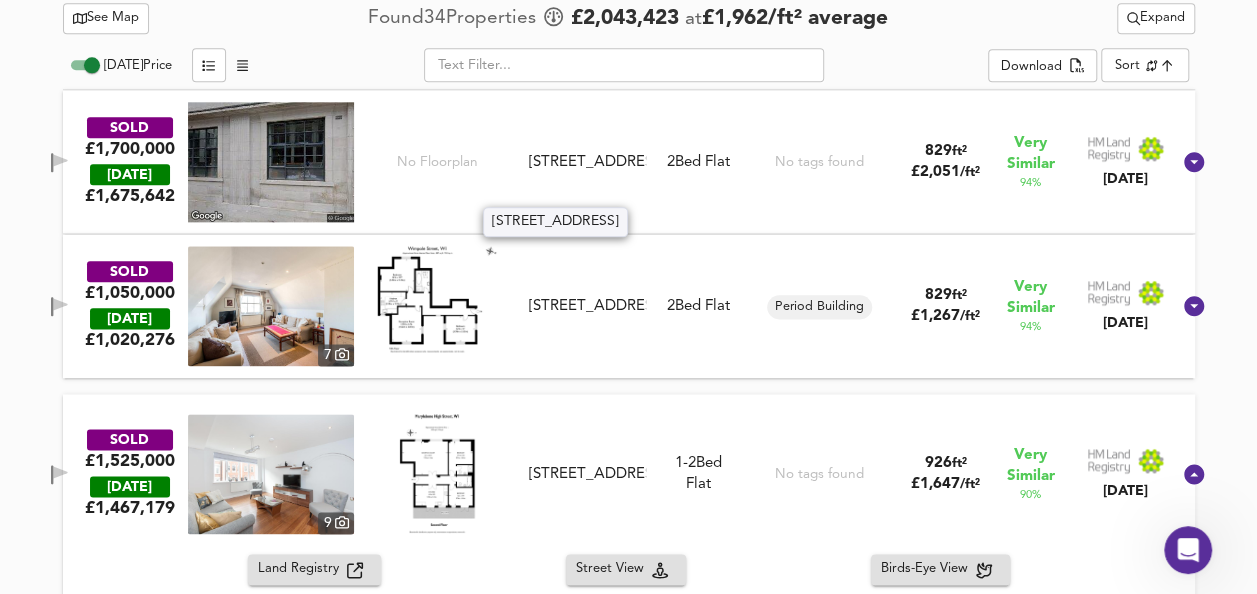 click on "Flat 47, Faraday House, 30 Blandford Street, W1U 4BY" at bounding box center (586, 162) 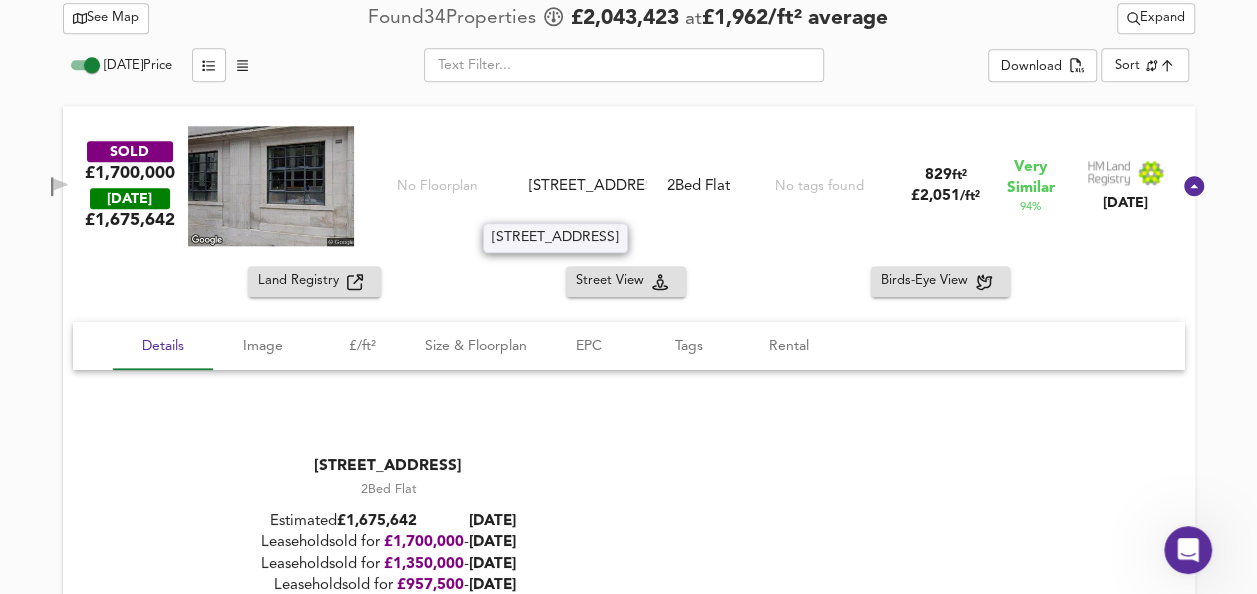 click on "Flat 47, Faraday House, 30 Blandford Street, W1U 4BY" at bounding box center (586, 186) 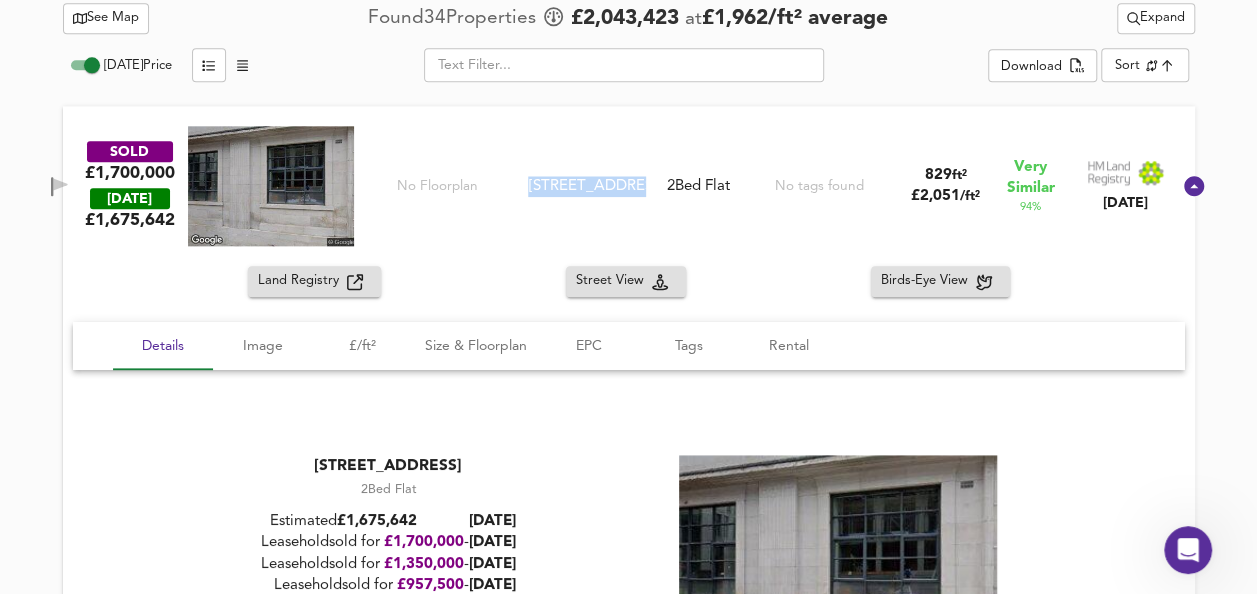 click on "Flat 47, Faraday House, 30 Blandford Street, W1U 4BY" at bounding box center (586, 186) 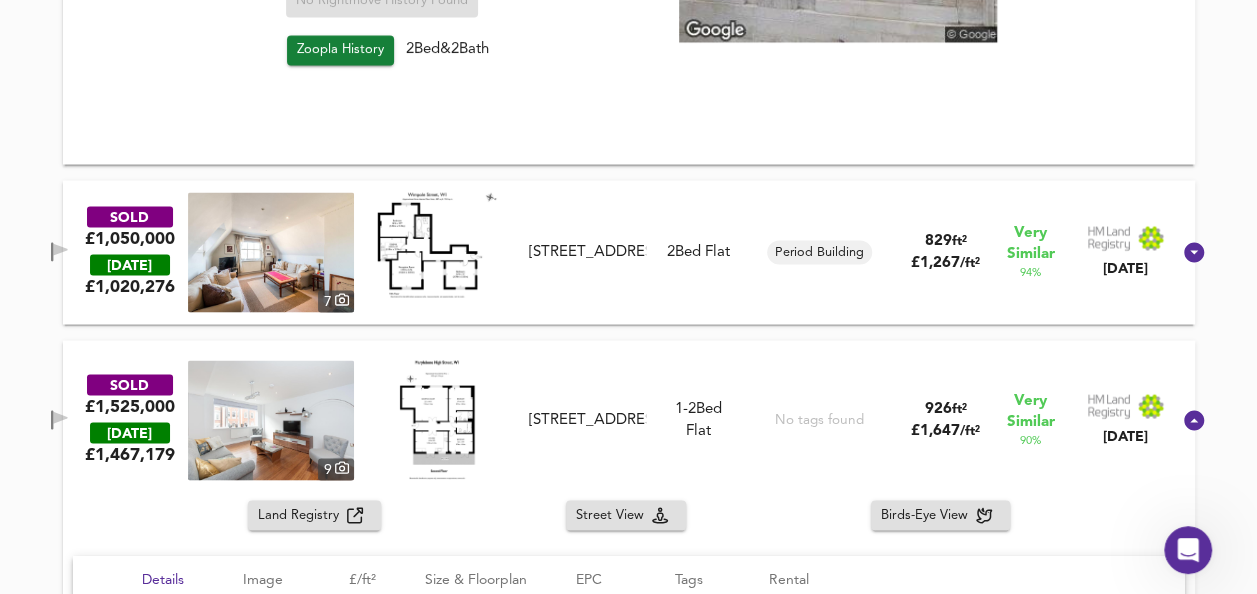 scroll, scrollTop: 1740, scrollLeft: 0, axis: vertical 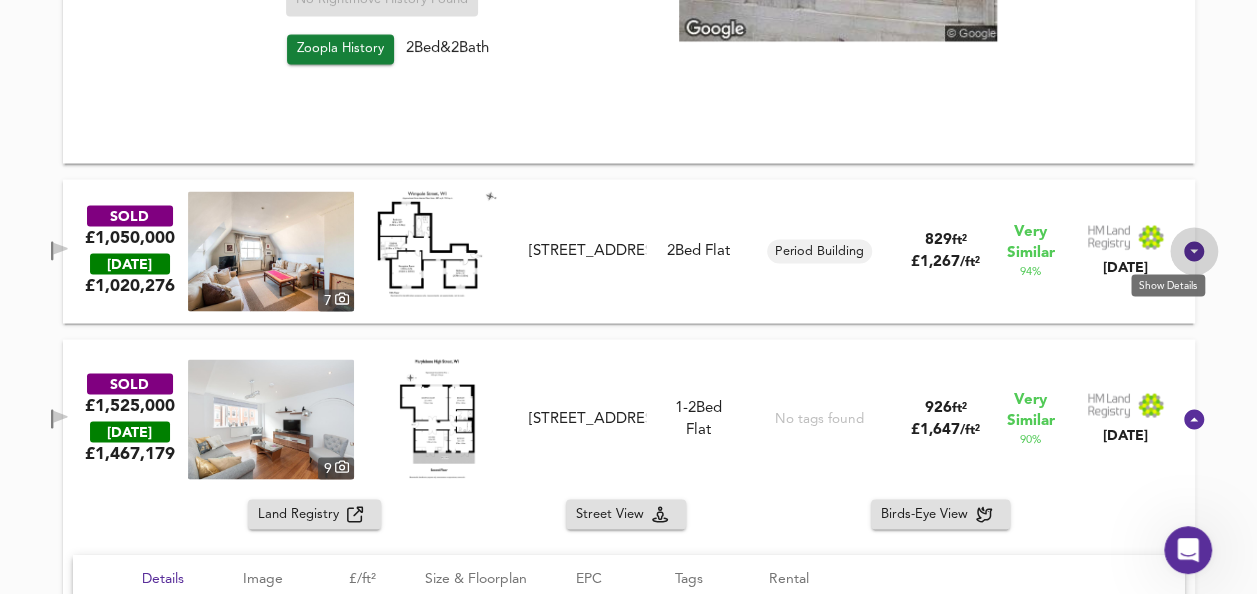 click 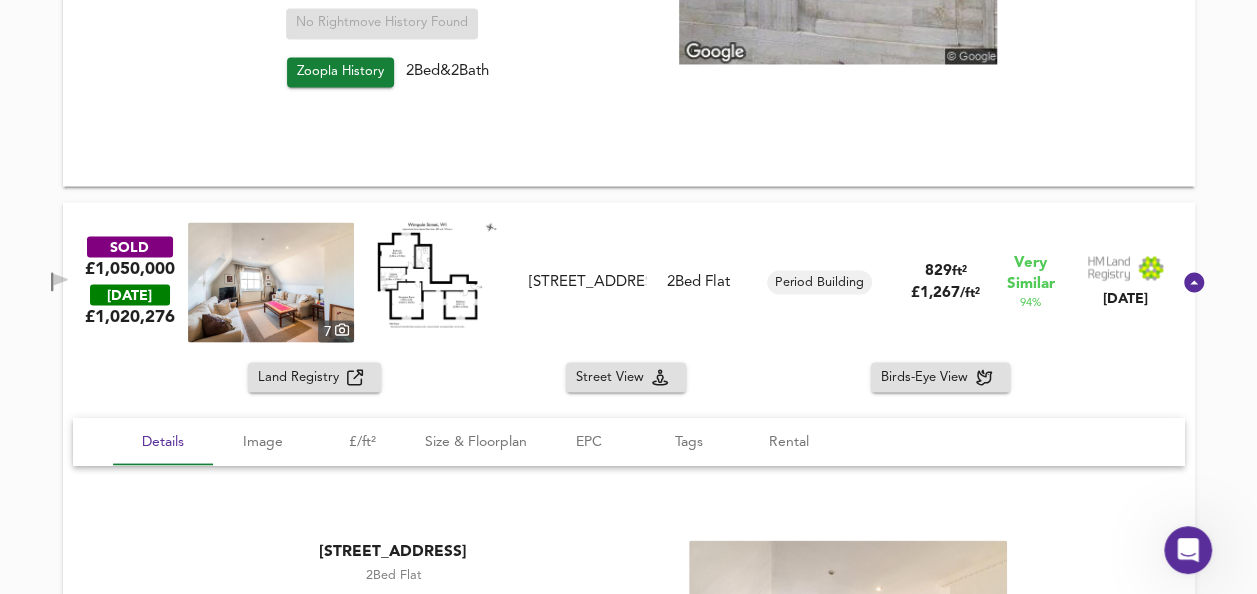 scroll, scrollTop: 1394, scrollLeft: 0, axis: vertical 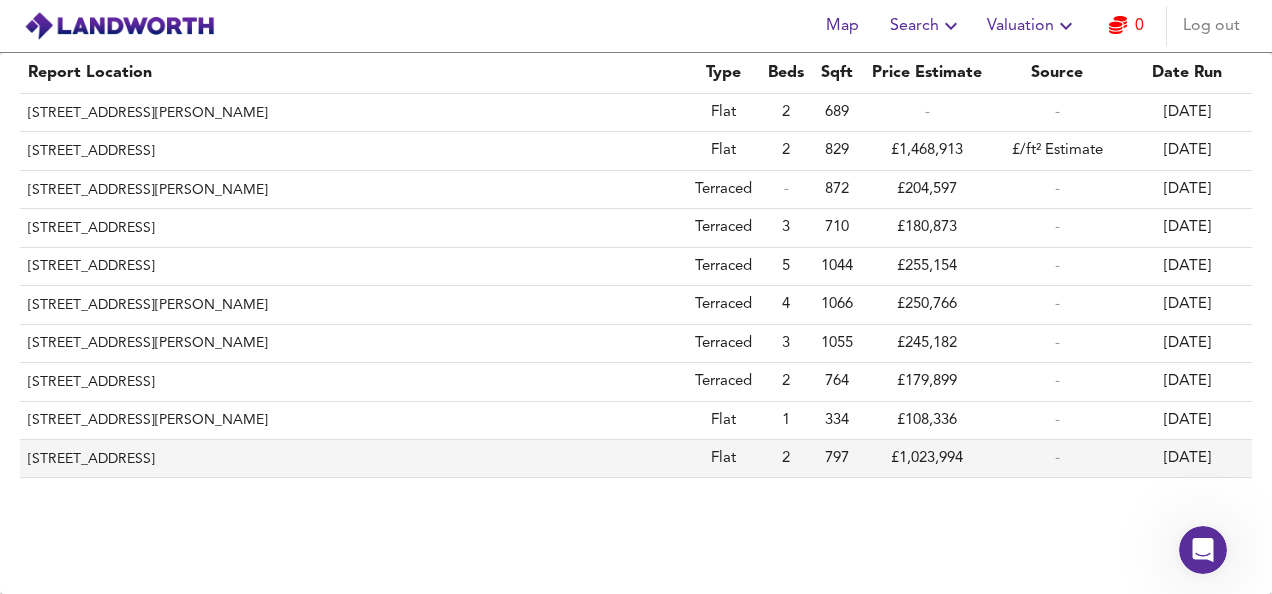 click on "Flat 40, Semley House,  Semley Place, London, City Of Westminster, SW1W 9QJ" at bounding box center (353, 459) 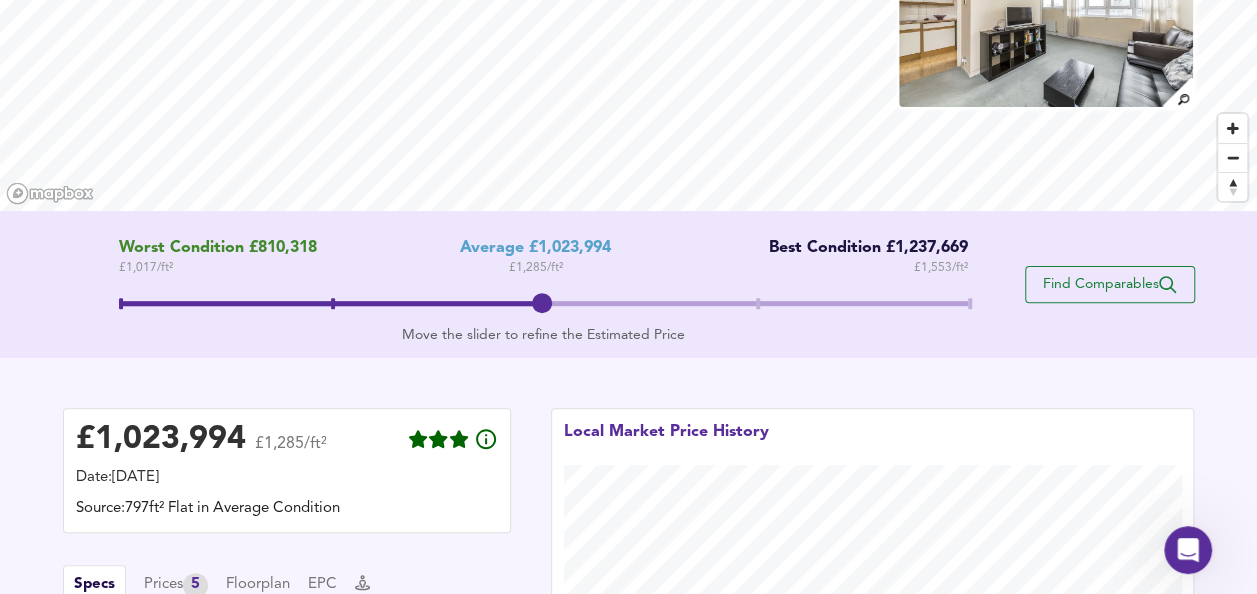 scroll, scrollTop: 238, scrollLeft: 0, axis: vertical 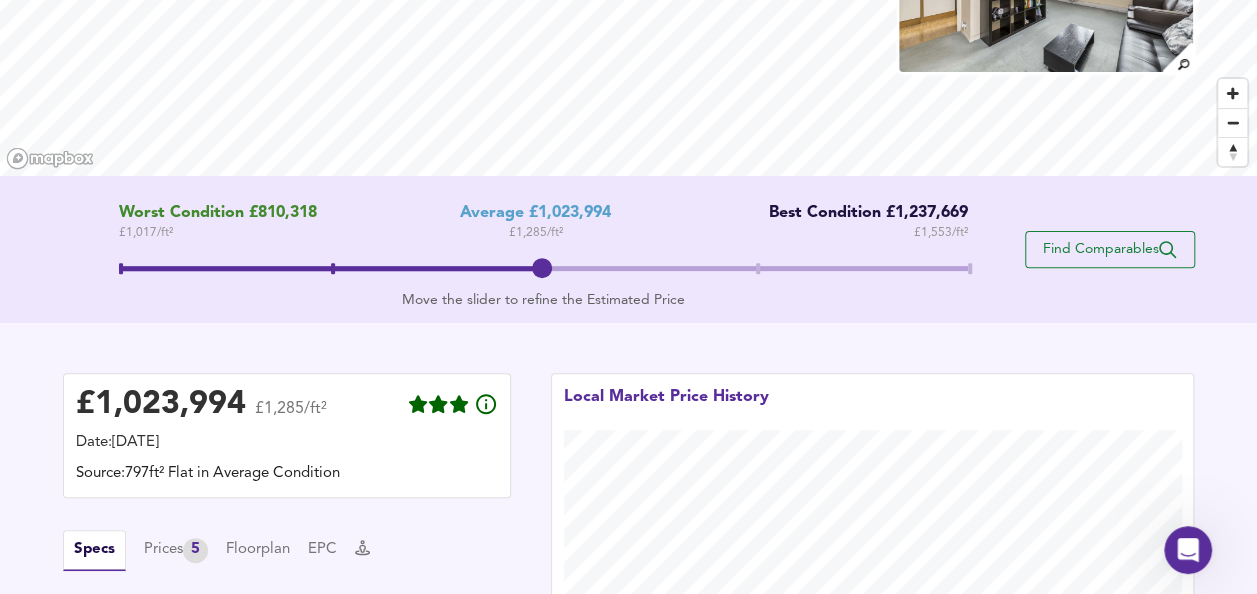click on "Find Comparables" at bounding box center [1110, 249] 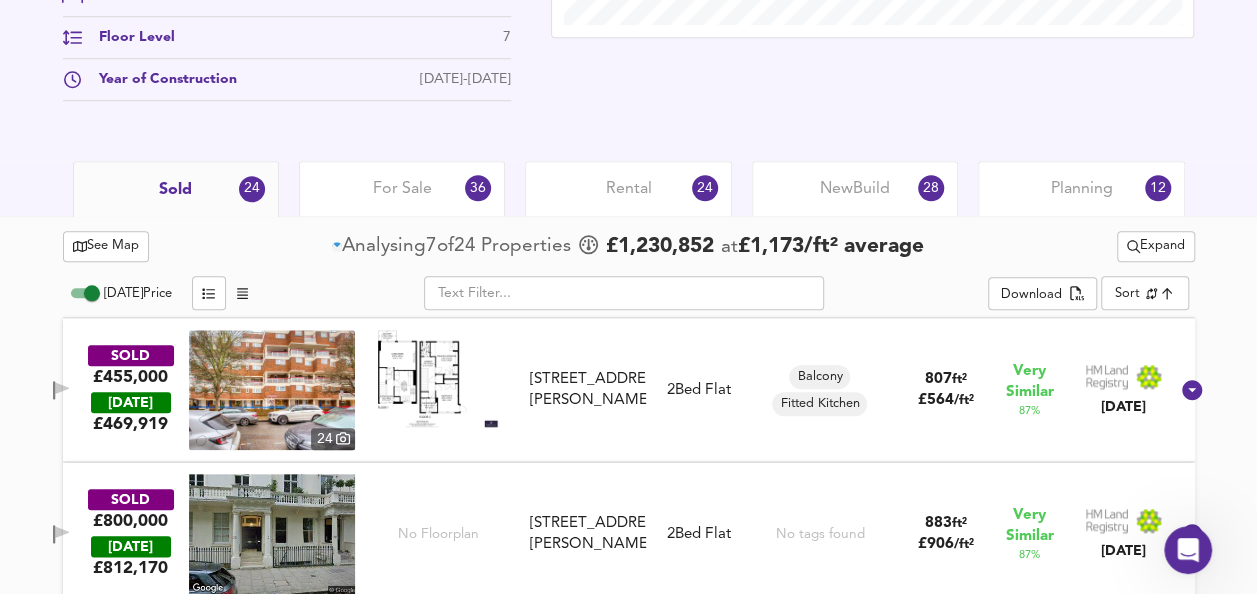 scroll, scrollTop: 867, scrollLeft: 0, axis: vertical 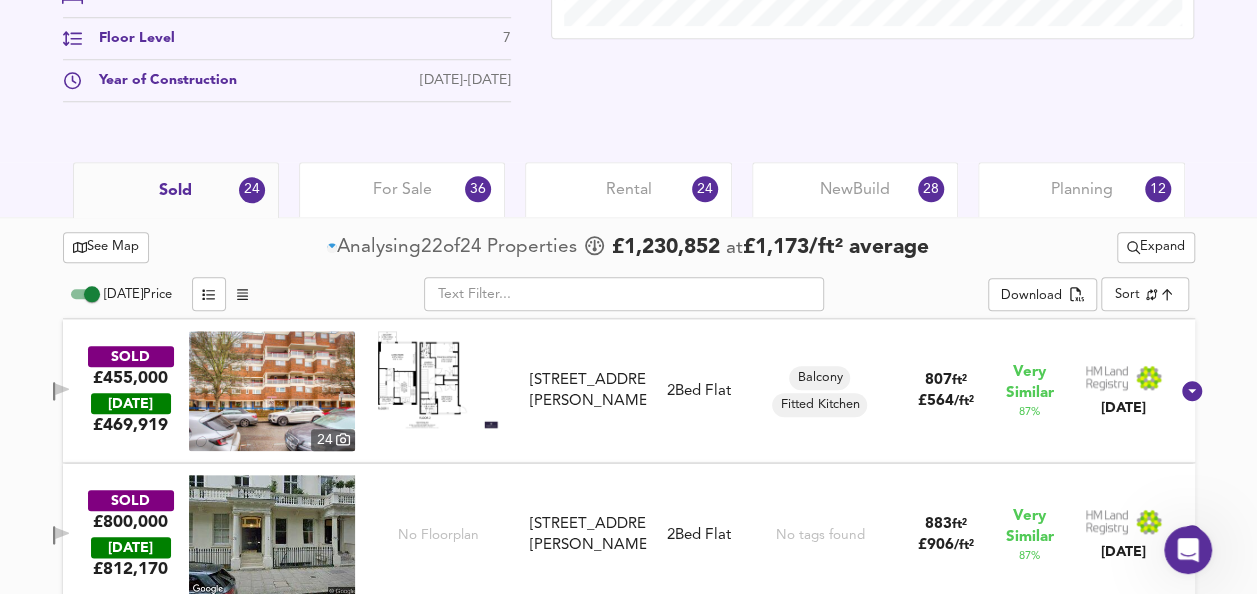 click at bounding box center [438, 379] 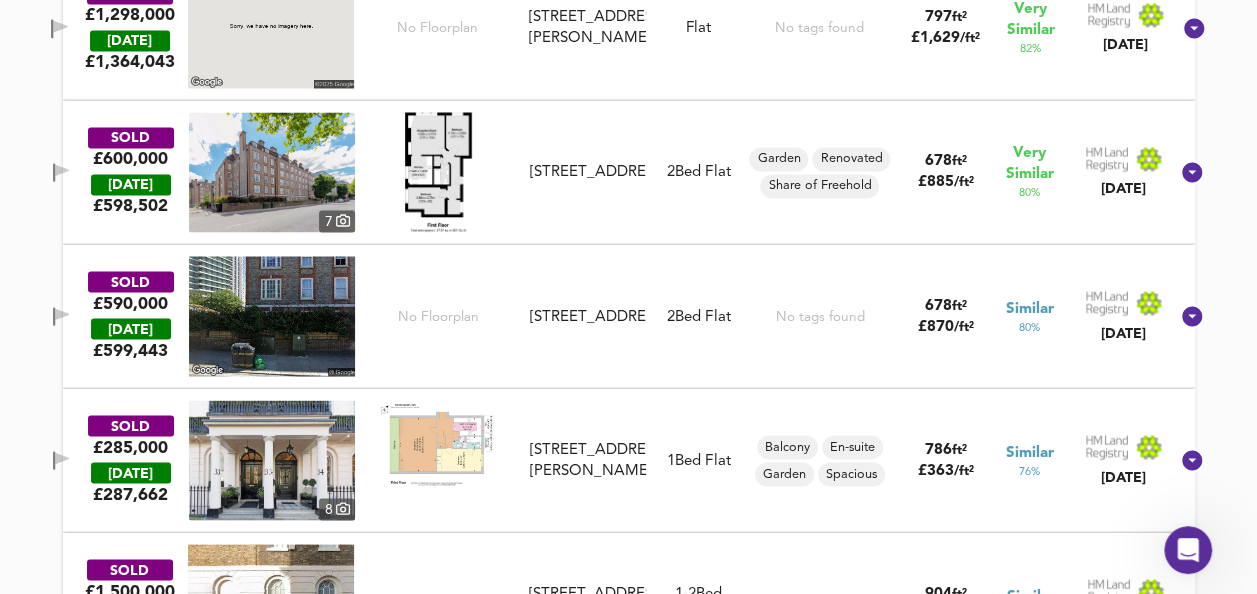 scroll, scrollTop: 1660, scrollLeft: 0, axis: vertical 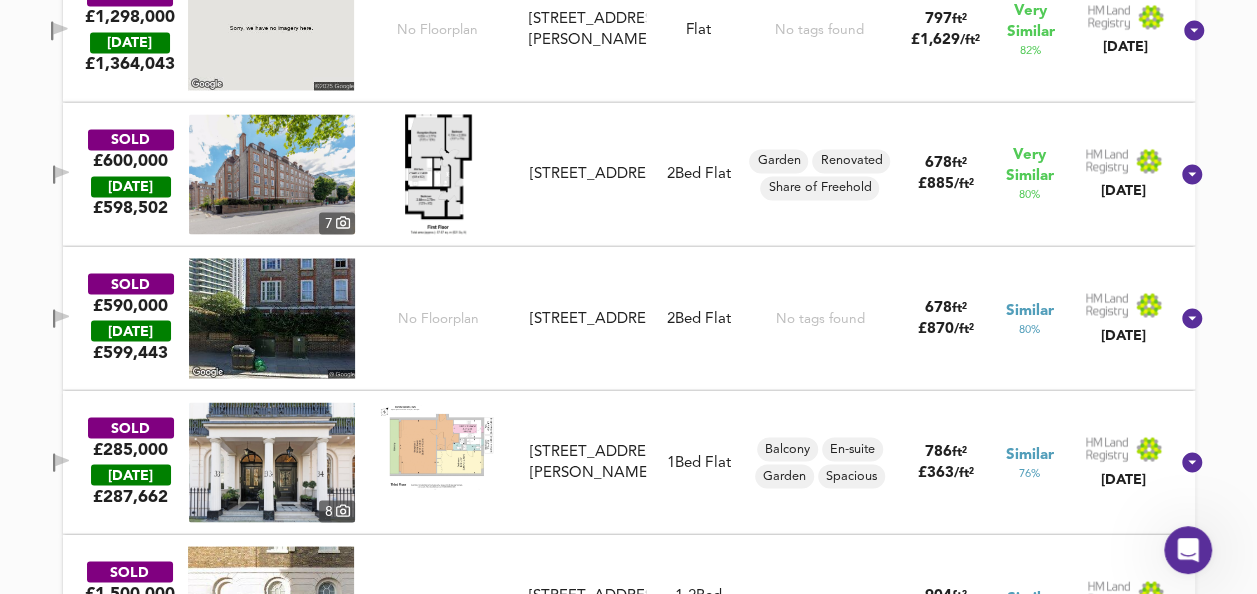 click at bounding box center (272, 318) 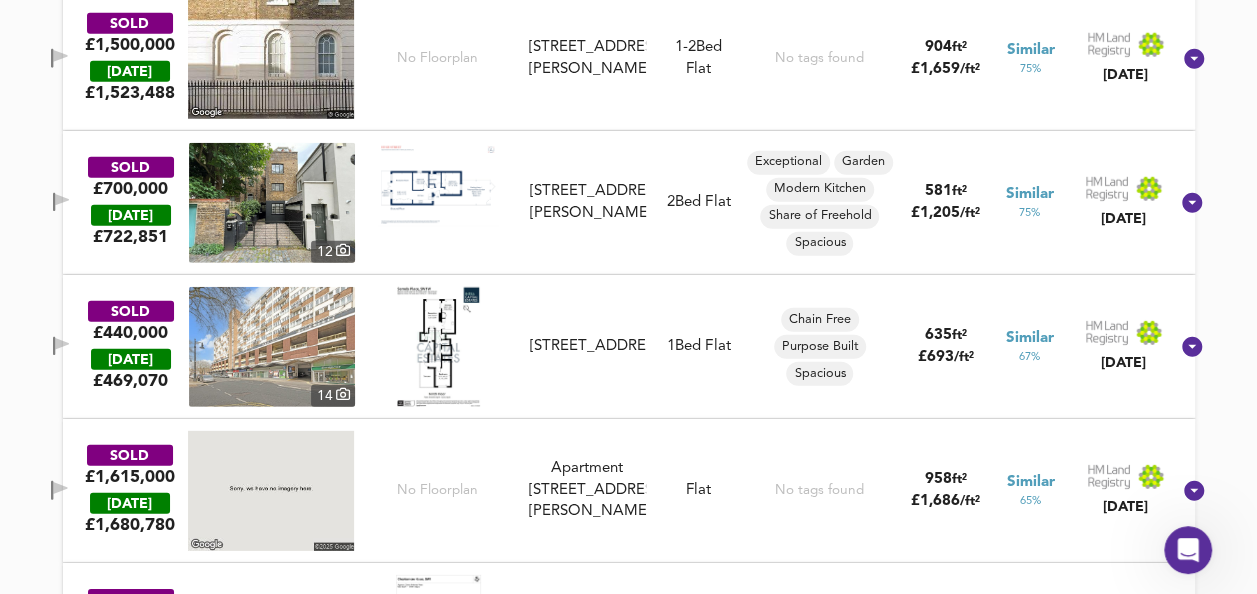 scroll, scrollTop: 2786, scrollLeft: 0, axis: vertical 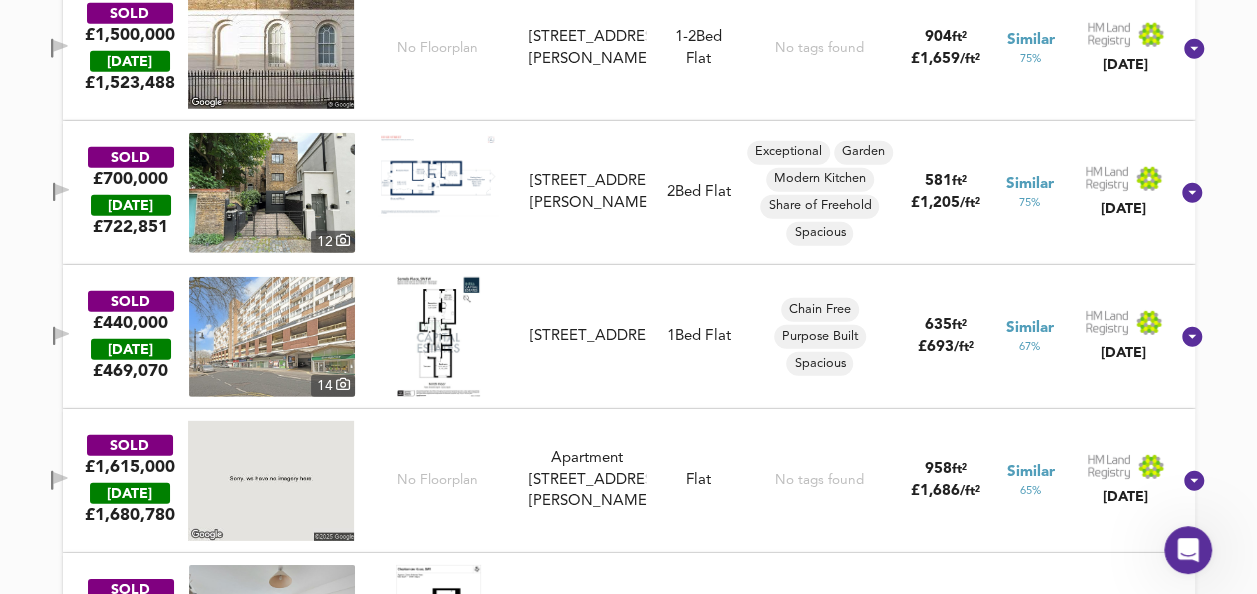 click at bounding box center (438, 337) 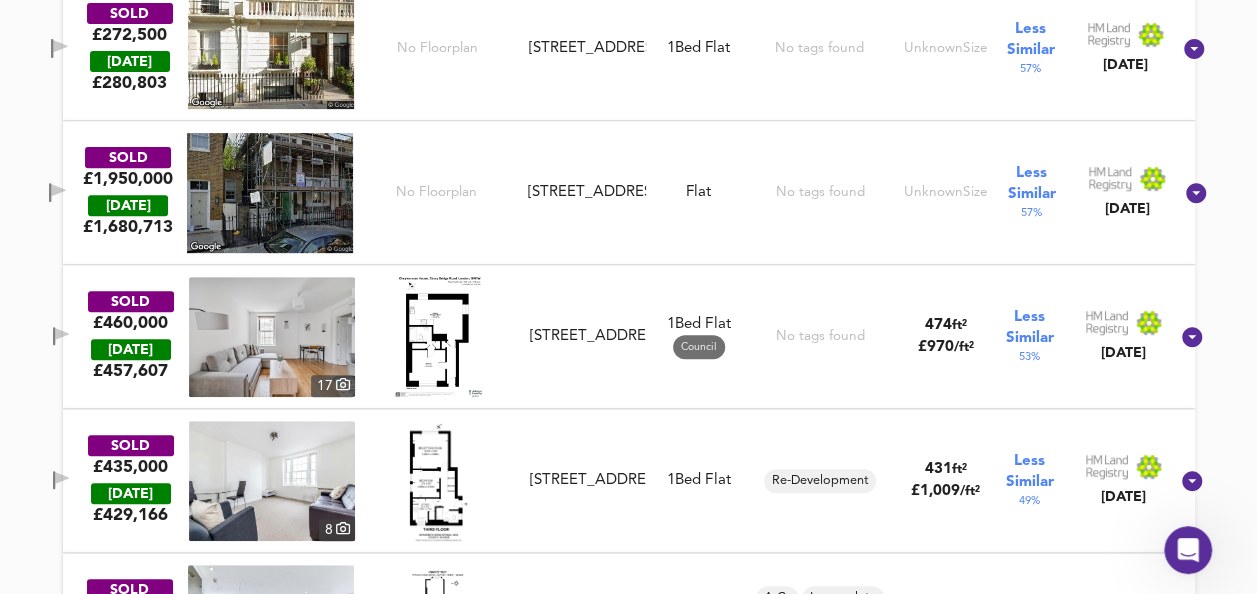 scroll, scrollTop: 4064, scrollLeft: 0, axis: vertical 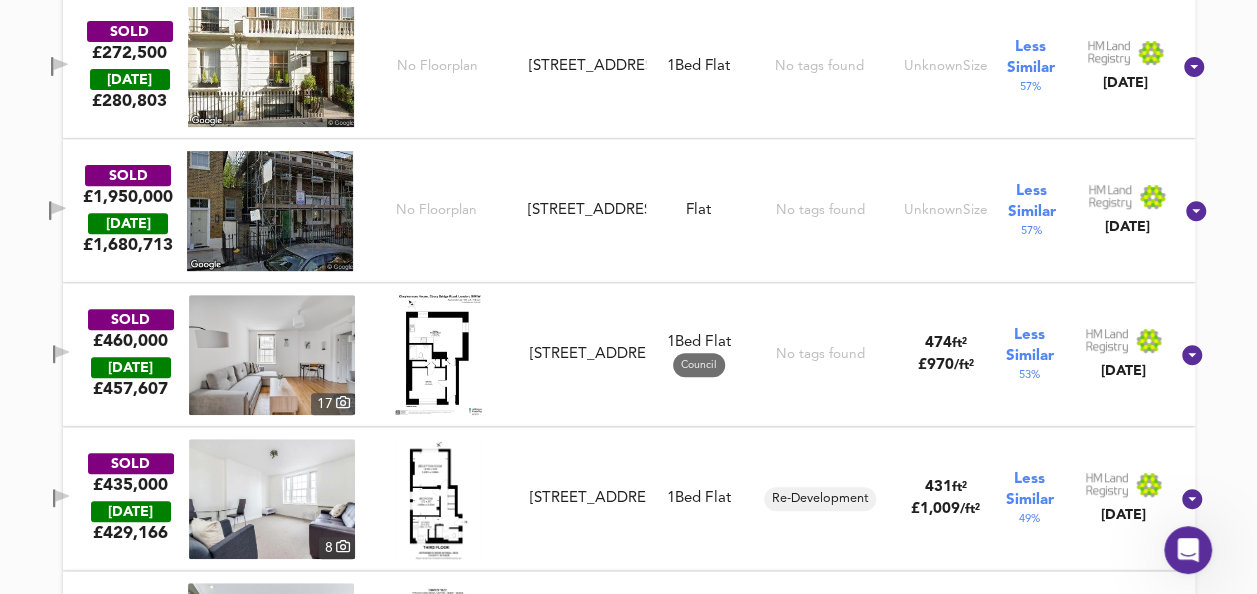 click at bounding box center (438, 499) 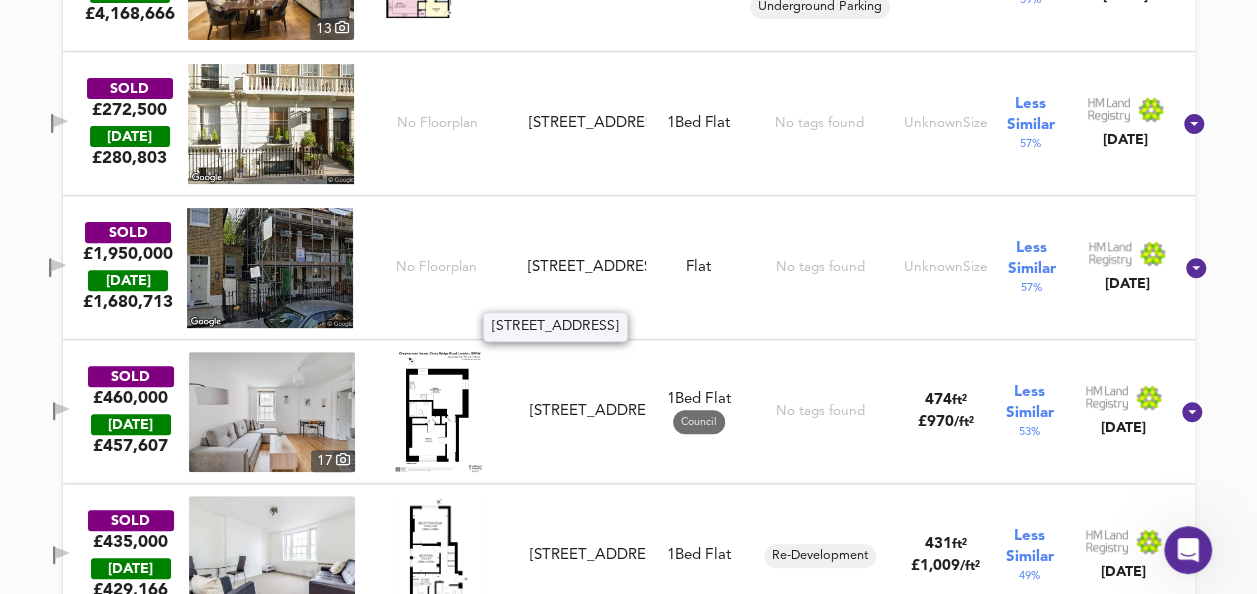 scroll, scrollTop: 4006, scrollLeft: 0, axis: vertical 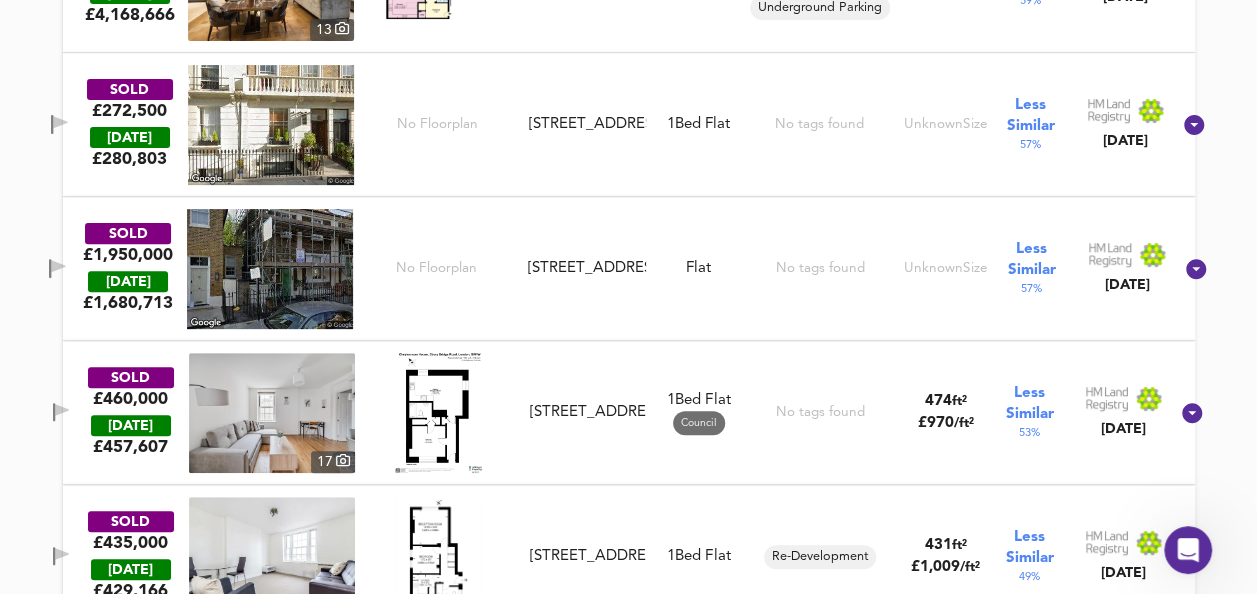click at bounding box center [270, 269] 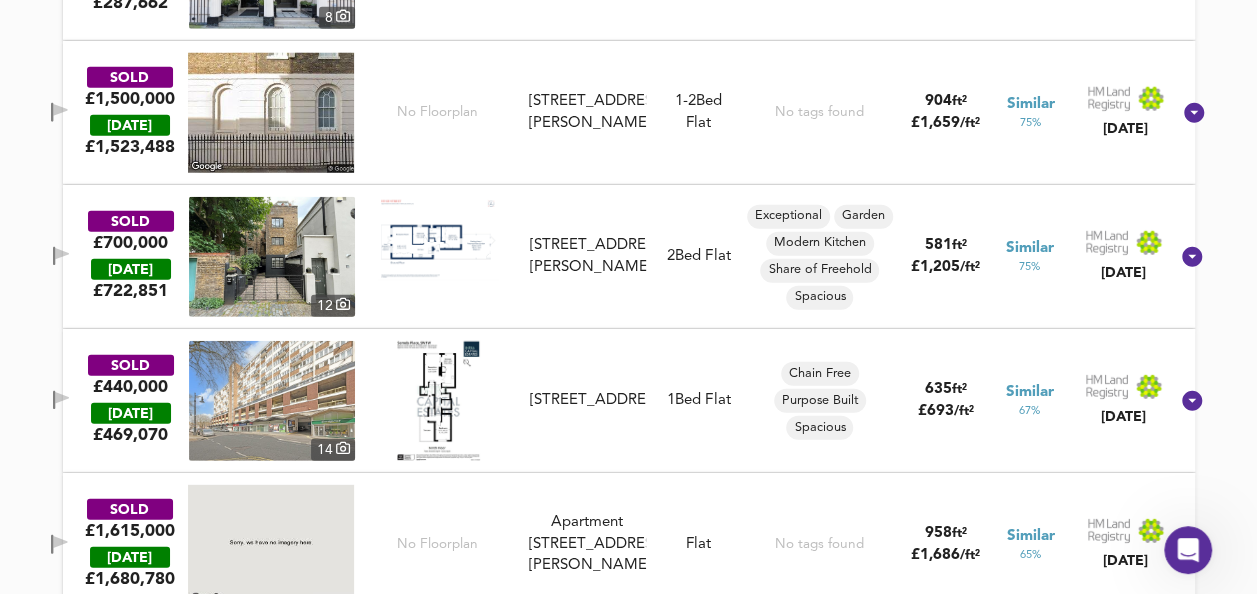 scroll, scrollTop: 2721, scrollLeft: 0, axis: vertical 